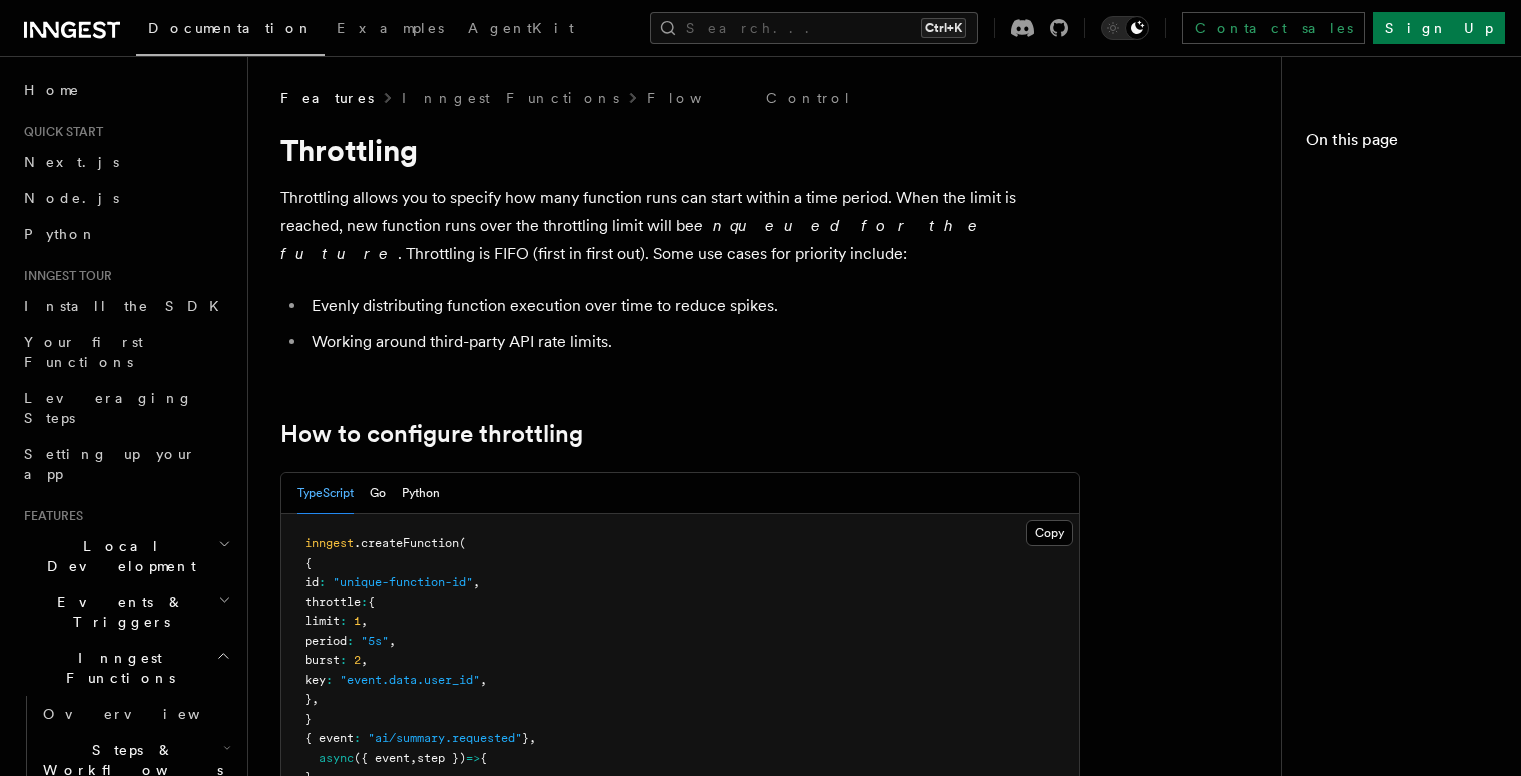 scroll, scrollTop: 0, scrollLeft: 0, axis: both 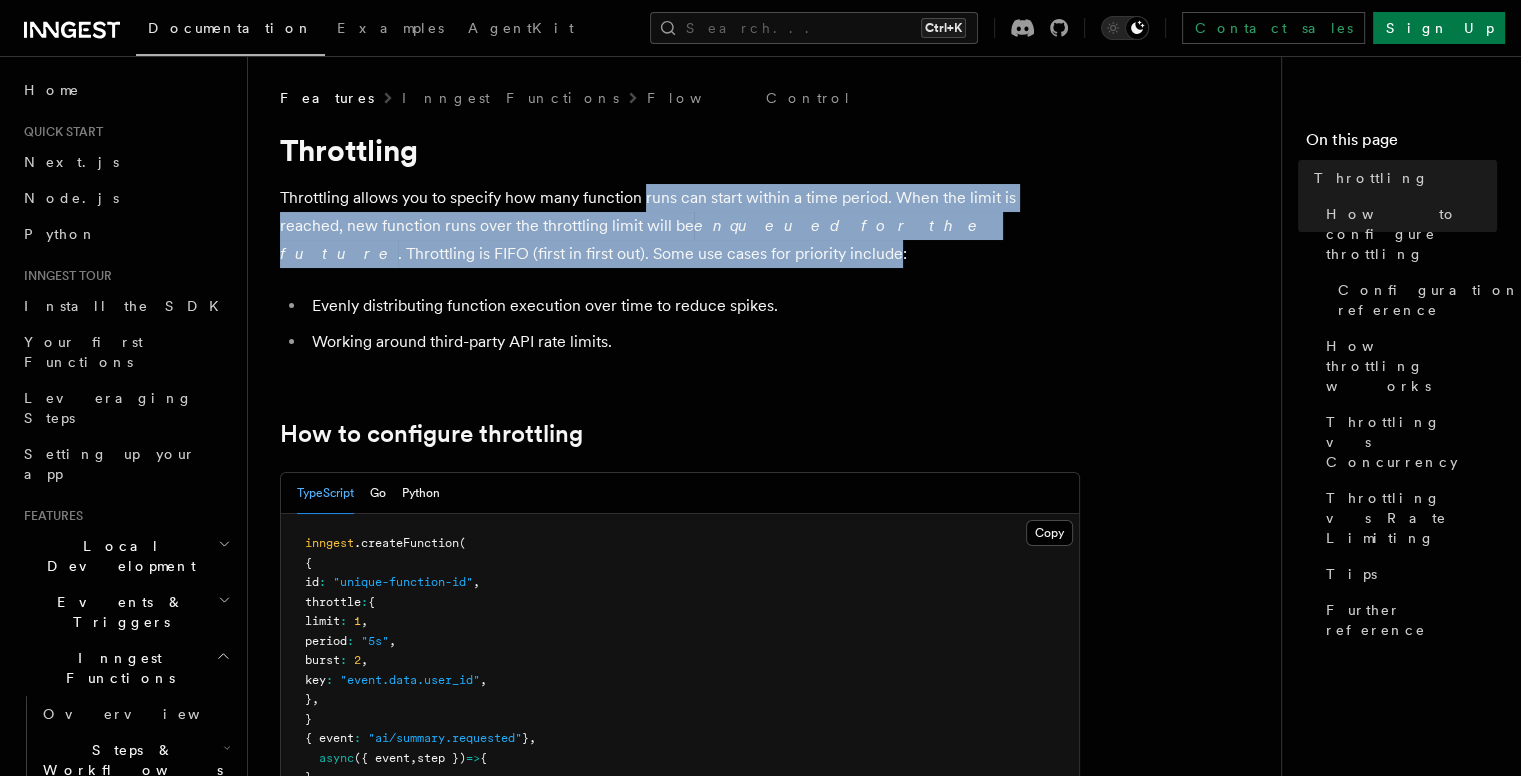 drag, startPoint x: 644, startPoint y: 200, endPoint x: 526, endPoint y: 251, distance: 128.5496 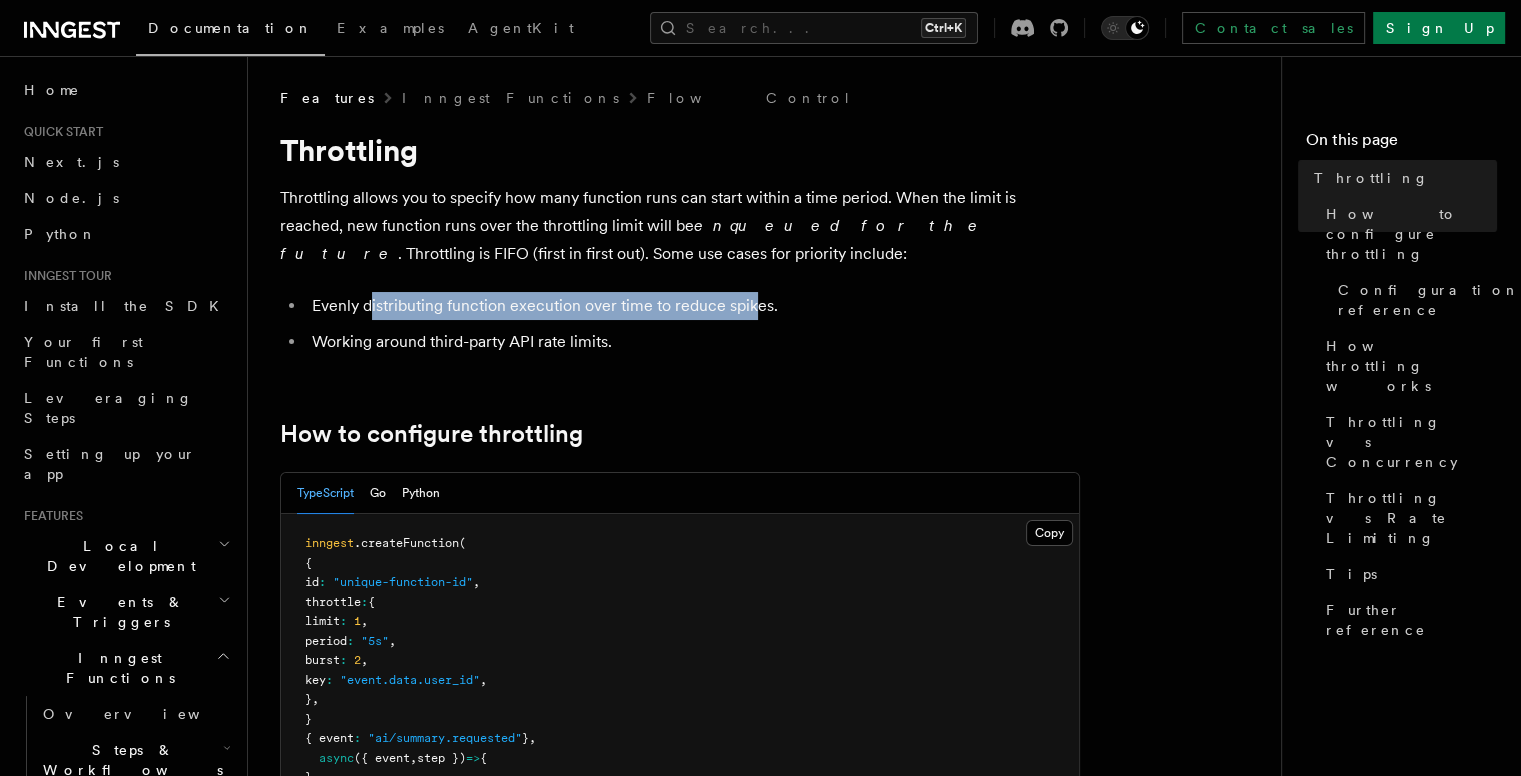 drag, startPoint x: 368, startPoint y: 309, endPoint x: 755, endPoint y: 306, distance: 387.01163 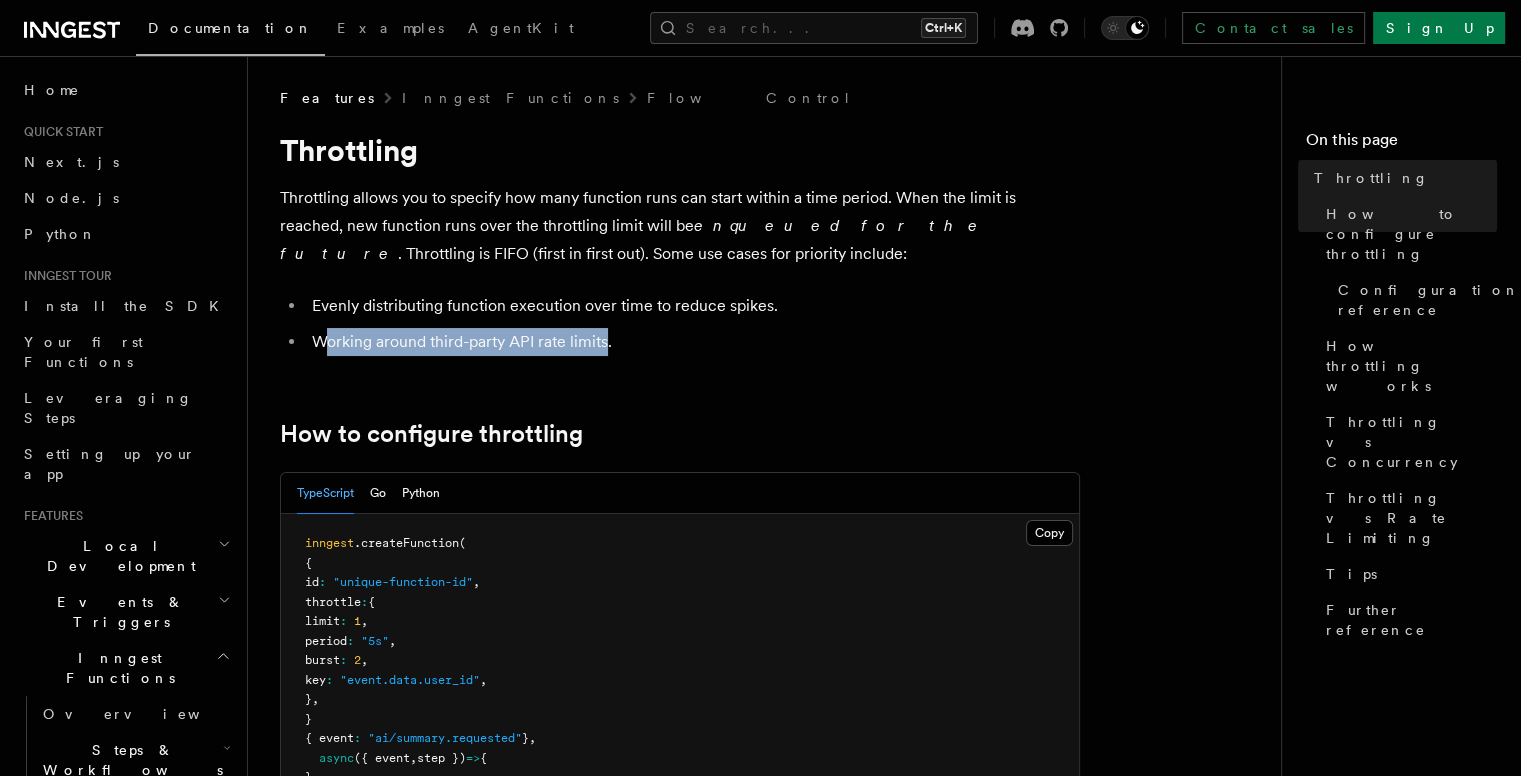 drag, startPoint x: 320, startPoint y: 344, endPoint x: 607, endPoint y: 337, distance: 287.08536 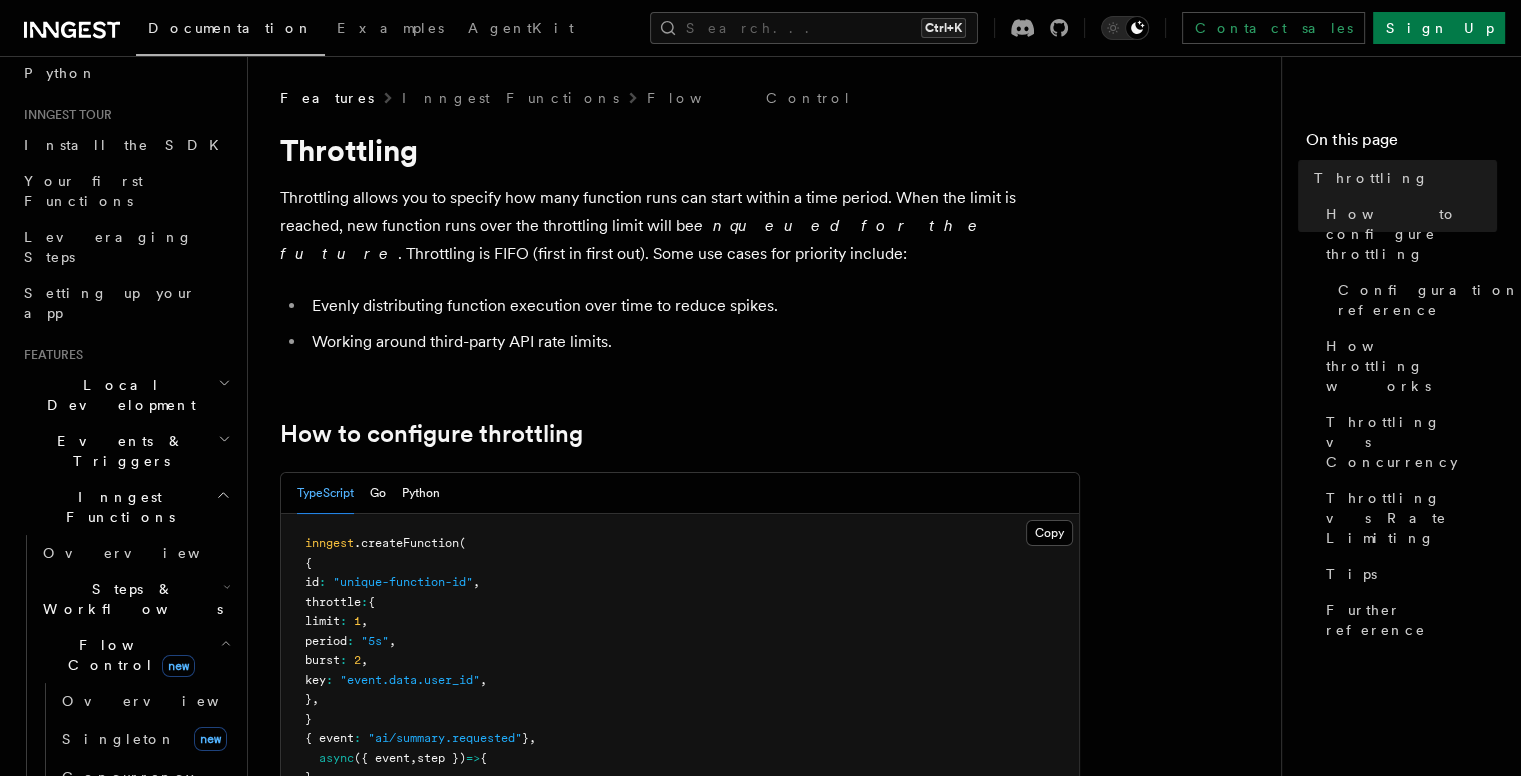 scroll, scrollTop: 200, scrollLeft: 0, axis: vertical 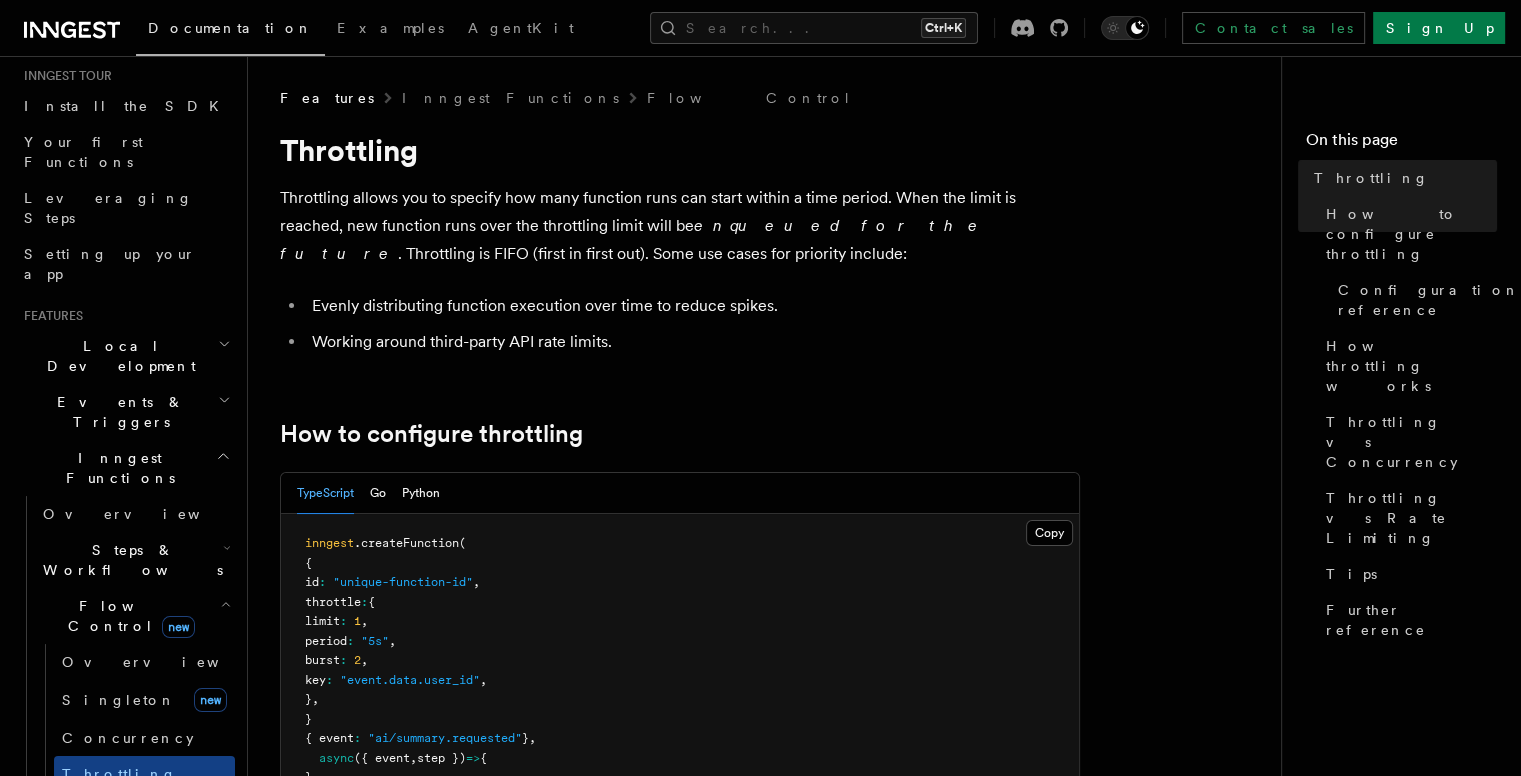 click on "Rate limiting" at bounding box center [147, 810] 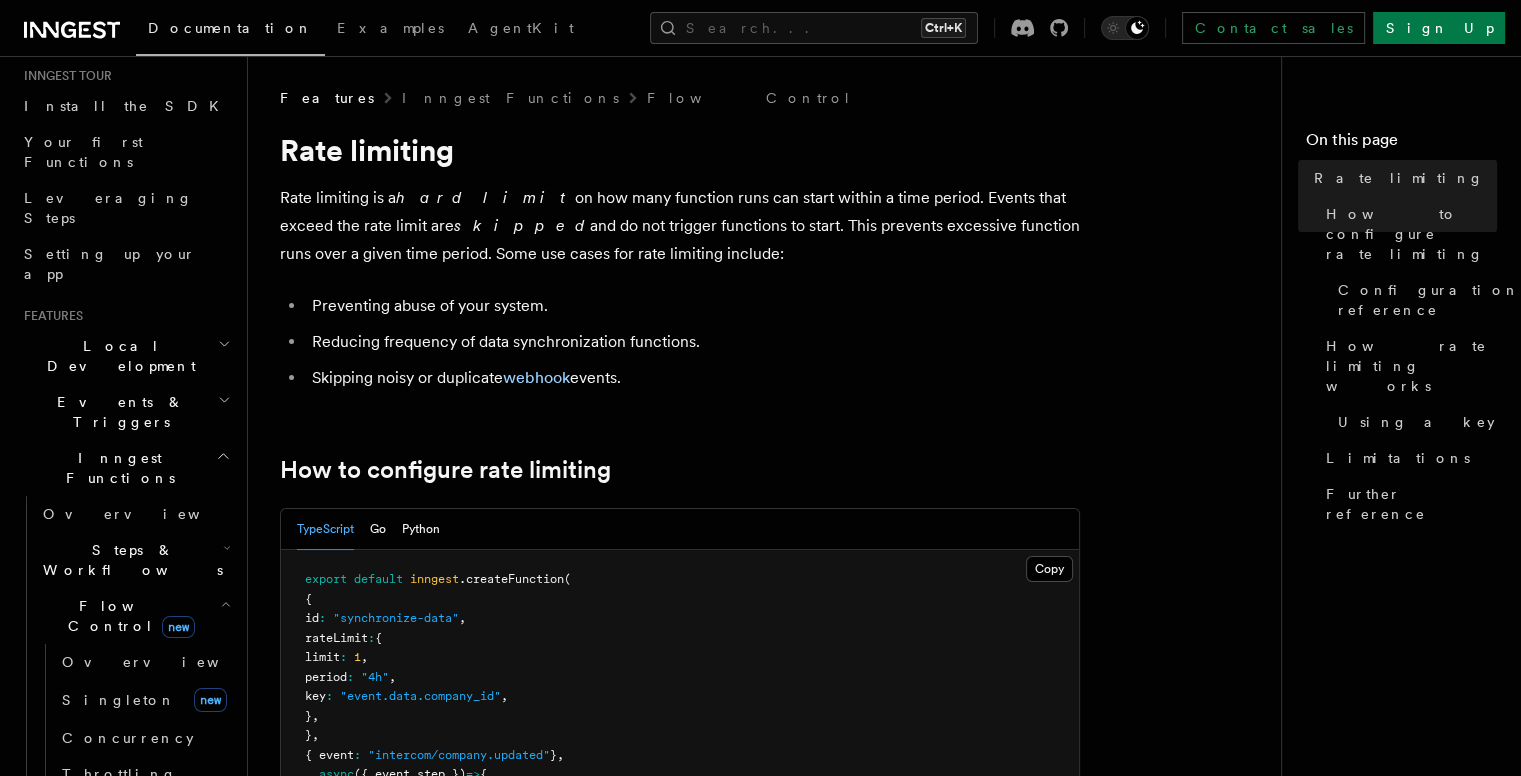 click on "Rate limiting is a  hard limit  on how many function runs can start within a time period. Events that exceed the rate limit are  skipped  and do not trigger functions to start. This prevents excessive function runs over a given time period. Some use cases for rate limiting include:" at bounding box center [680, 226] 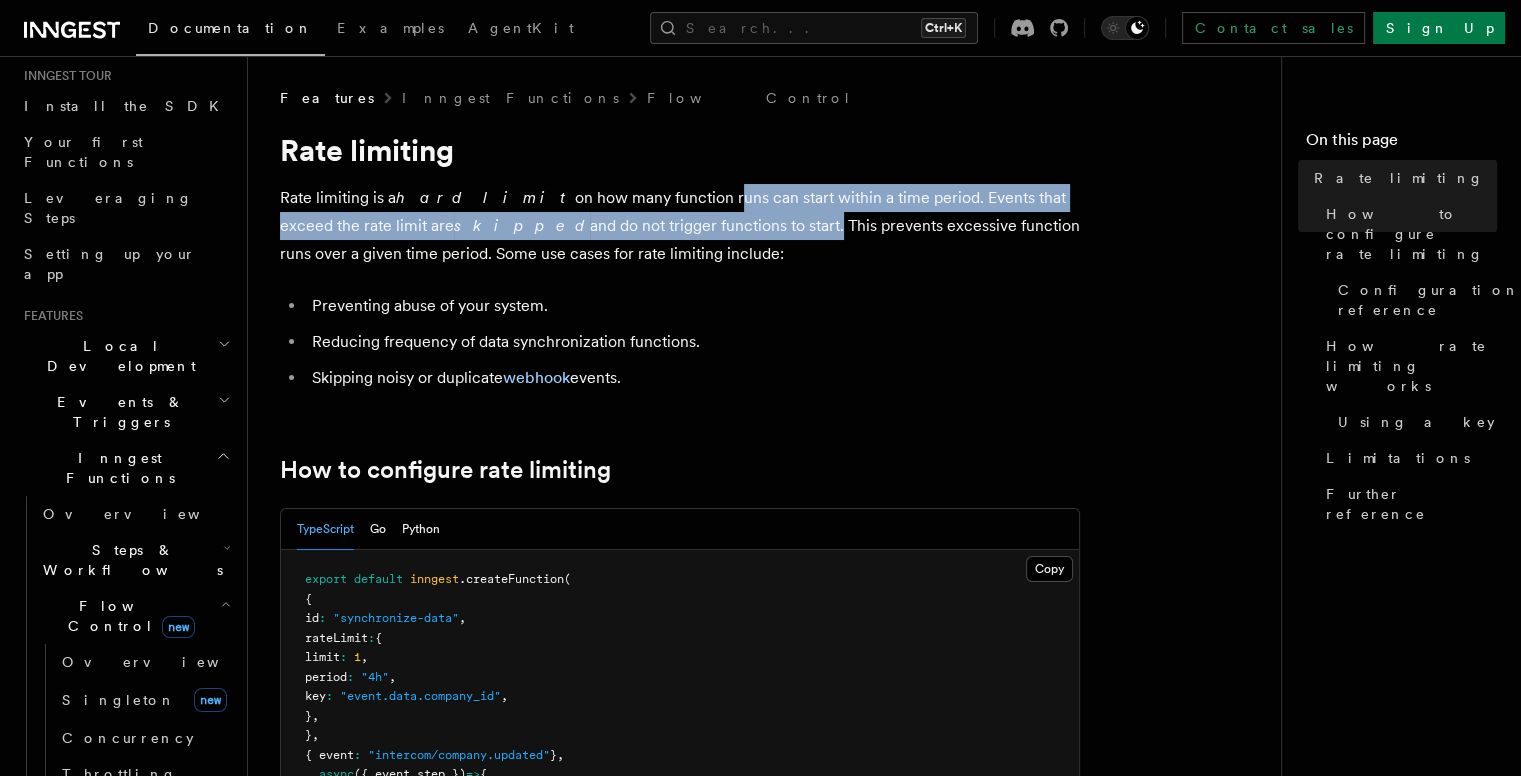 drag, startPoint x: 630, startPoint y: 200, endPoint x: 650, endPoint y: 230, distance: 36.05551 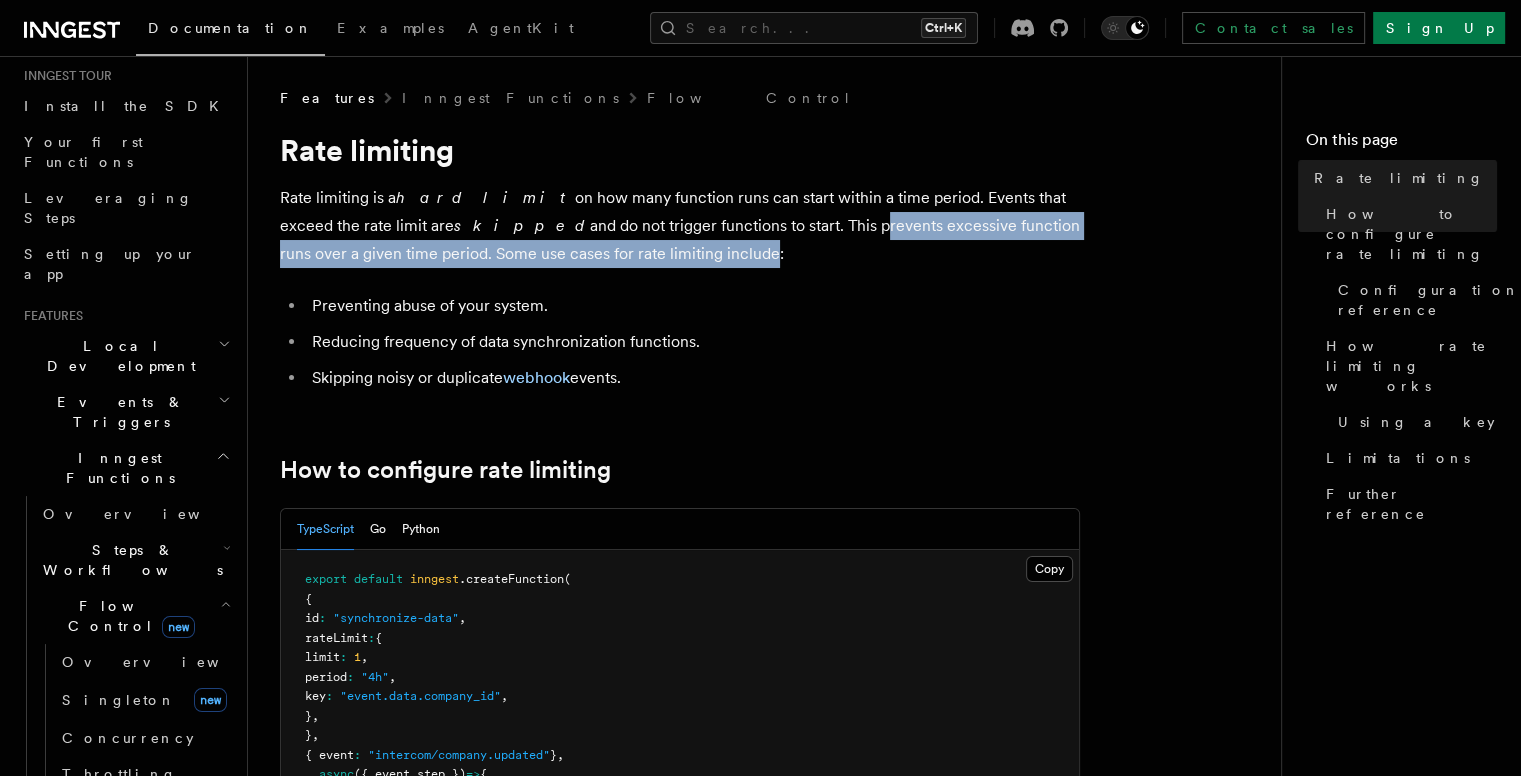 drag, startPoint x: 690, startPoint y: 227, endPoint x: 603, endPoint y: 255, distance: 91.394745 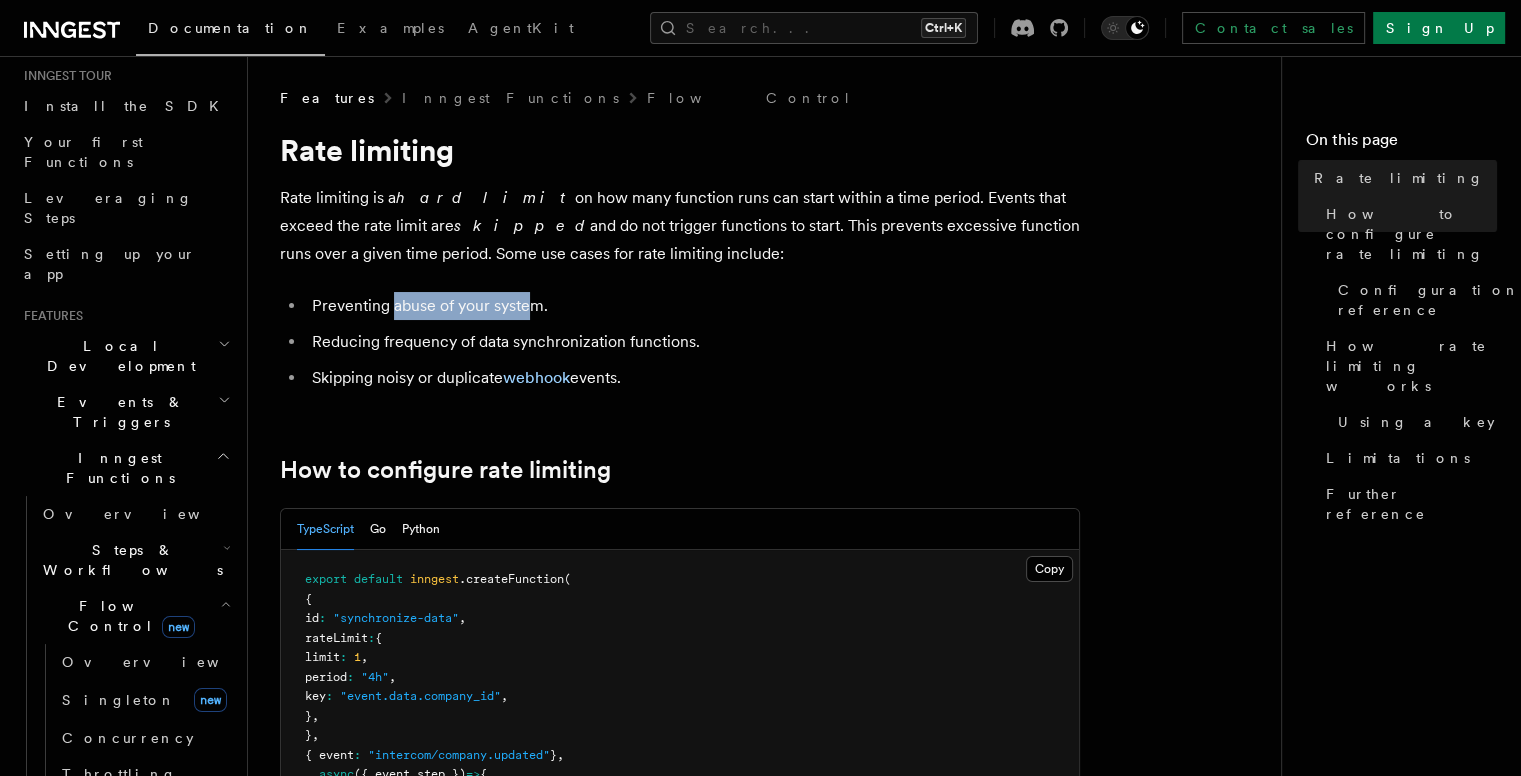 drag, startPoint x: 392, startPoint y: 305, endPoint x: 528, endPoint y: 304, distance: 136.00368 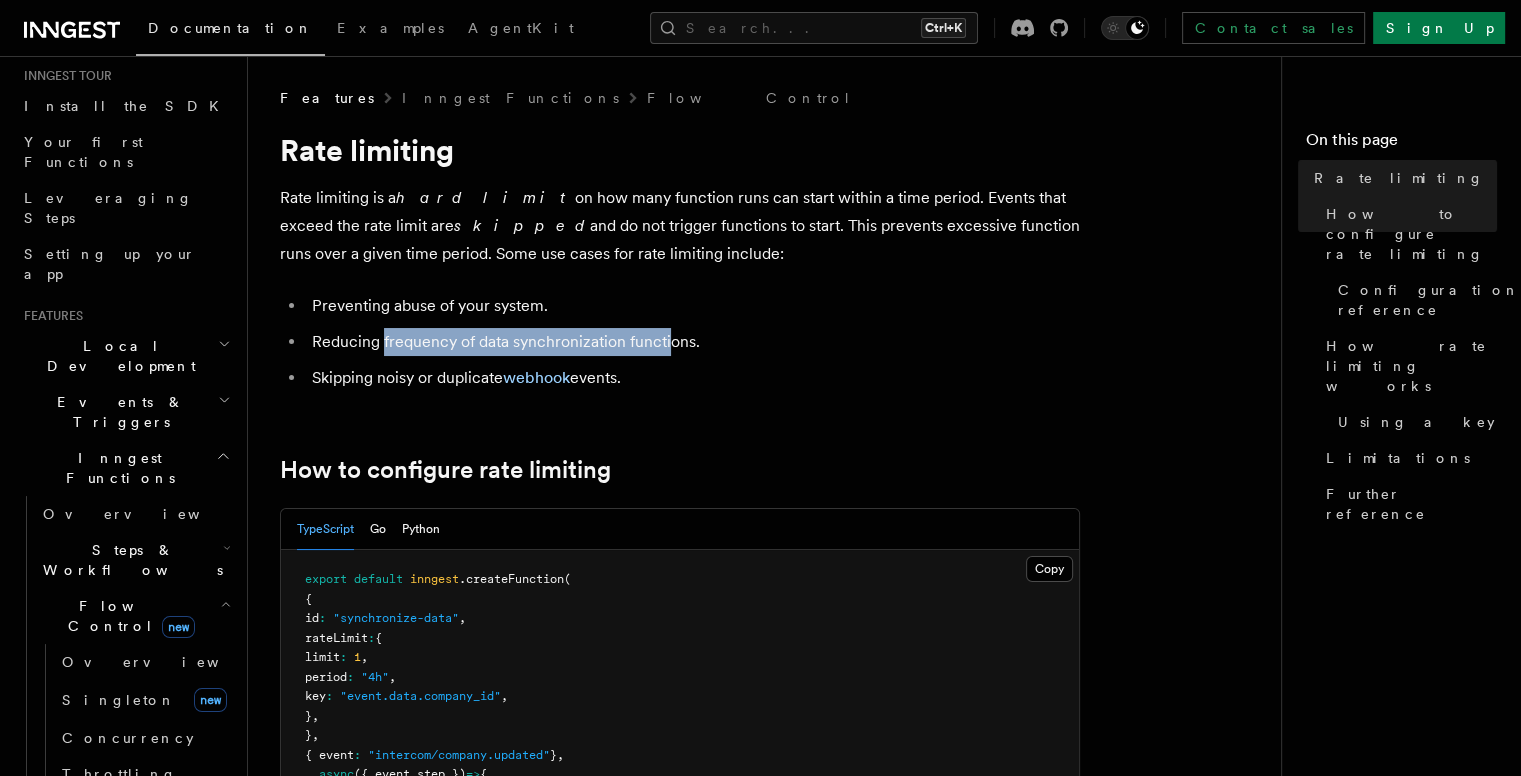 drag, startPoint x: 384, startPoint y: 341, endPoint x: 665, endPoint y: 342, distance: 281.00177 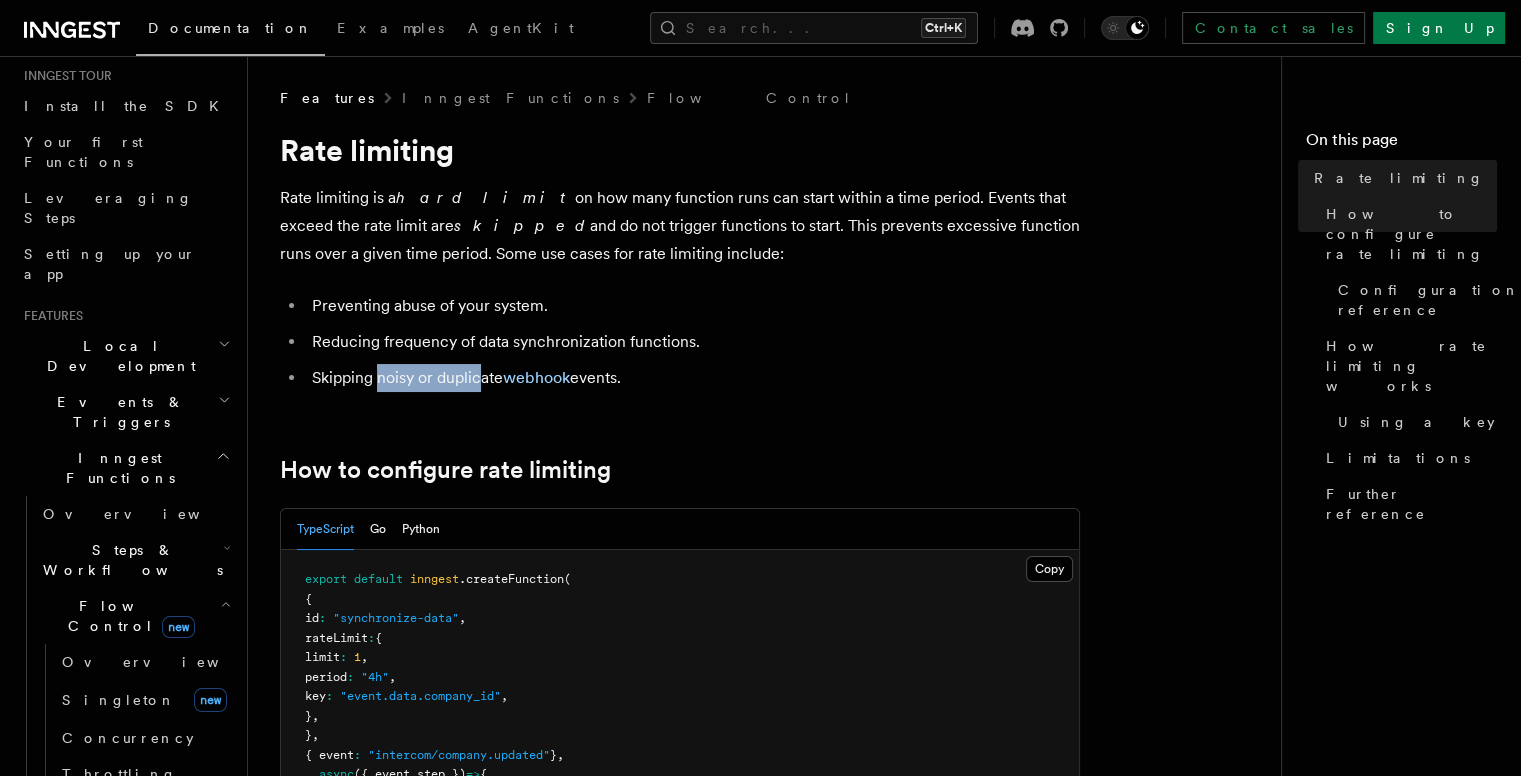 drag, startPoint x: 377, startPoint y: 380, endPoint x: 481, endPoint y: 376, distance: 104.0769 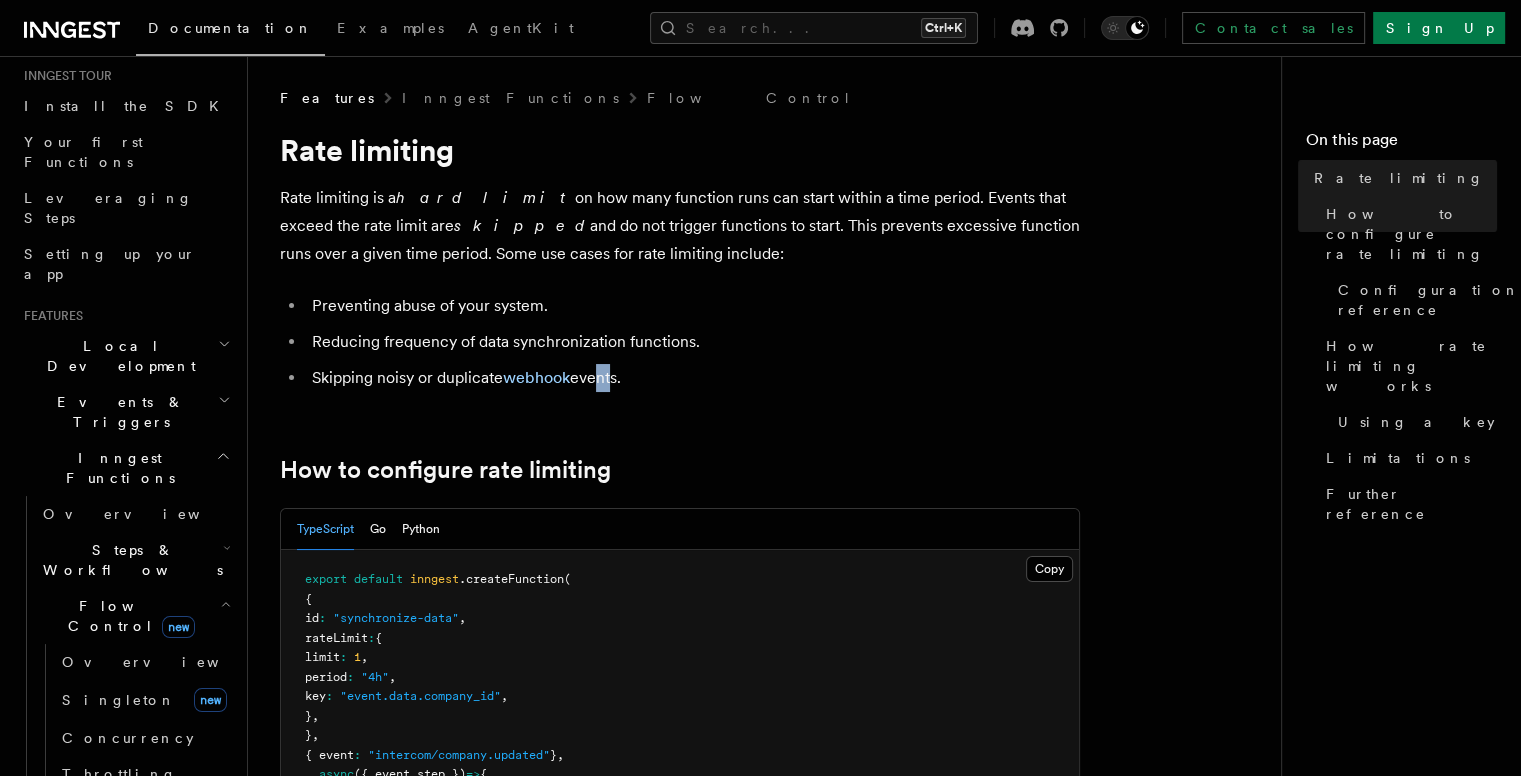 drag, startPoint x: 595, startPoint y: 376, endPoint x: 614, endPoint y: 376, distance: 19 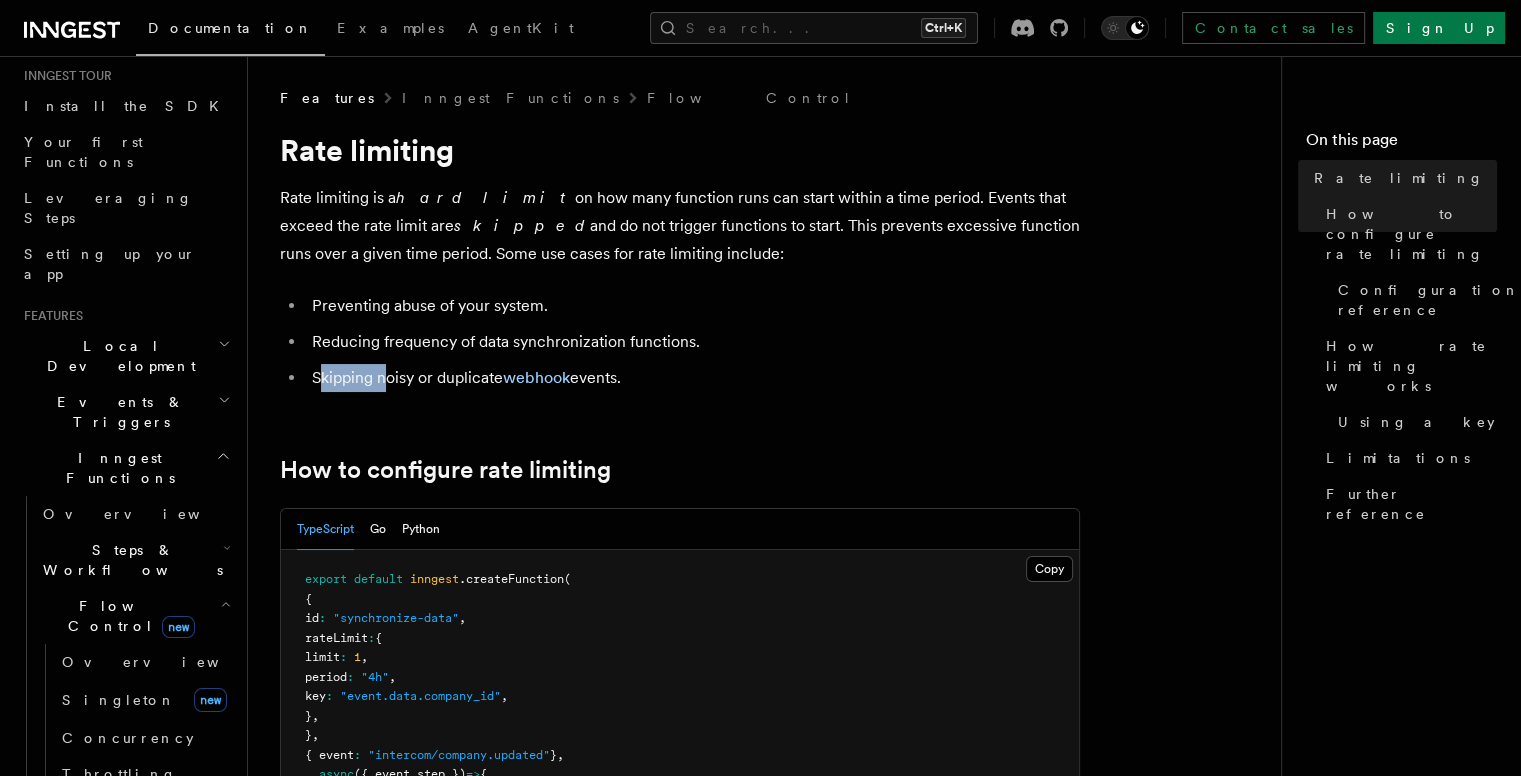 drag, startPoint x: 319, startPoint y: 378, endPoint x: 388, endPoint y: 378, distance: 69 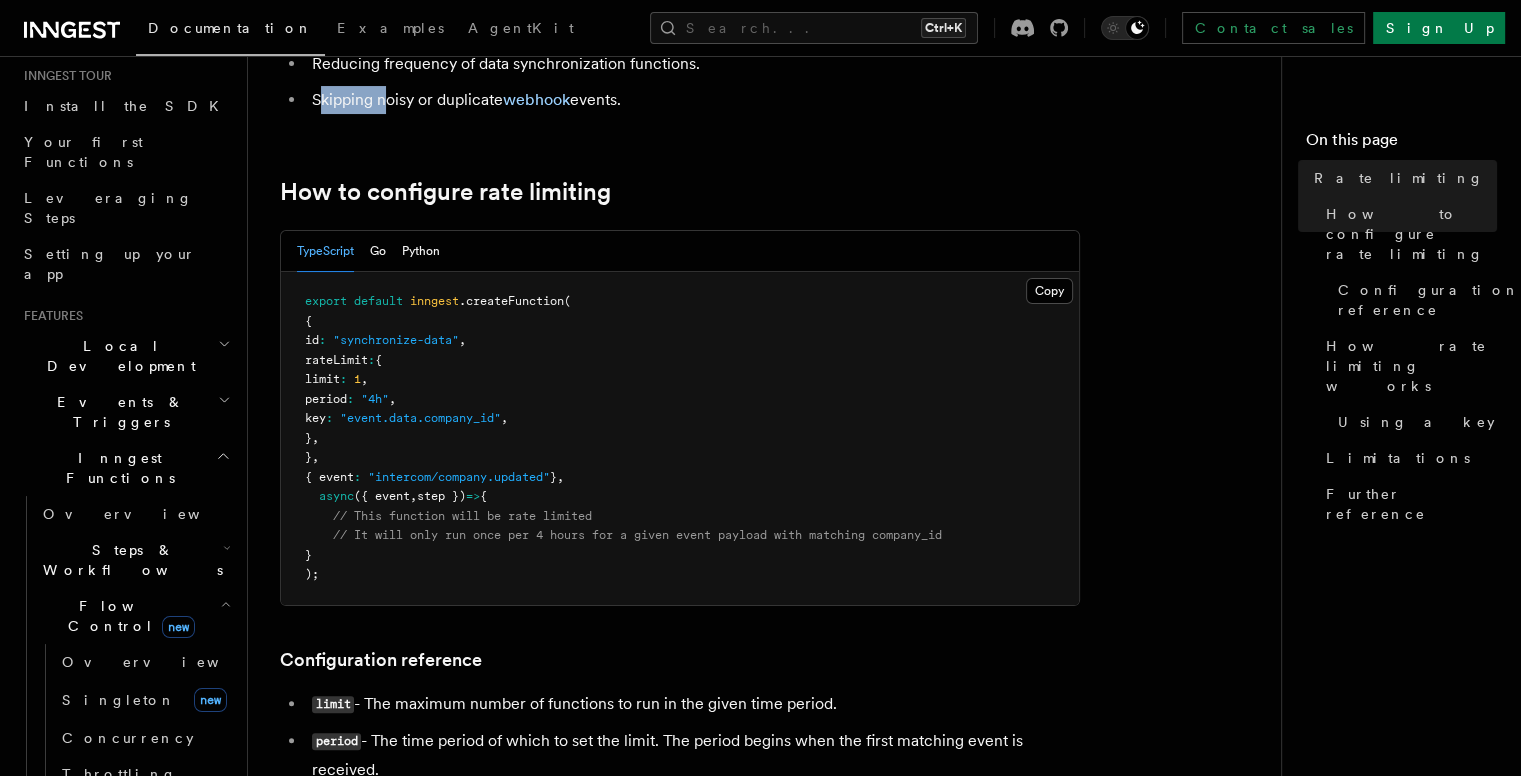 scroll, scrollTop: 300, scrollLeft: 0, axis: vertical 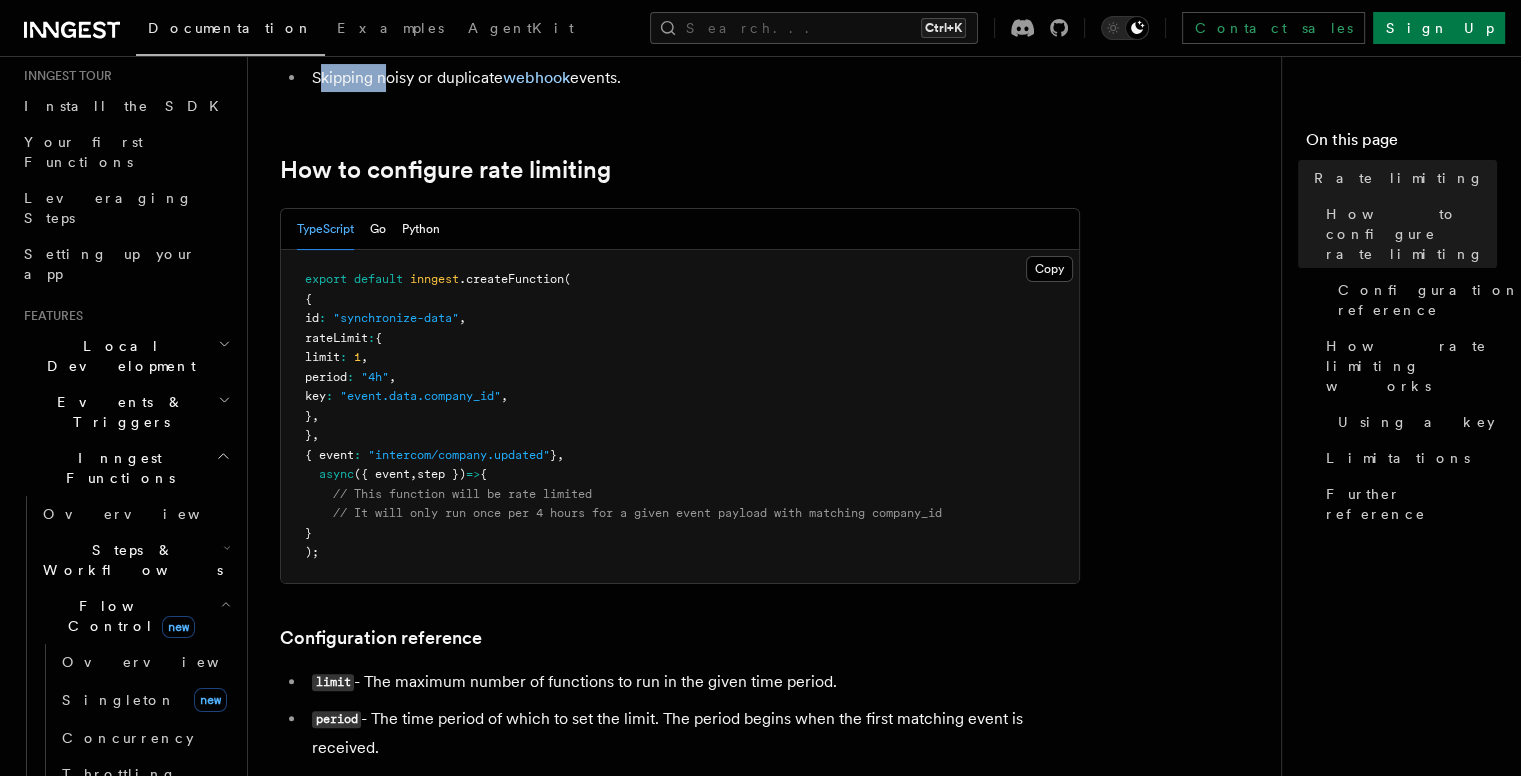 drag, startPoint x: 336, startPoint y: 341, endPoint x: 380, endPoint y: 341, distance: 44 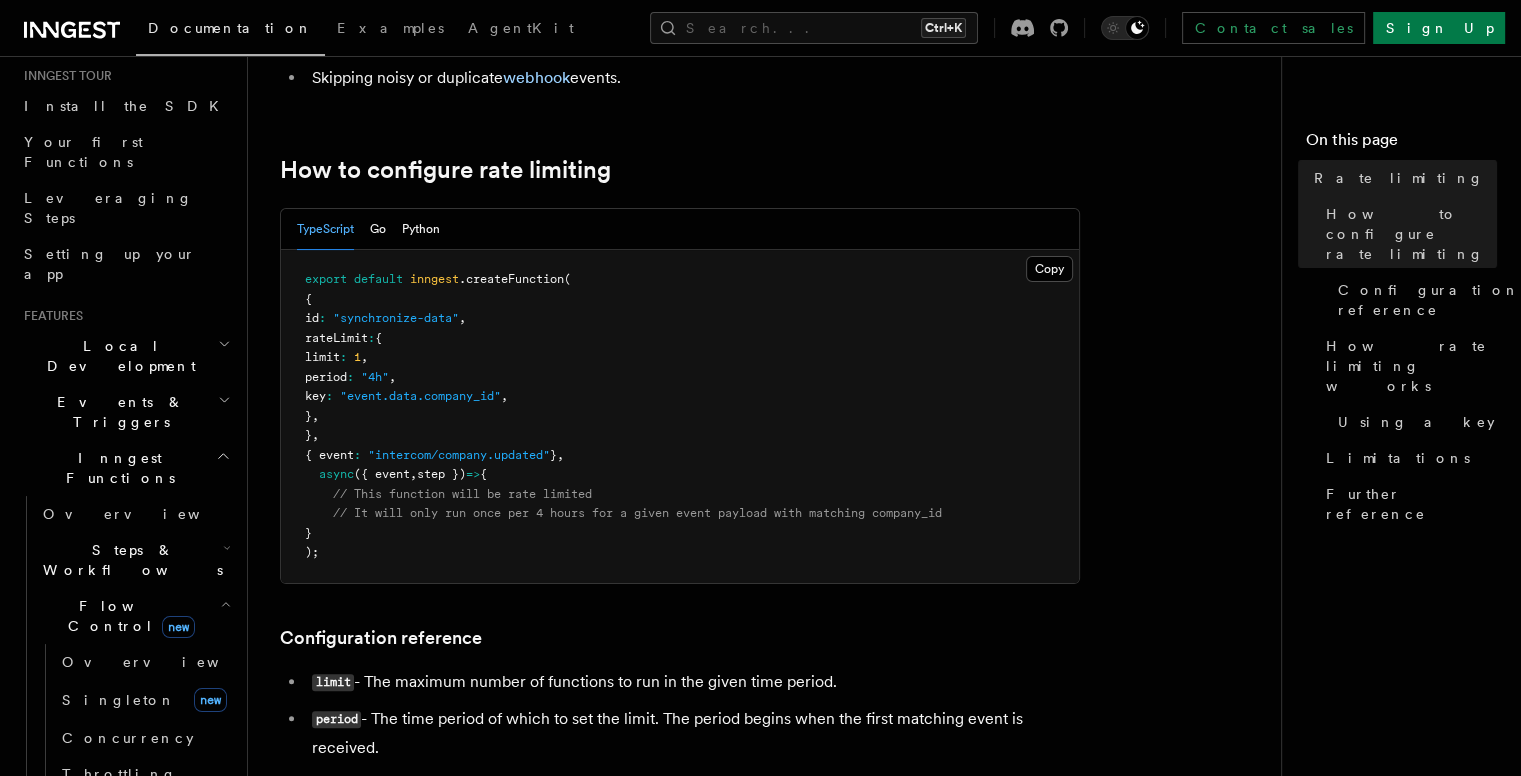 click on "," at bounding box center (364, 357) 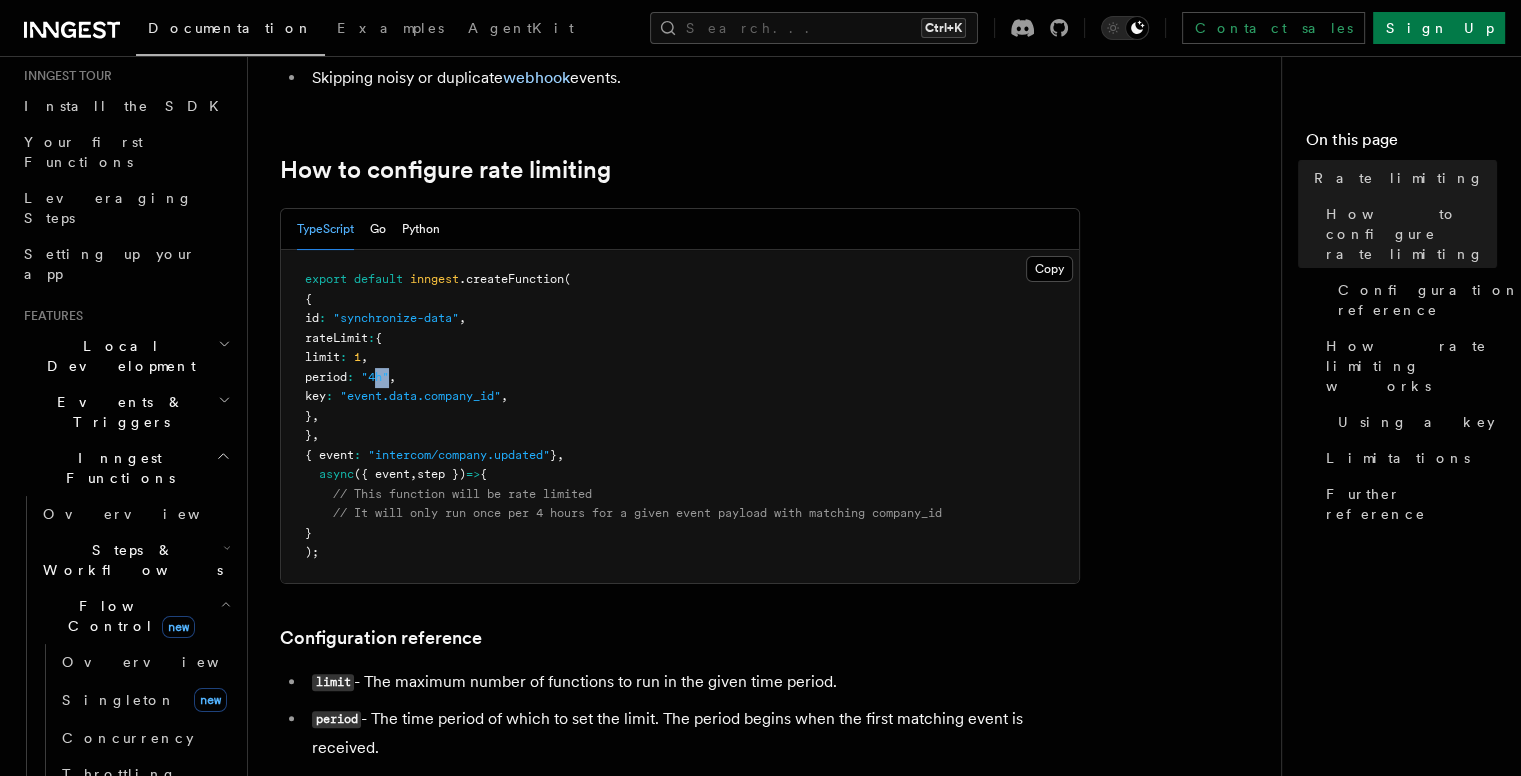 drag, startPoint x: 418, startPoint y: 380, endPoint x: 437, endPoint y: 375, distance: 19.646883 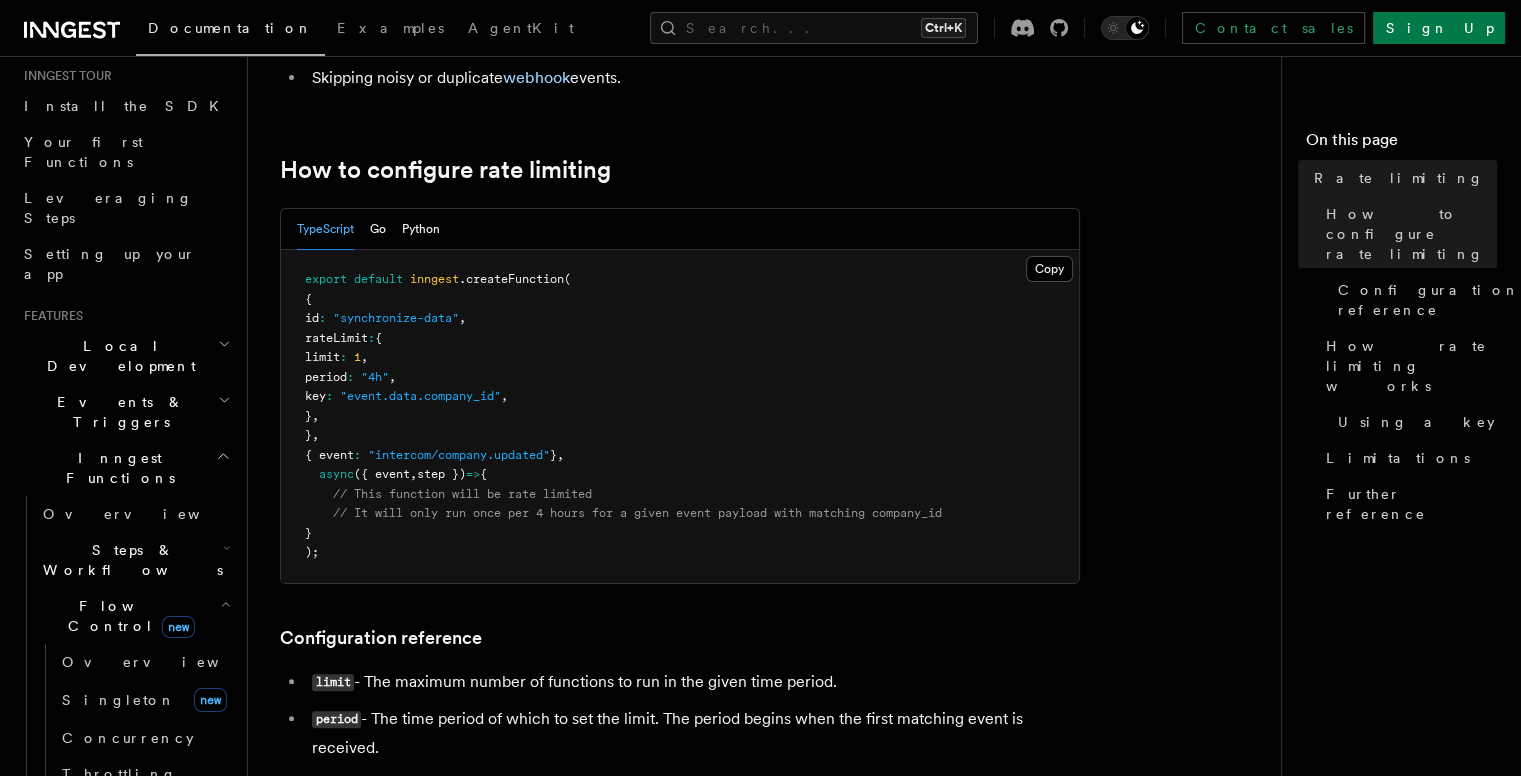 click on "," at bounding box center [392, 377] 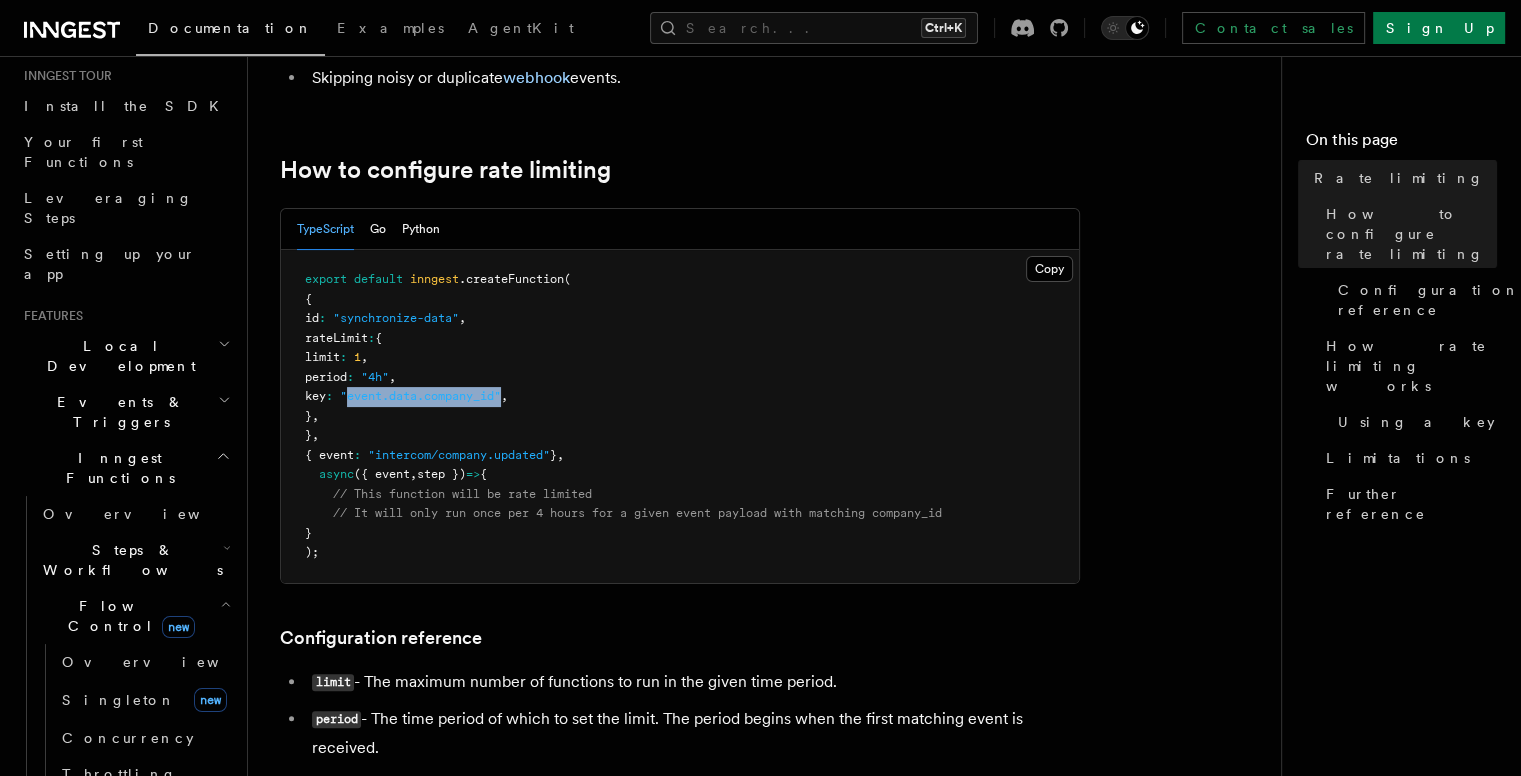 drag, startPoint x: 393, startPoint y: 397, endPoint x: 548, endPoint y: 395, distance: 155.01291 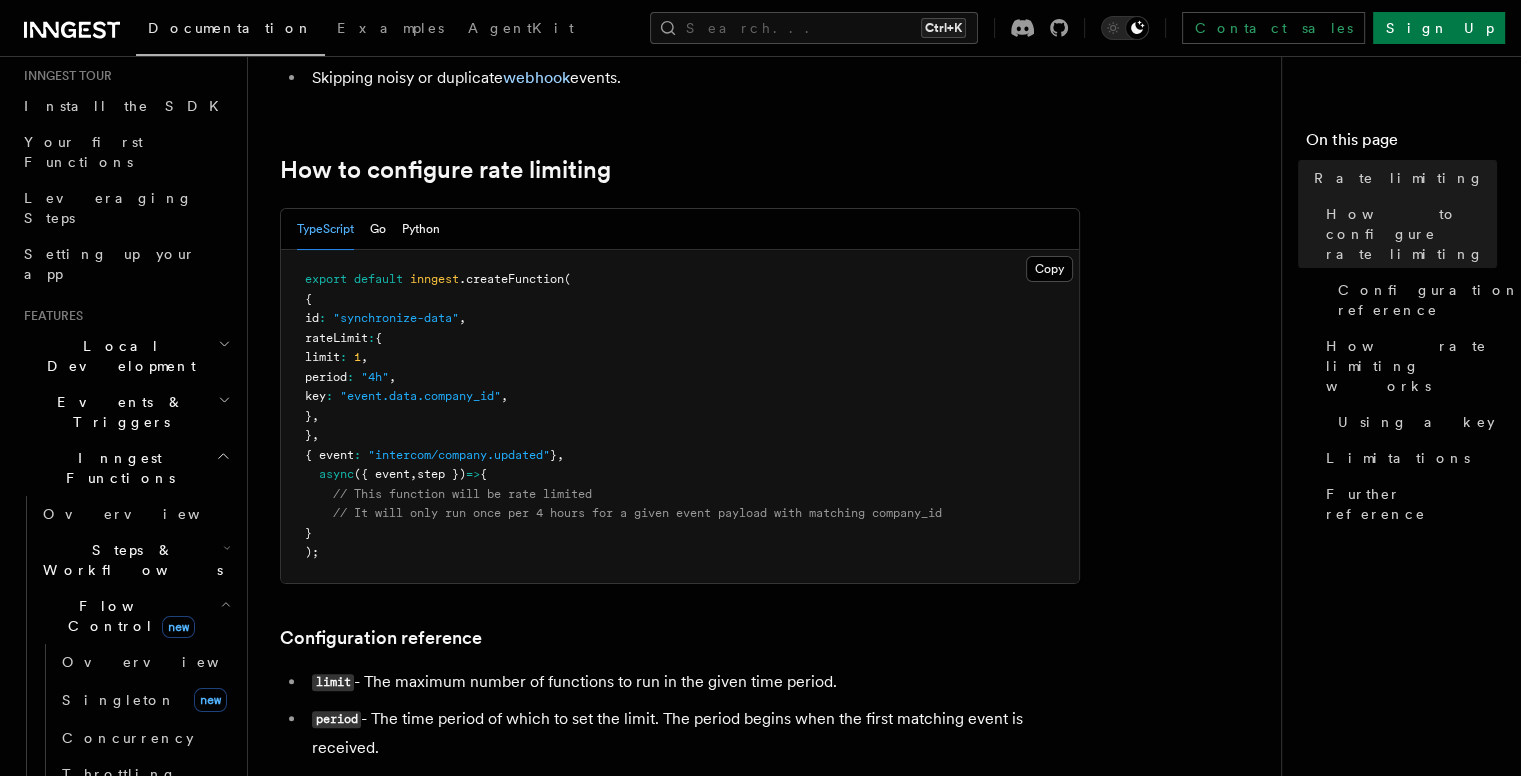click on "export   default   inngest .createFunction (
{
id :   "synchronize-data" ,
rateLimit :  {
limit :   1 ,
period :   "4h" ,
key :   "event.data.company_id" ,
} ,
} ,
{ event :   "intercom/company.updated"  } ,
async  ({ event ,  step })  =>  {
// This function will be rate limited
// It will only run once per 4 hours for a given event payload with matching company_id
}
);" at bounding box center [680, 416] 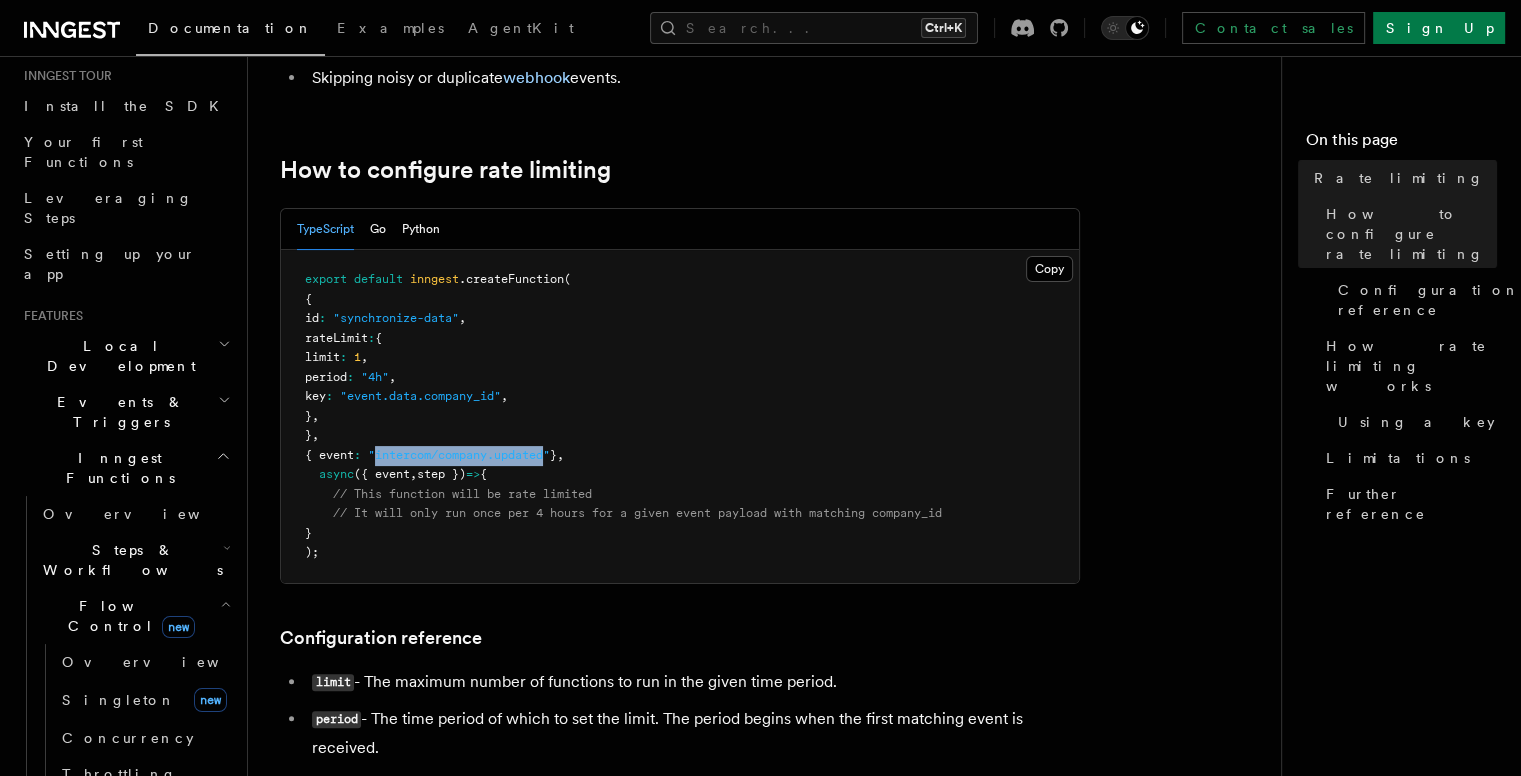 drag, startPoint x: 394, startPoint y: 457, endPoint x: 564, endPoint y: 452, distance: 170.07352 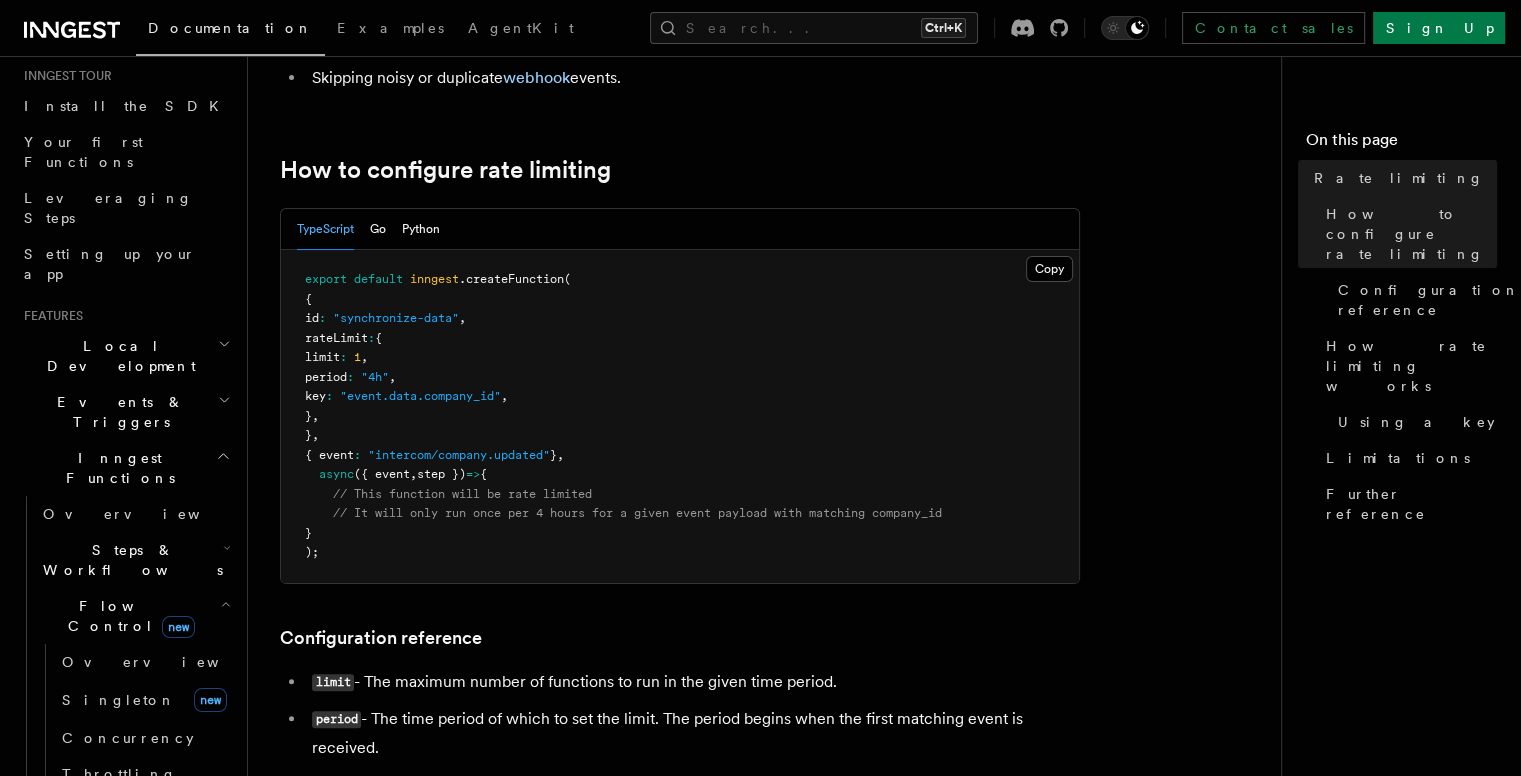 click on "// It will only run once per 4 hours for a given event payload with matching company_id" at bounding box center (637, 513) 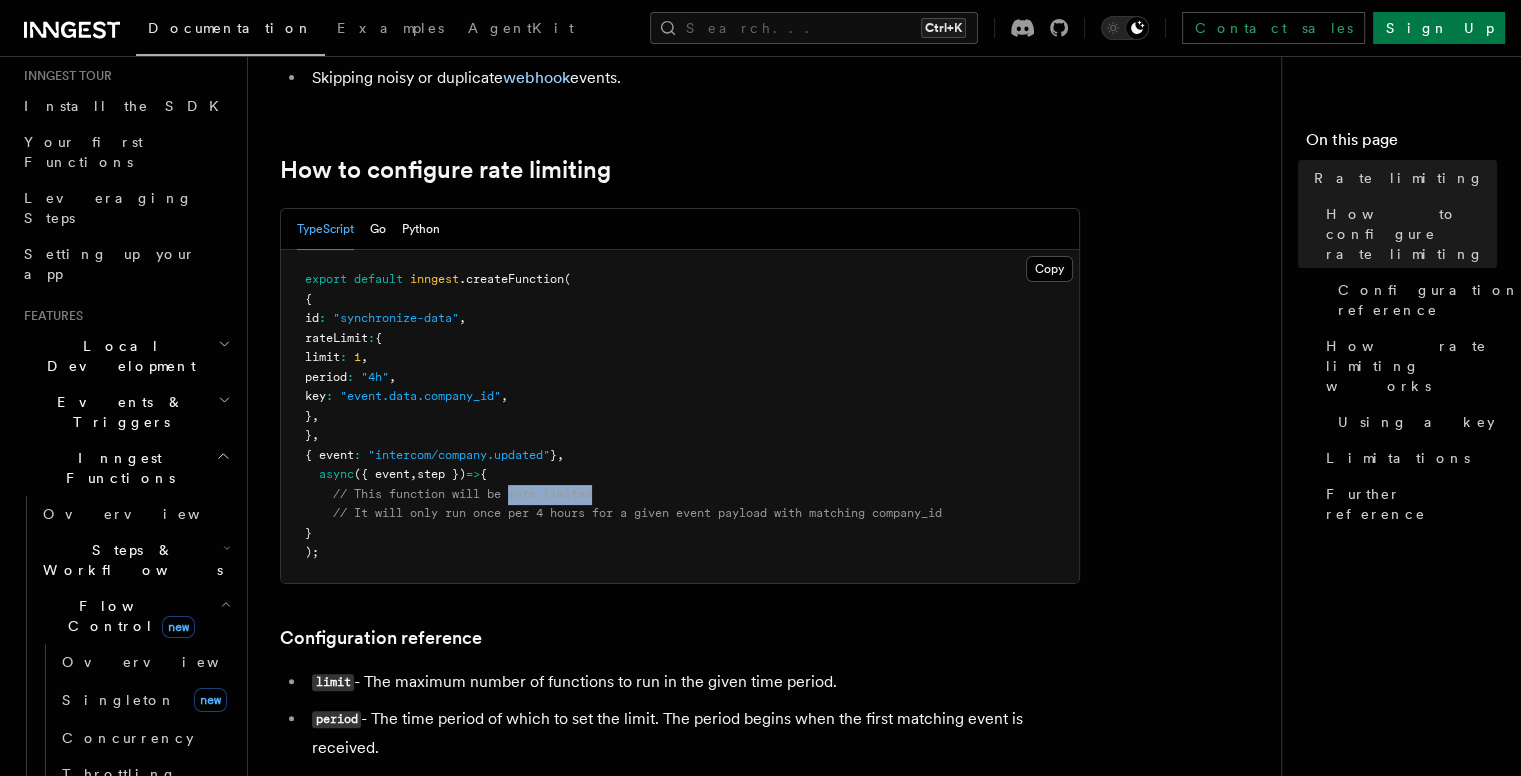 drag, startPoint x: 512, startPoint y: 496, endPoint x: 624, endPoint y: 493, distance: 112.04017 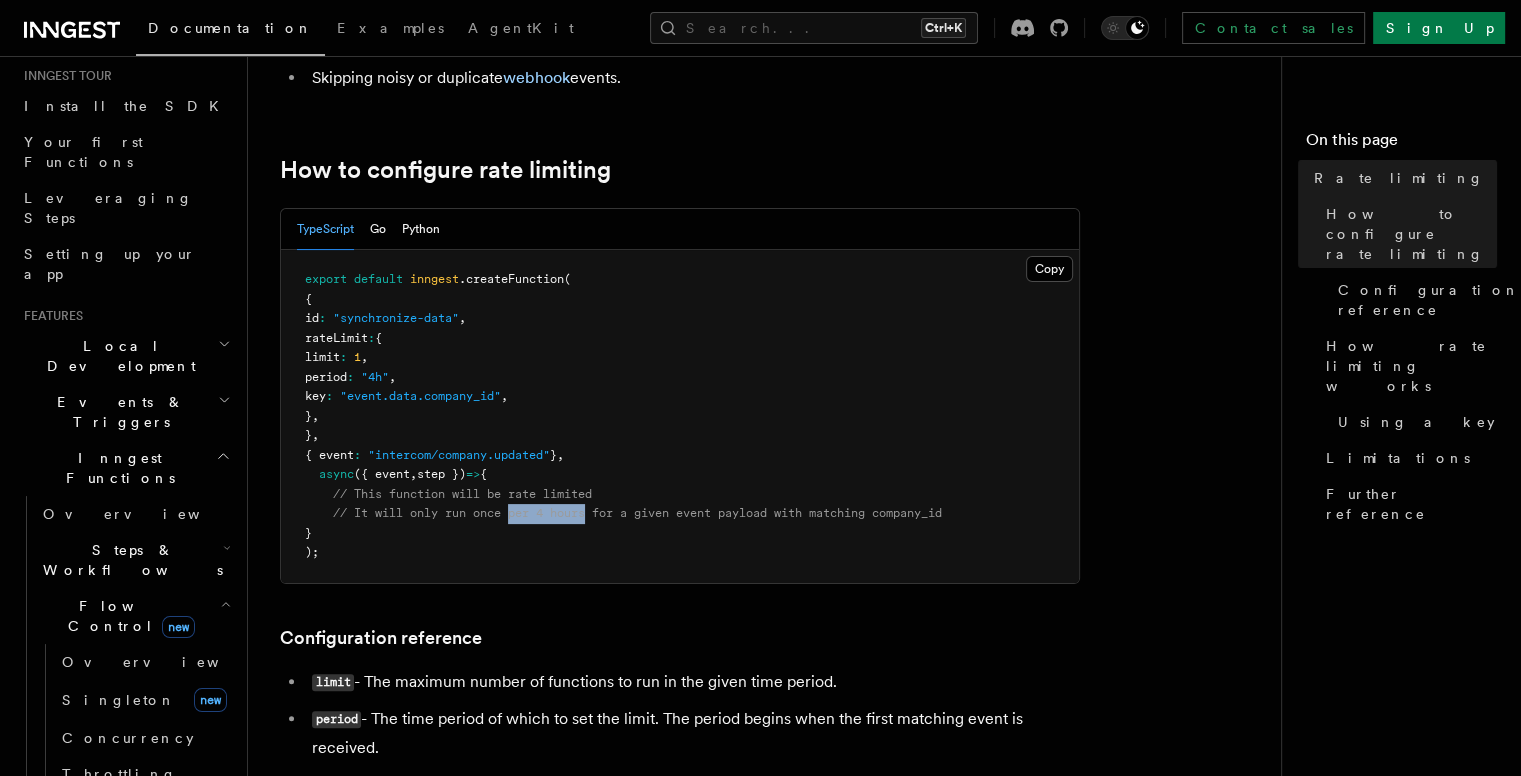 drag, startPoint x: 516, startPoint y: 514, endPoint x: 590, endPoint y: 512, distance: 74.02702 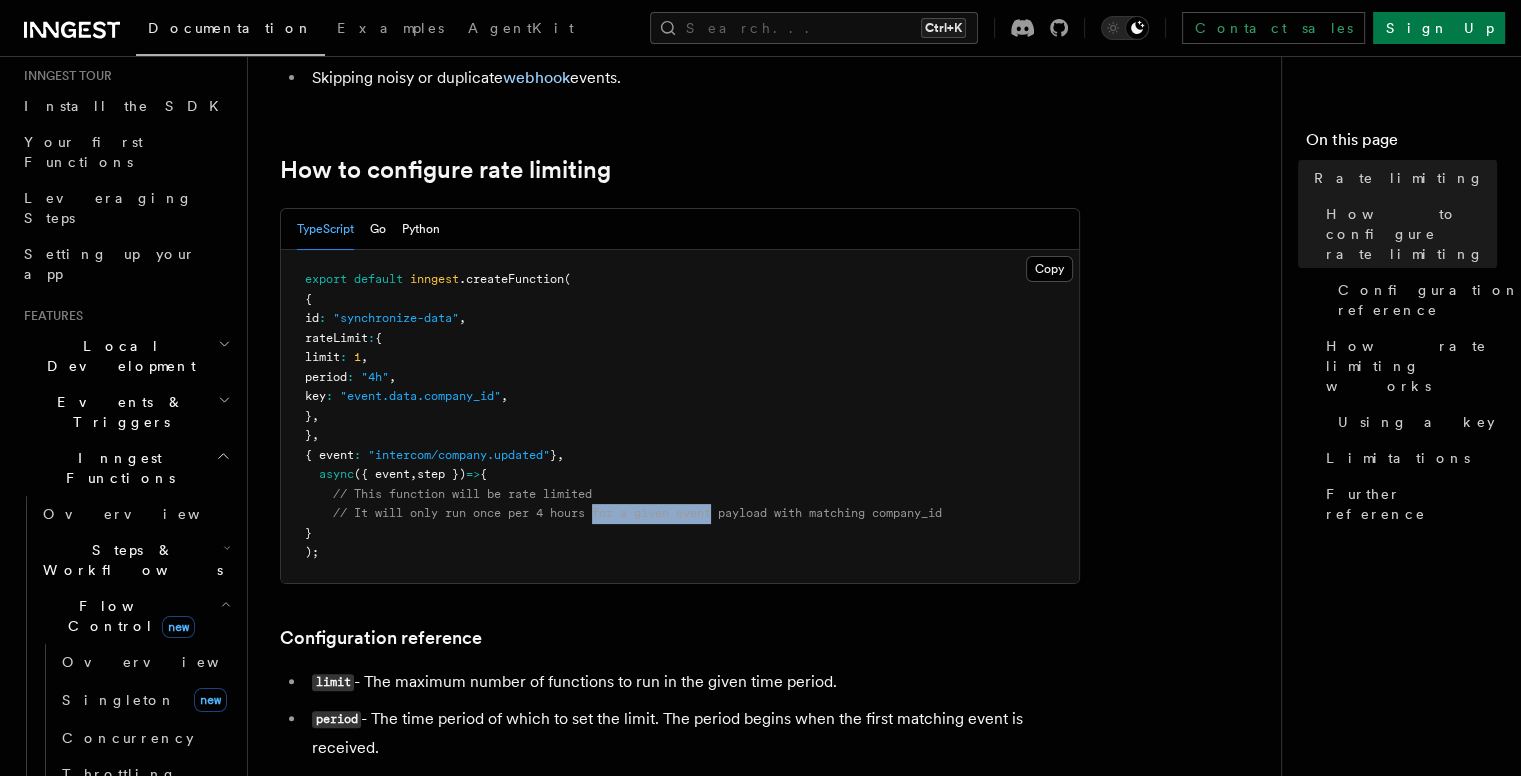 drag, startPoint x: 601, startPoint y: 515, endPoint x: 724, endPoint y: 515, distance: 123 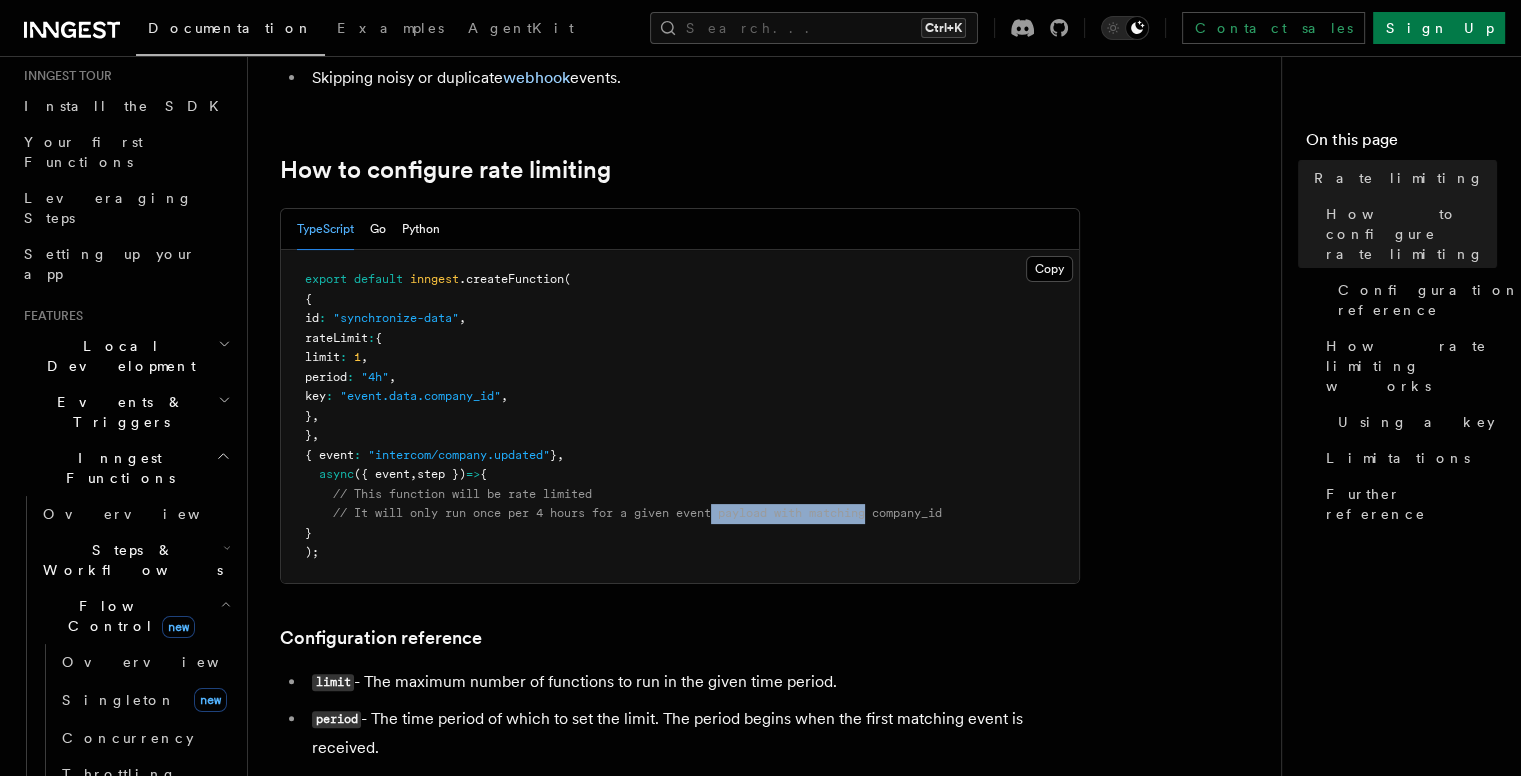 drag, startPoint x: 724, startPoint y: 517, endPoint x: 881, endPoint y: 517, distance: 157 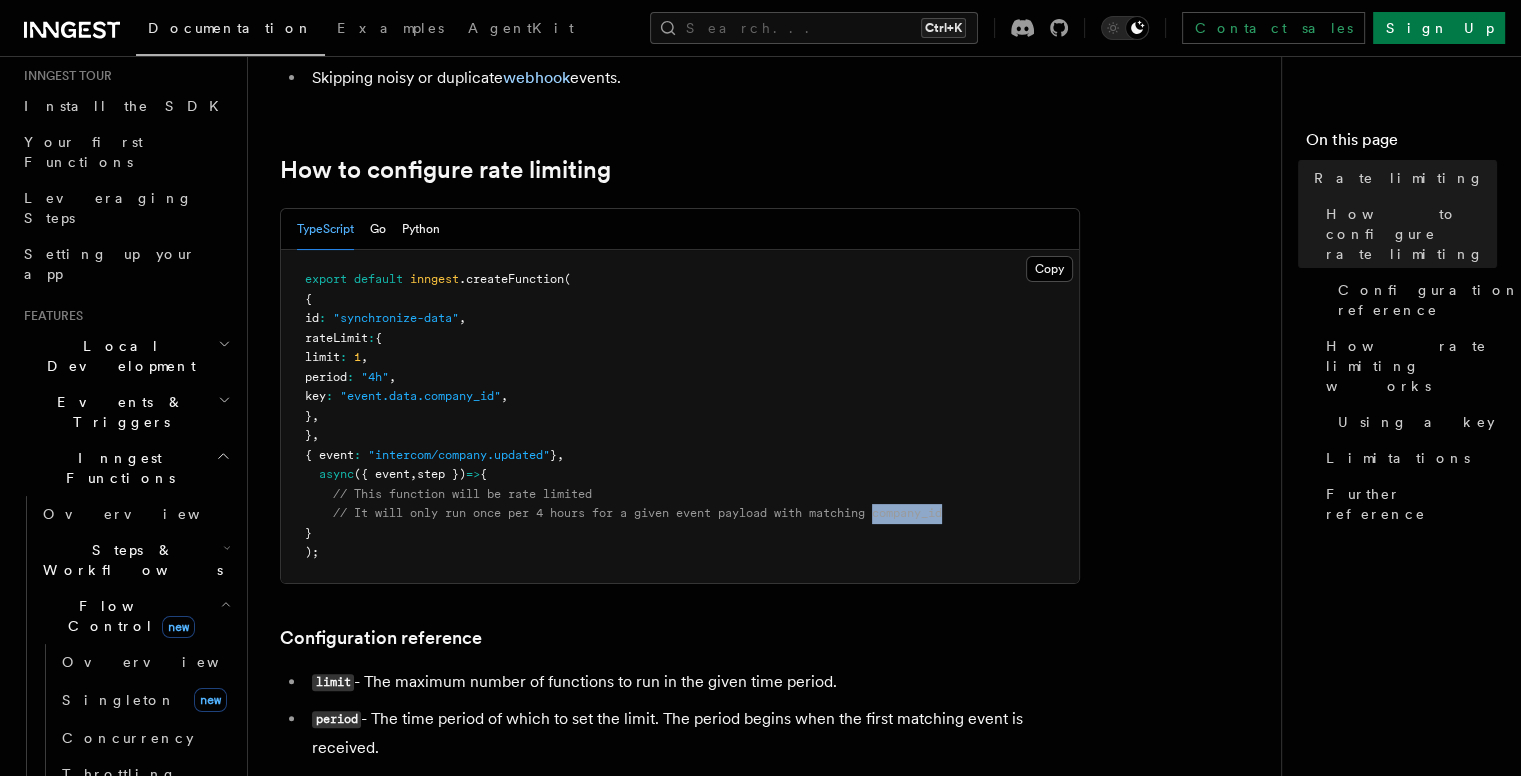 drag, startPoint x: 890, startPoint y: 513, endPoint x: 962, endPoint y: 513, distance: 72 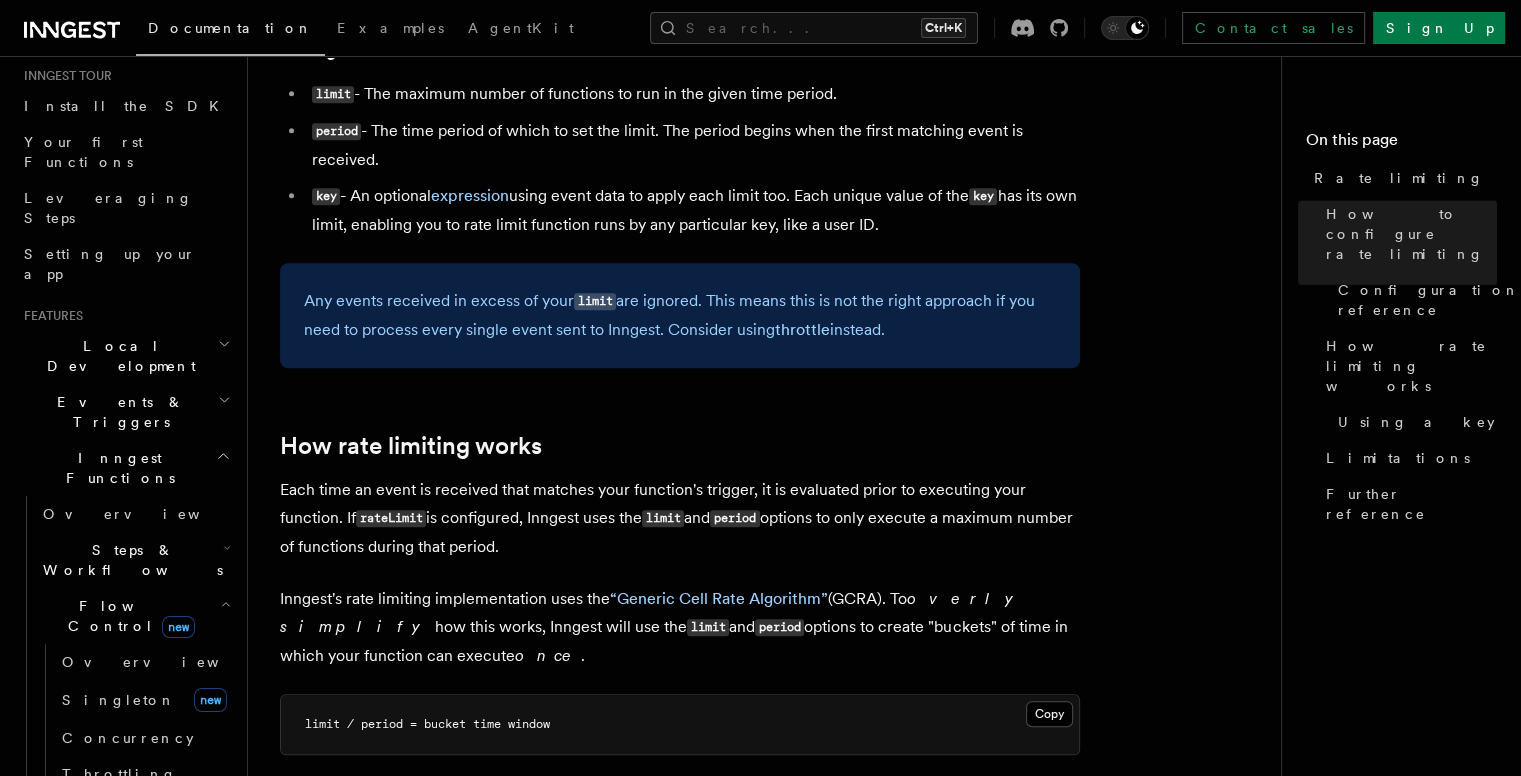 scroll, scrollTop: 900, scrollLeft: 0, axis: vertical 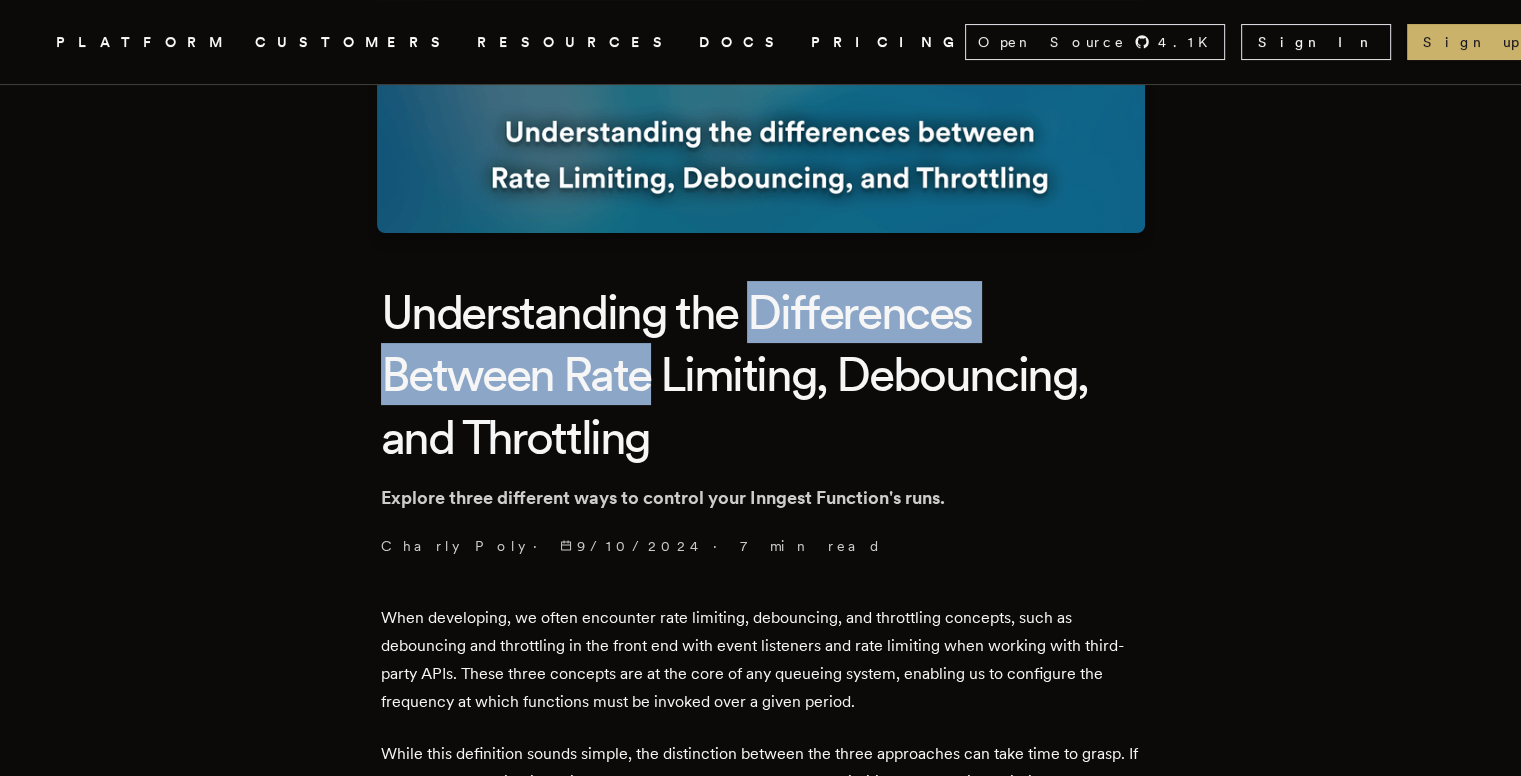 drag, startPoint x: 756, startPoint y: 321, endPoint x: 660, endPoint y: 367, distance: 106.451866 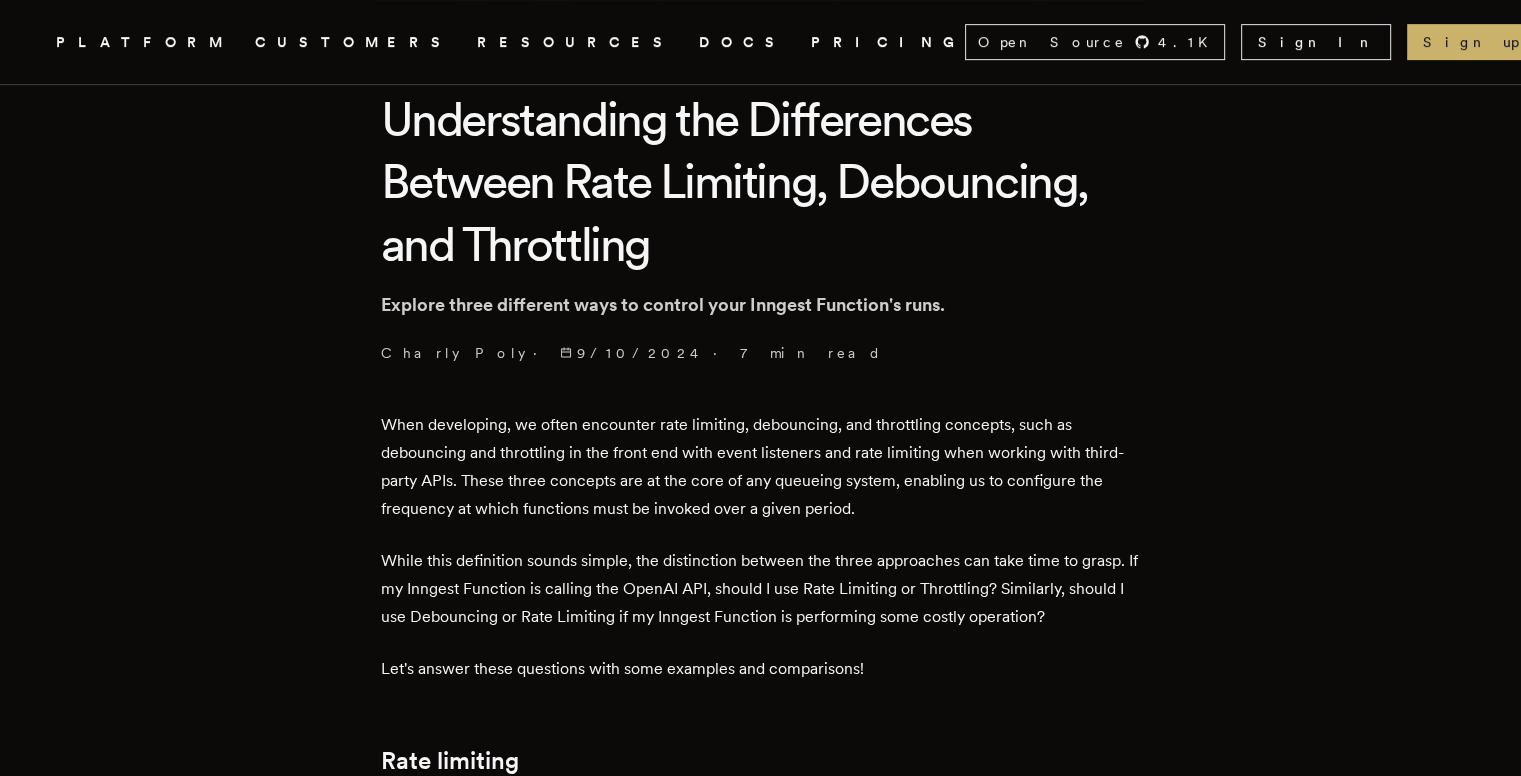 scroll, scrollTop: 500, scrollLeft: 0, axis: vertical 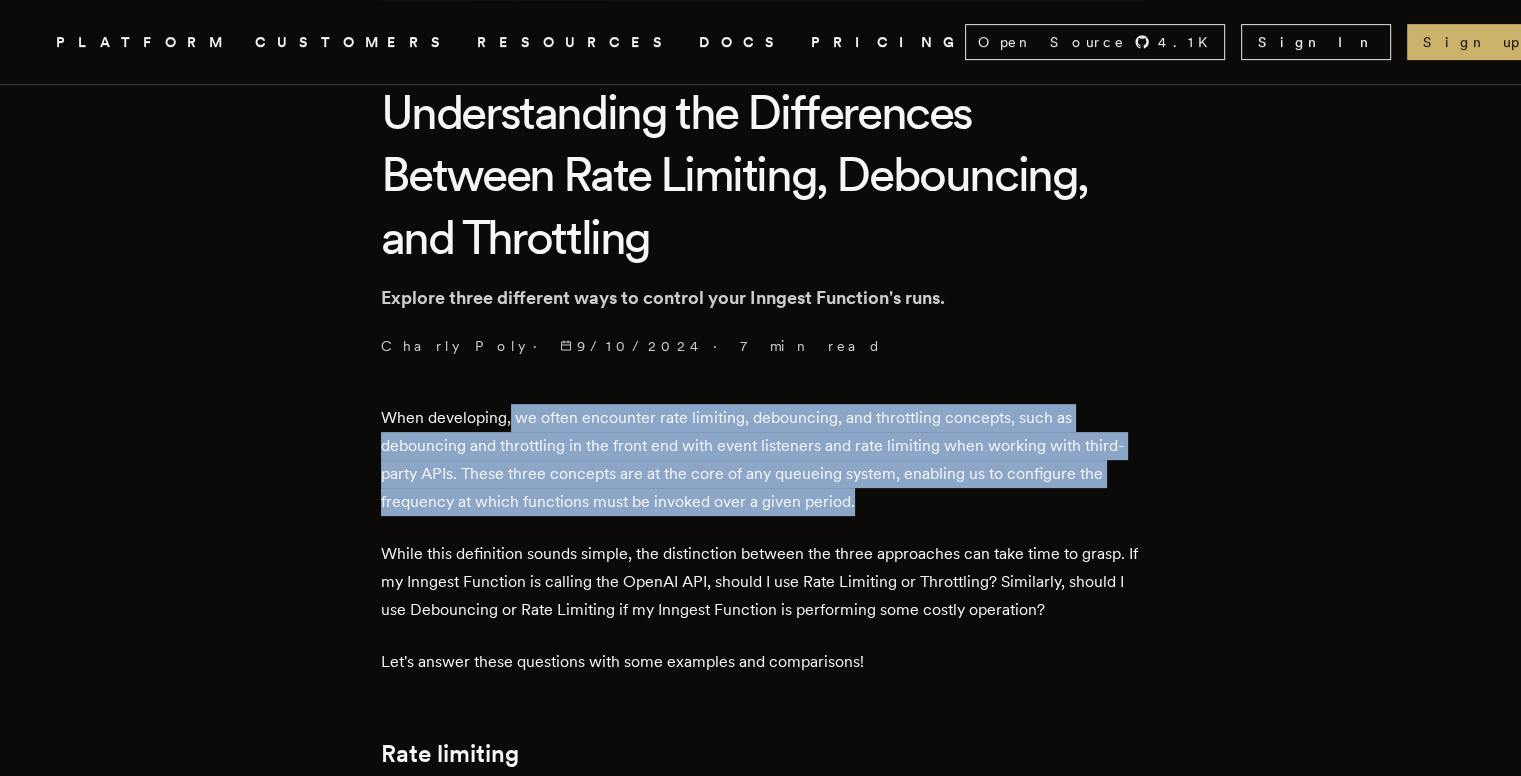 drag, startPoint x: 516, startPoint y: 417, endPoint x: 881, endPoint y: 500, distance: 374.31805 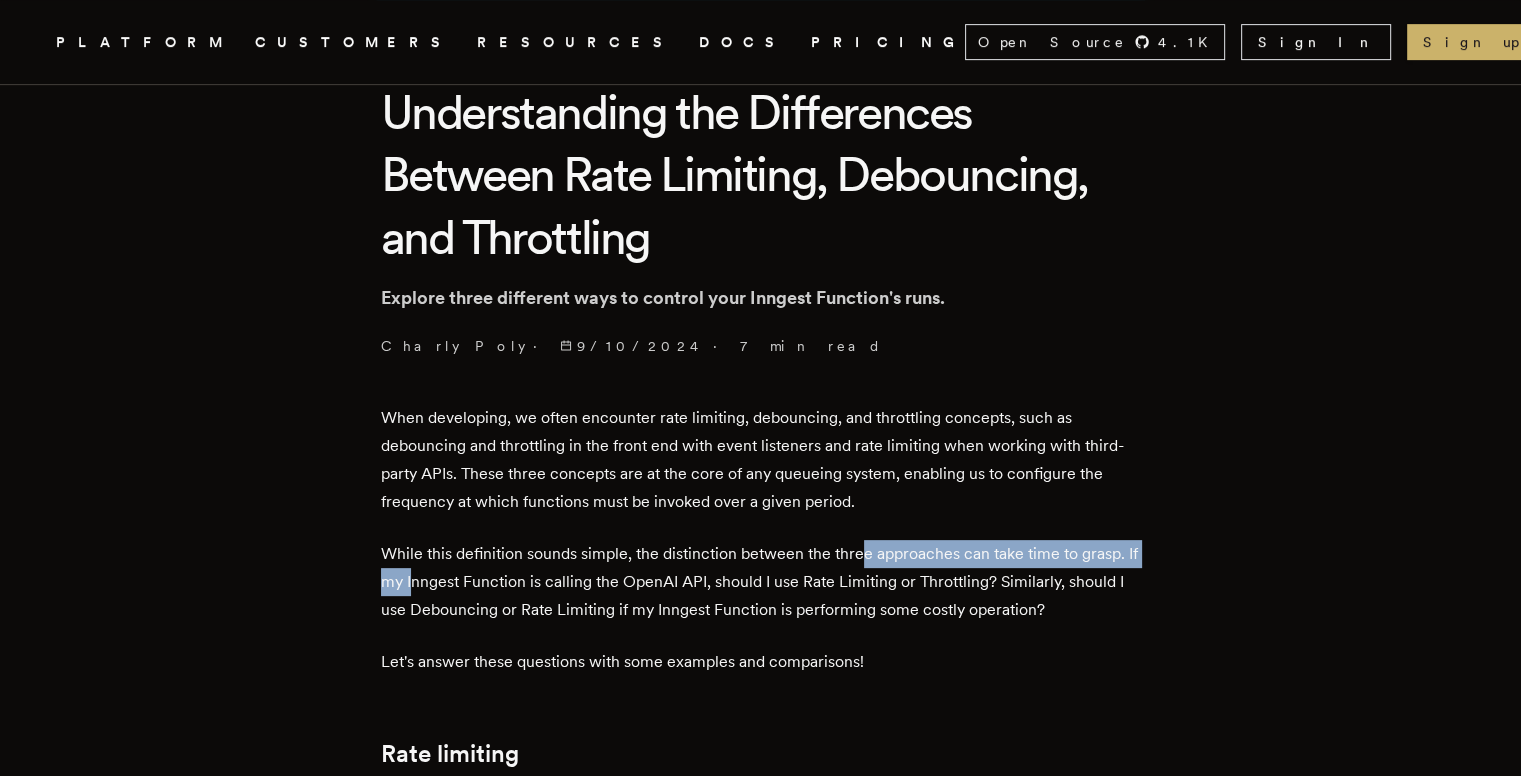 drag, startPoint x: 868, startPoint y: 557, endPoint x: 432, endPoint y: 585, distance: 436.89816 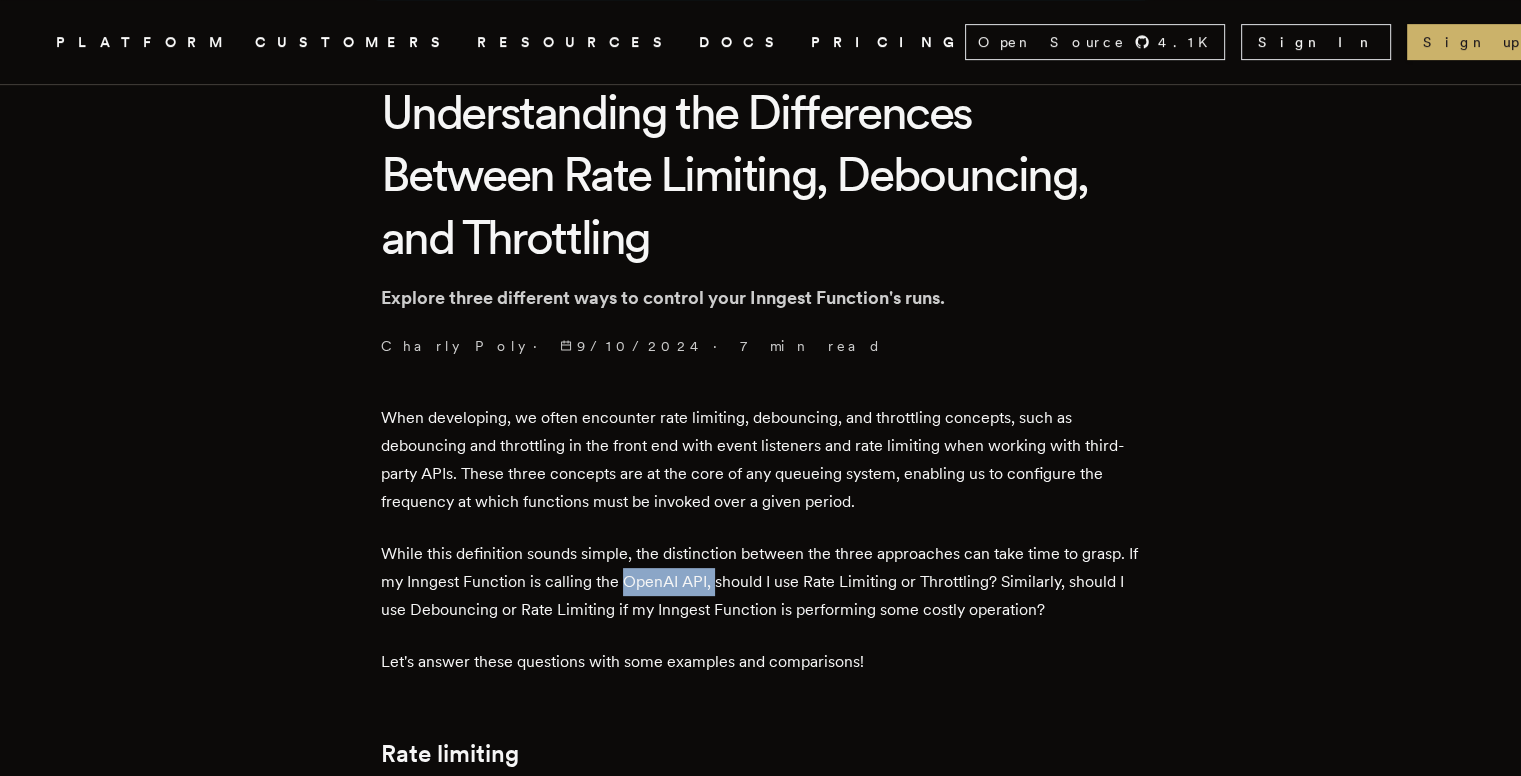 drag, startPoint x: 640, startPoint y: 578, endPoint x: 732, endPoint y: 579, distance: 92.00543 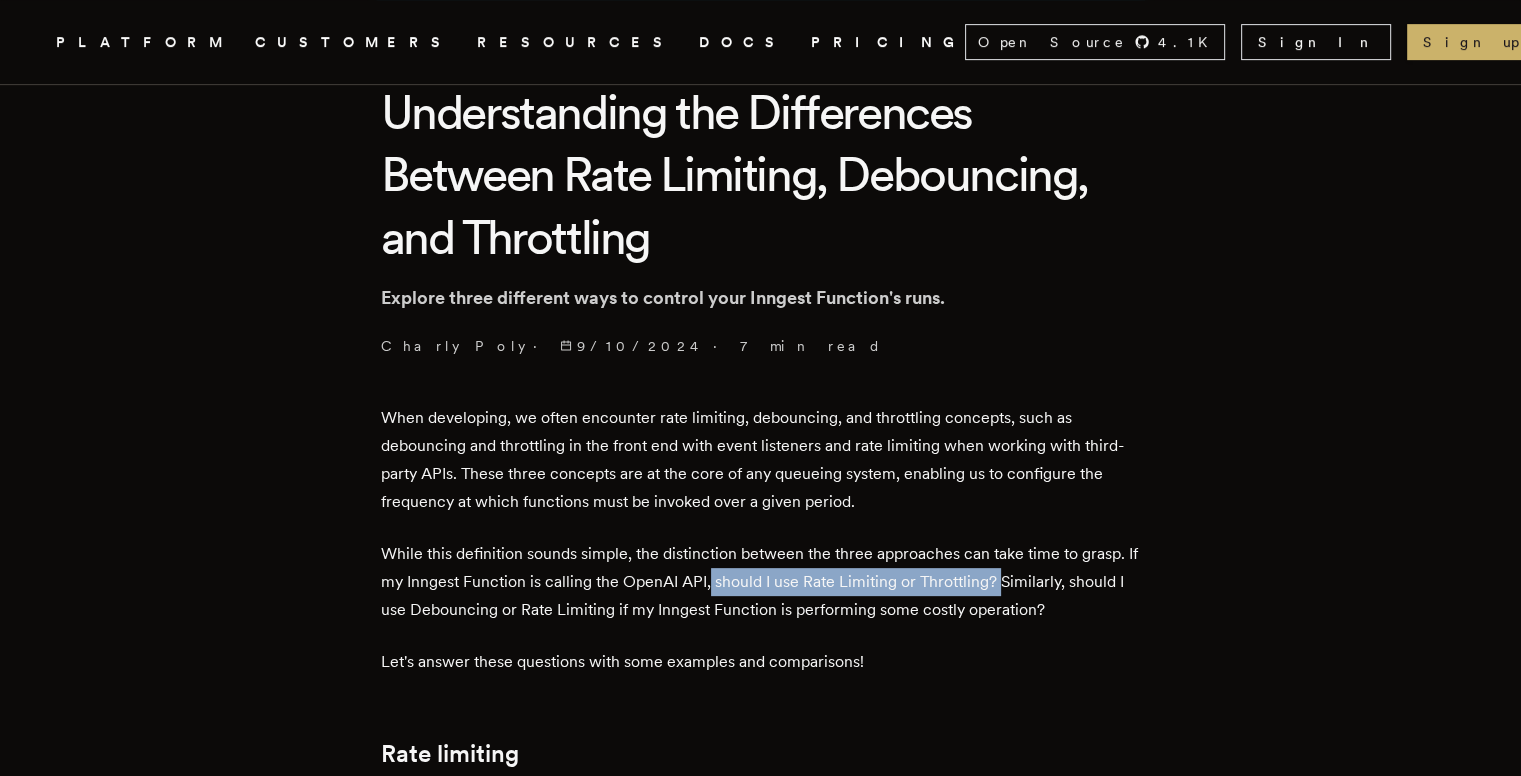 drag, startPoint x: 730, startPoint y: 581, endPoint x: 1018, endPoint y: 583, distance: 288.00696 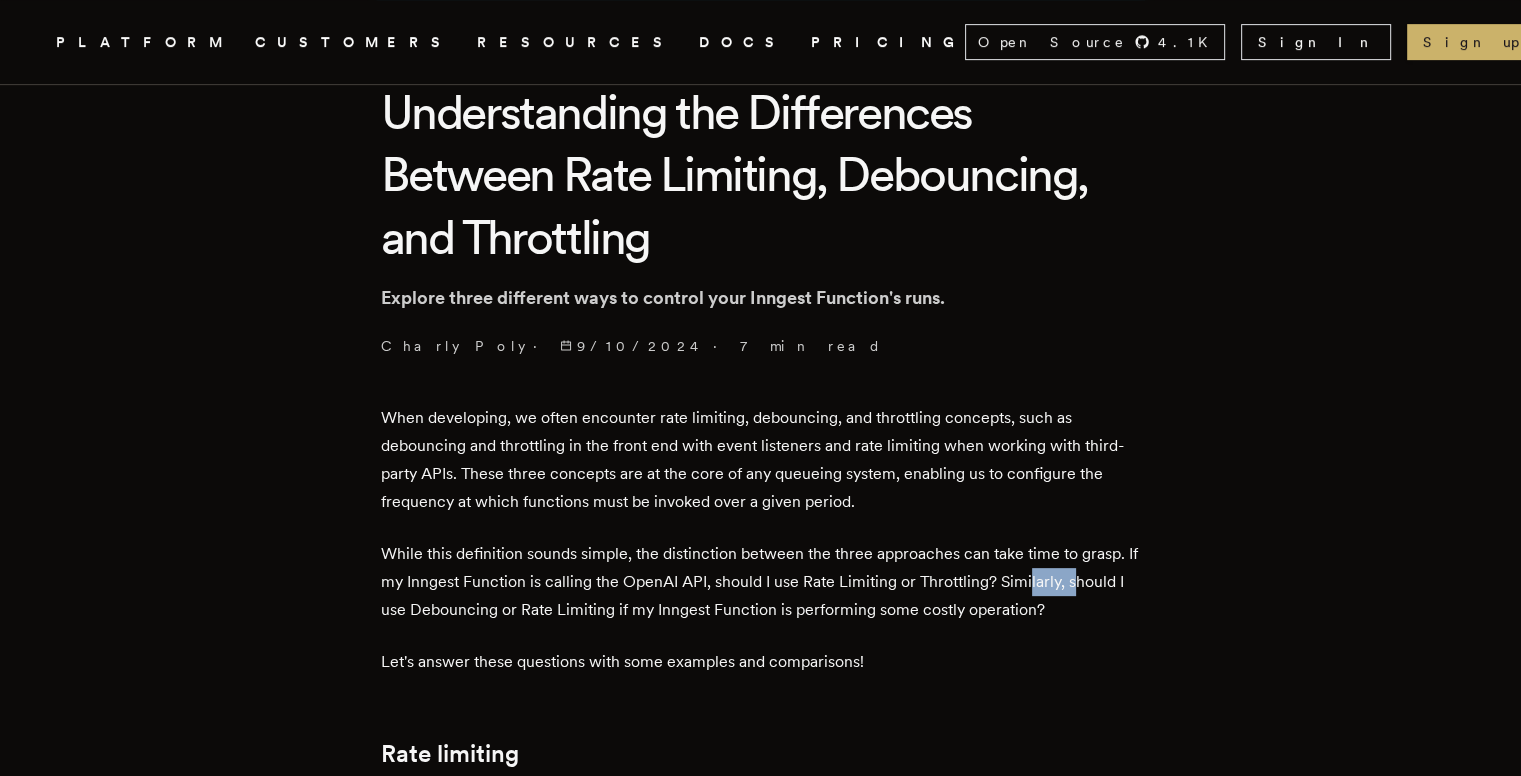 drag, startPoint x: 1046, startPoint y: 581, endPoint x: 1092, endPoint y: 582, distance: 46.010868 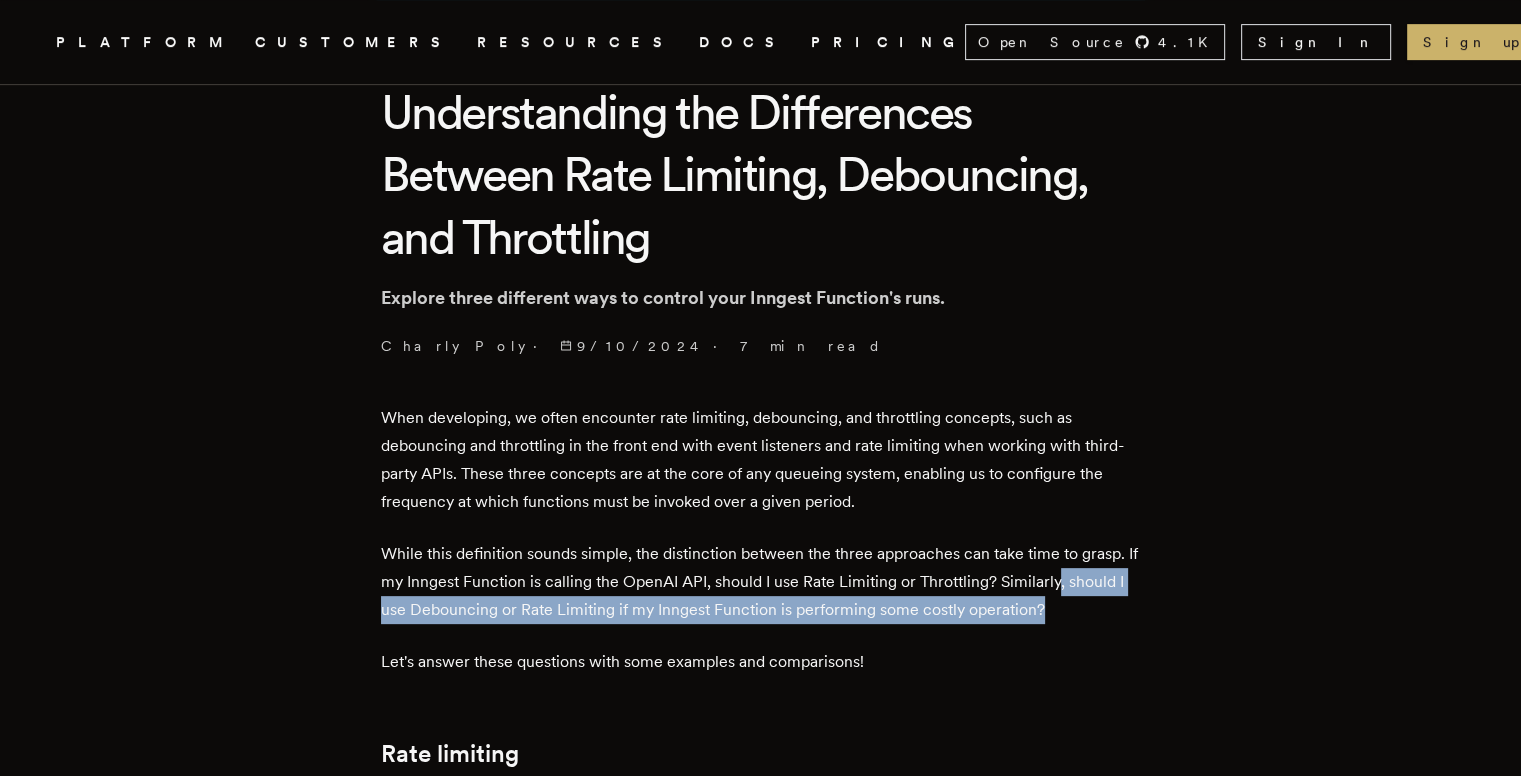 drag, startPoint x: 1079, startPoint y: 581, endPoint x: 1064, endPoint y: 612, distance: 34.43835 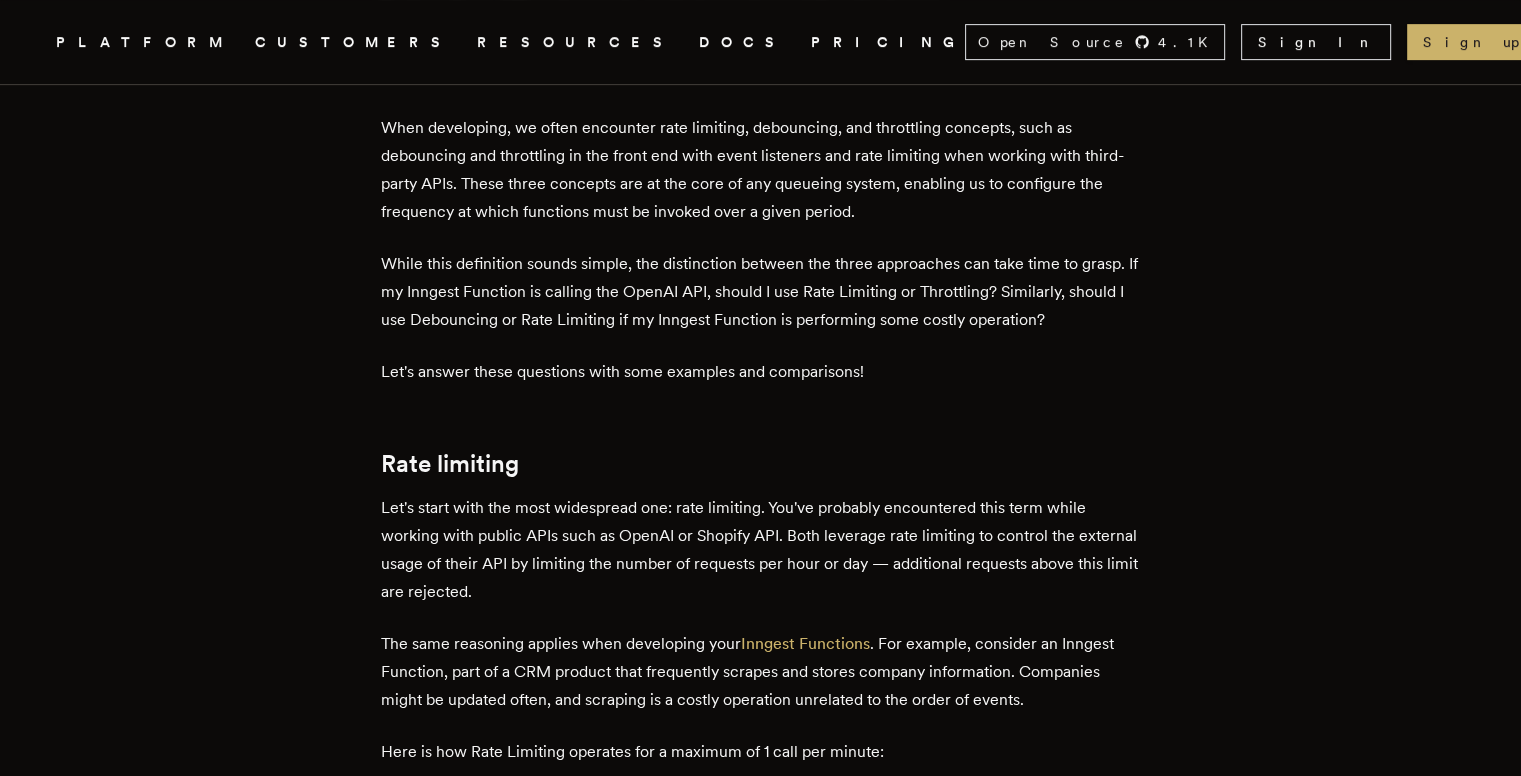 scroll, scrollTop: 900, scrollLeft: 0, axis: vertical 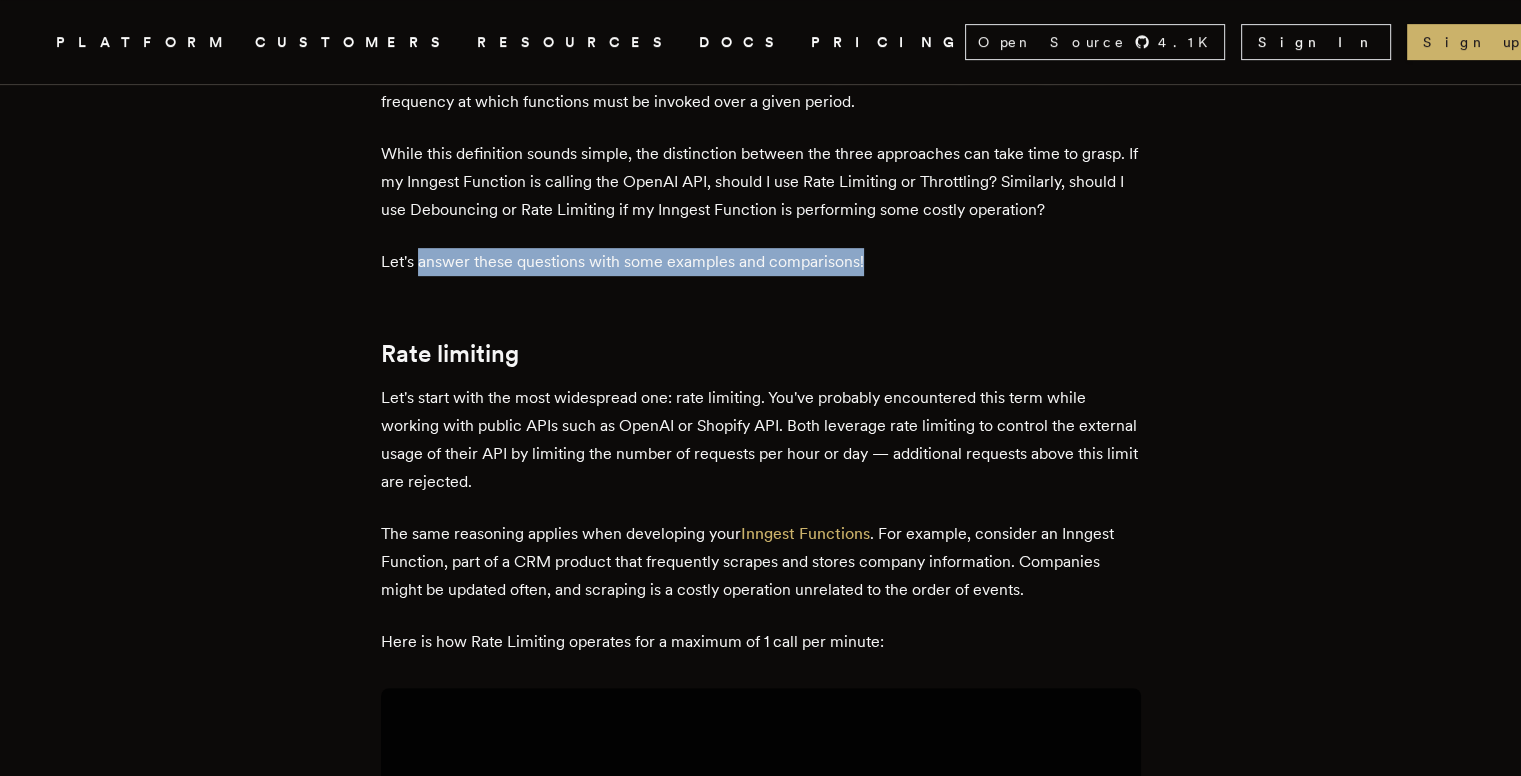 drag, startPoint x: 425, startPoint y: 263, endPoint x: 909, endPoint y: 265, distance: 484.00412 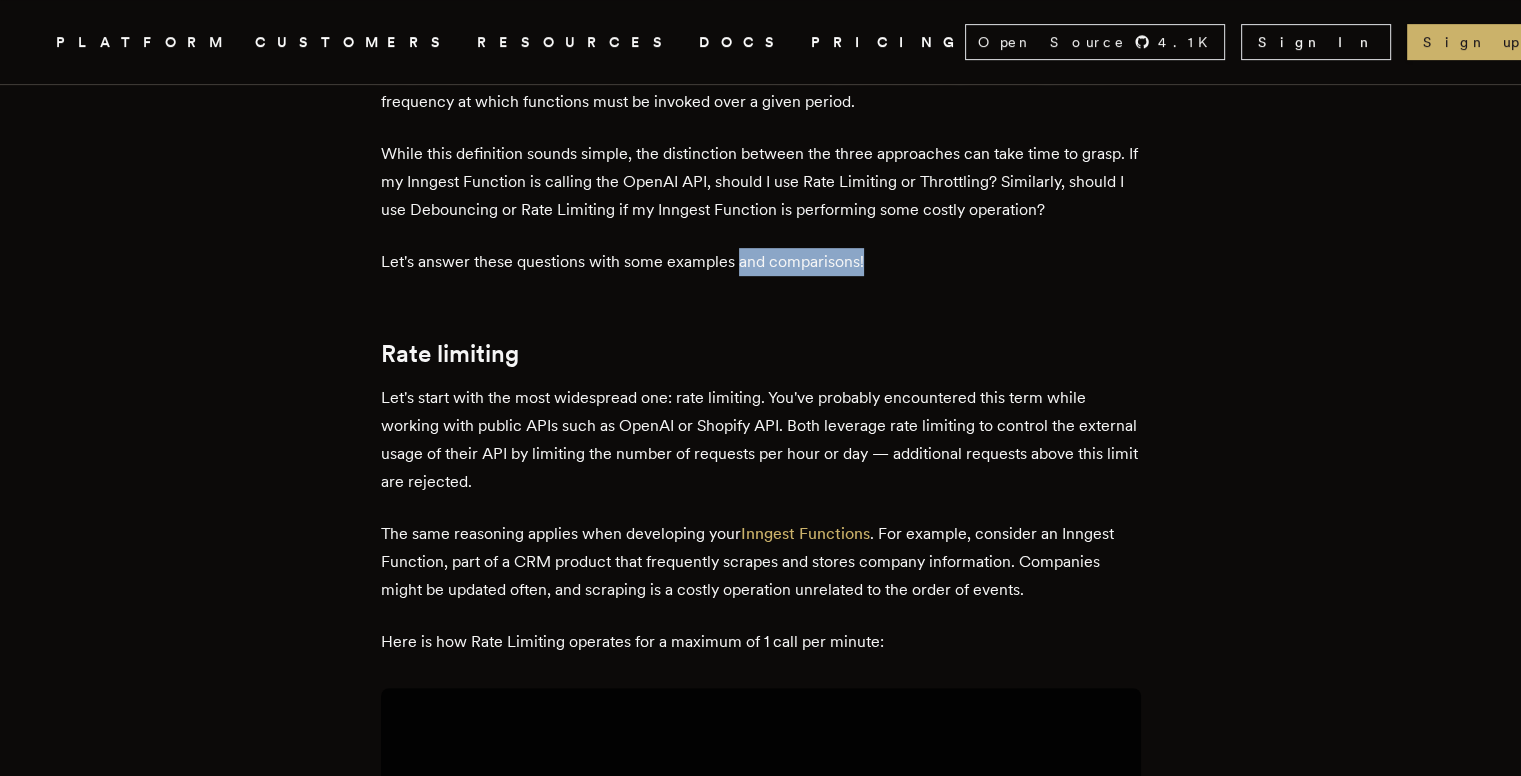 drag, startPoint x: 744, startPoint y: 259, endPoint x: 910, endPoint y: 259, distance: 166 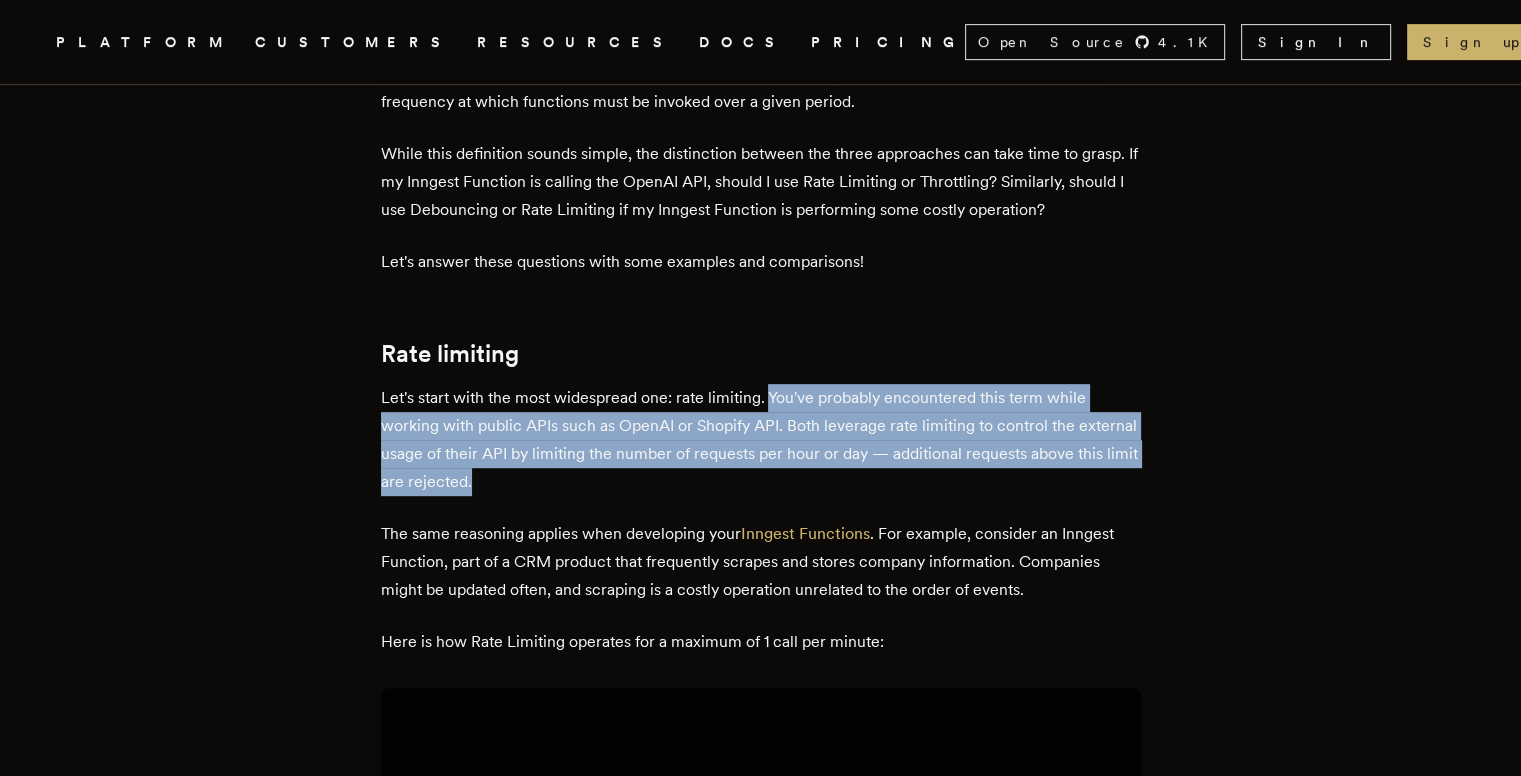 drag, startPoint x: 776, startPoint y: 394, endPoint x: 604, endPoint y: 481, distance: 192.75113 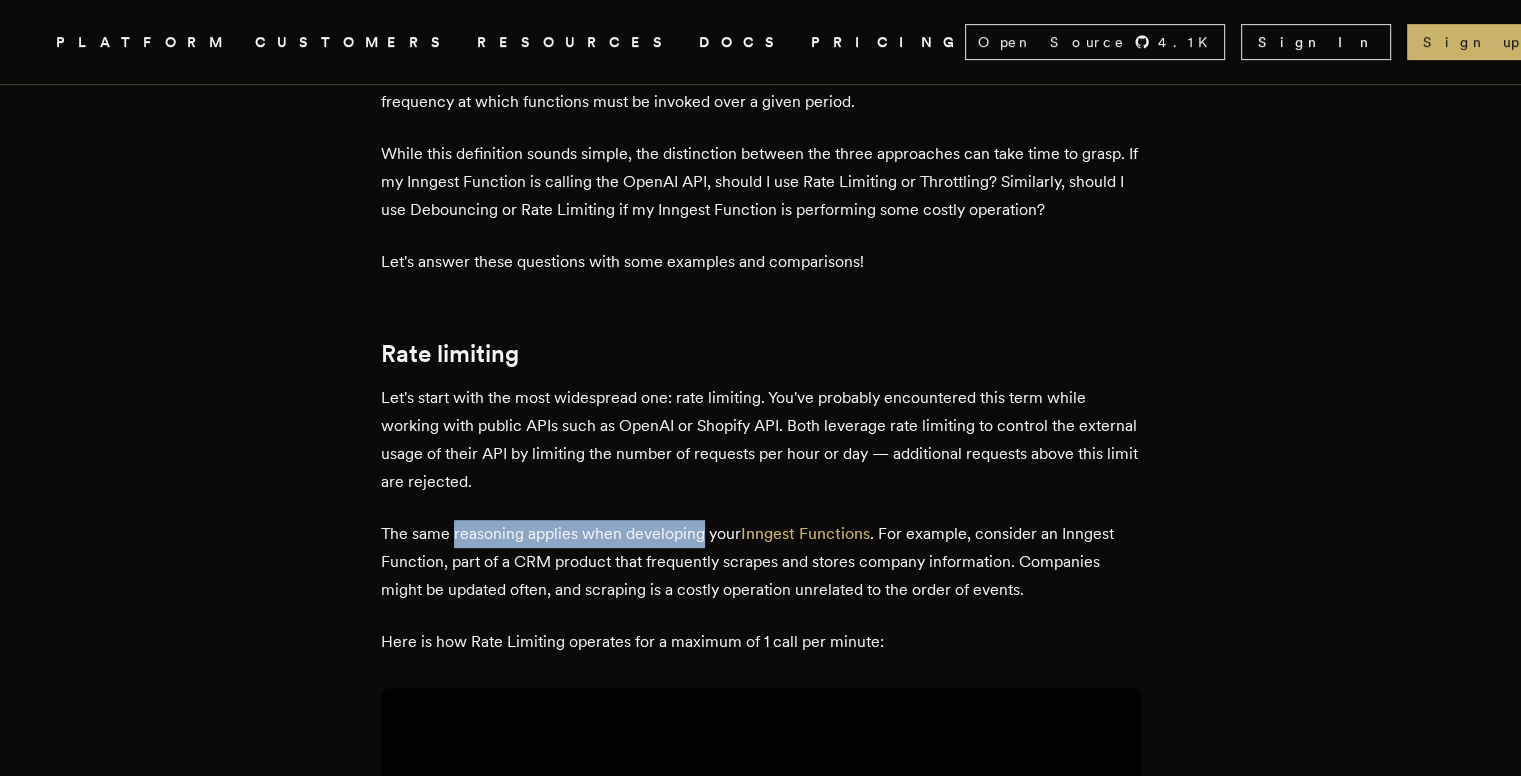 drag, startPoint x: 460, startPoint y: 537, endPoint x: 710, endPoint y: 536, distance: 250.002 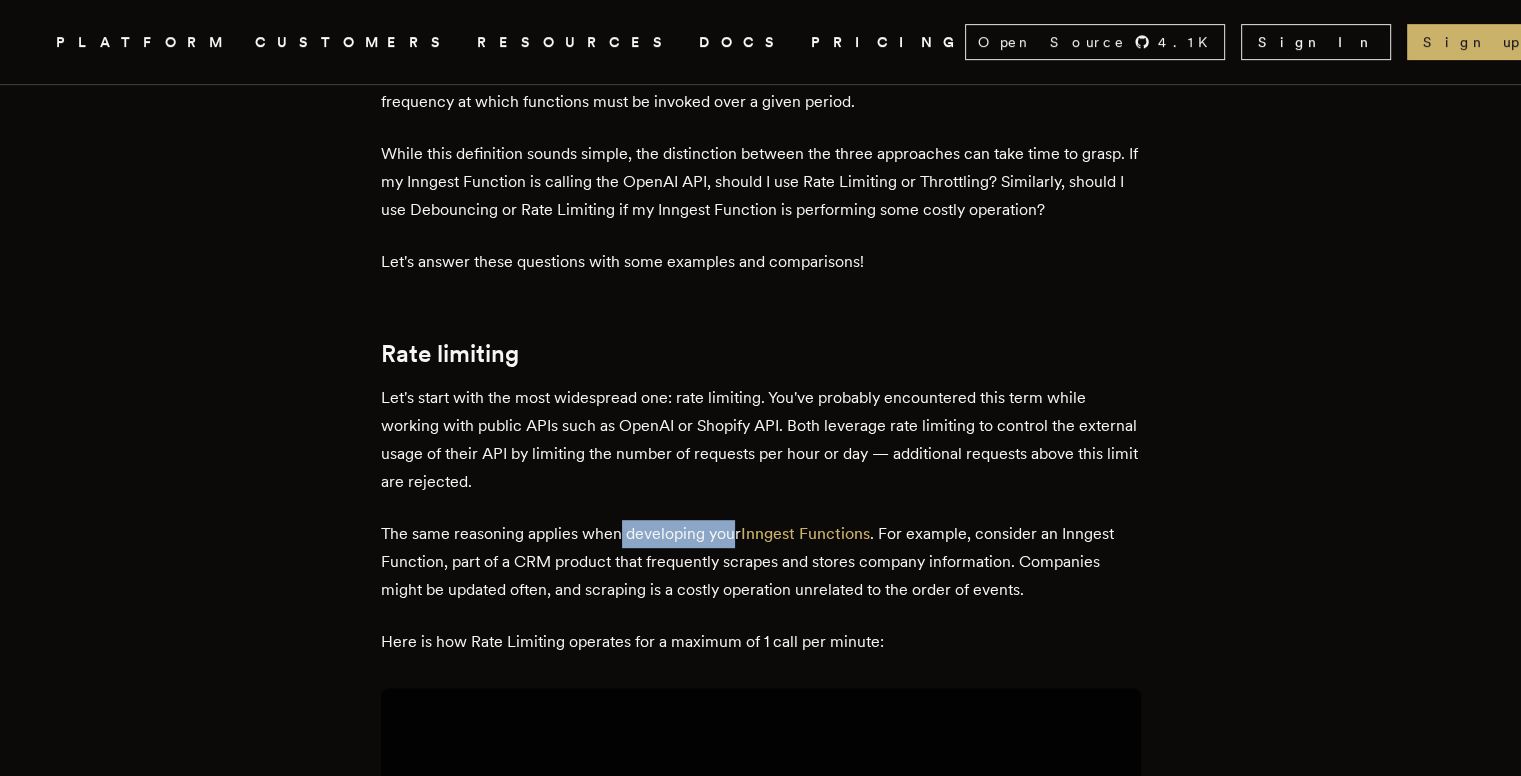 drag, startPoint x: 628, startPoint y: 533, endPoint x: 741, endPoint y: 535, distance: 113.0177 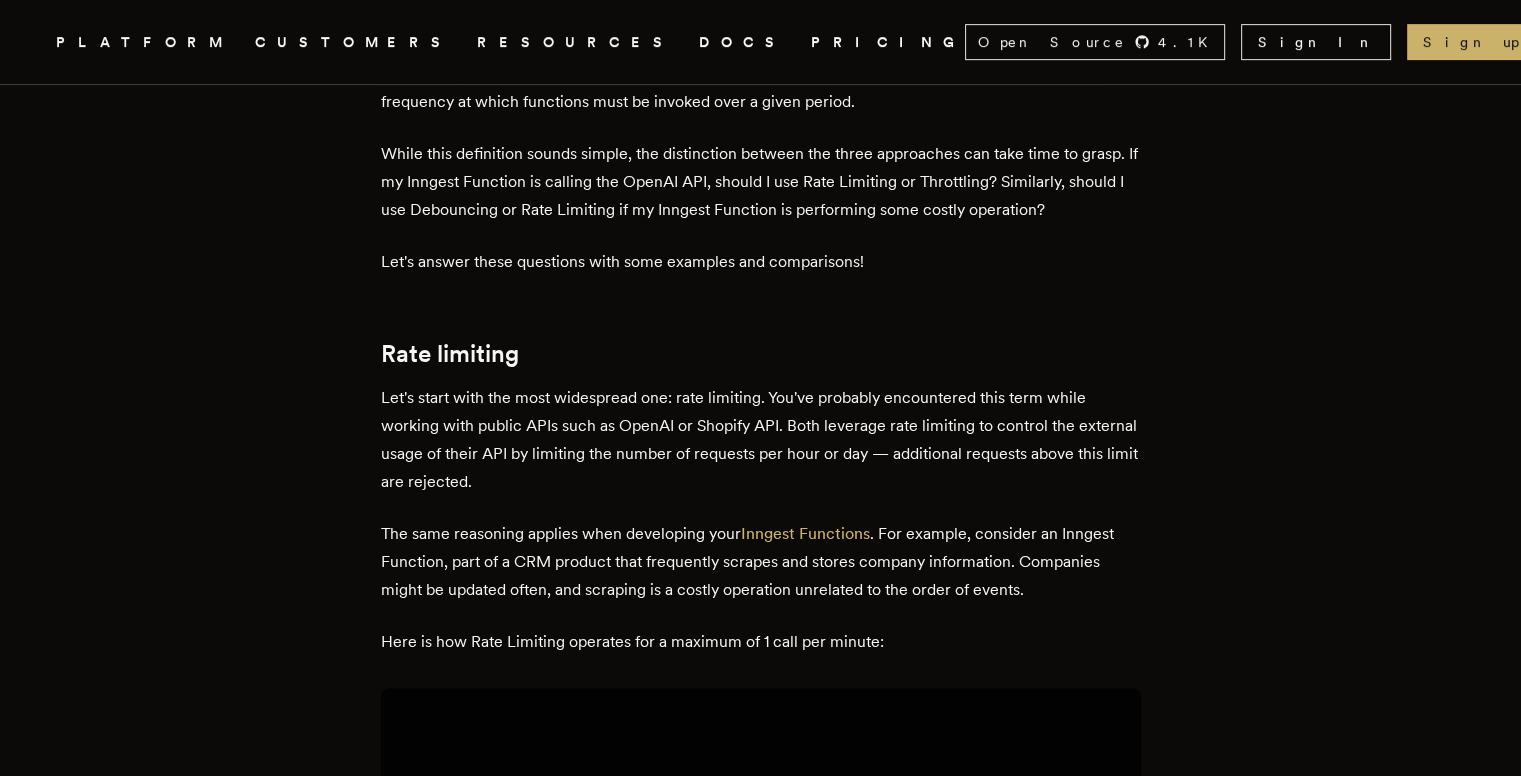 click on "The same reasoning applies when developing your  Inngest Functions . For example, consider an Inngest Function, part of a CRM product that frequently scrapes and stores company information. Companies might be updated often, and scraping is a costly operation unrelated to the order of events." at bounding box center (761, 562) 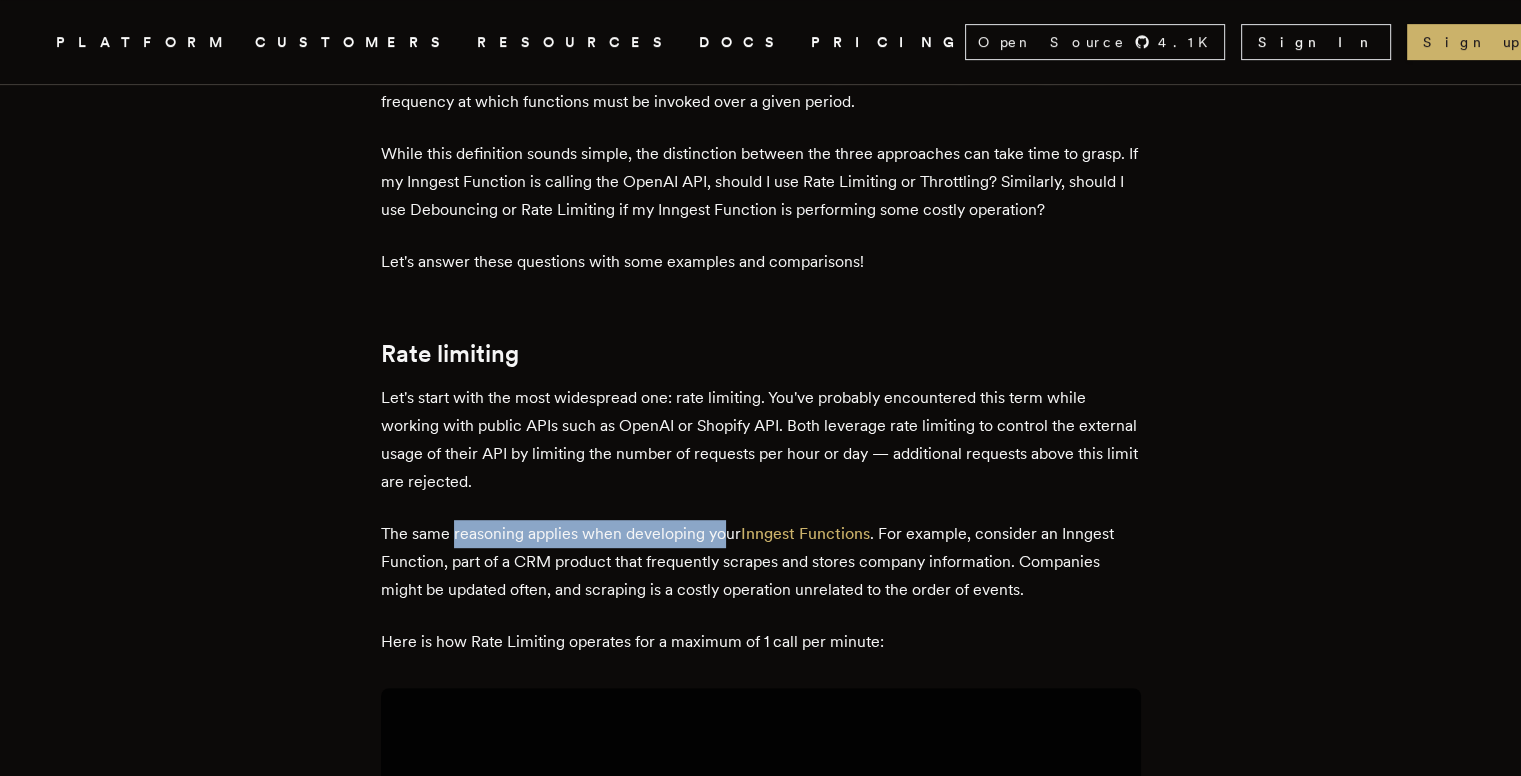 drag, startPoint x: 460, startPoint y: 533, endPoint x: 732, endPoint y: 532, distance: 272.00183 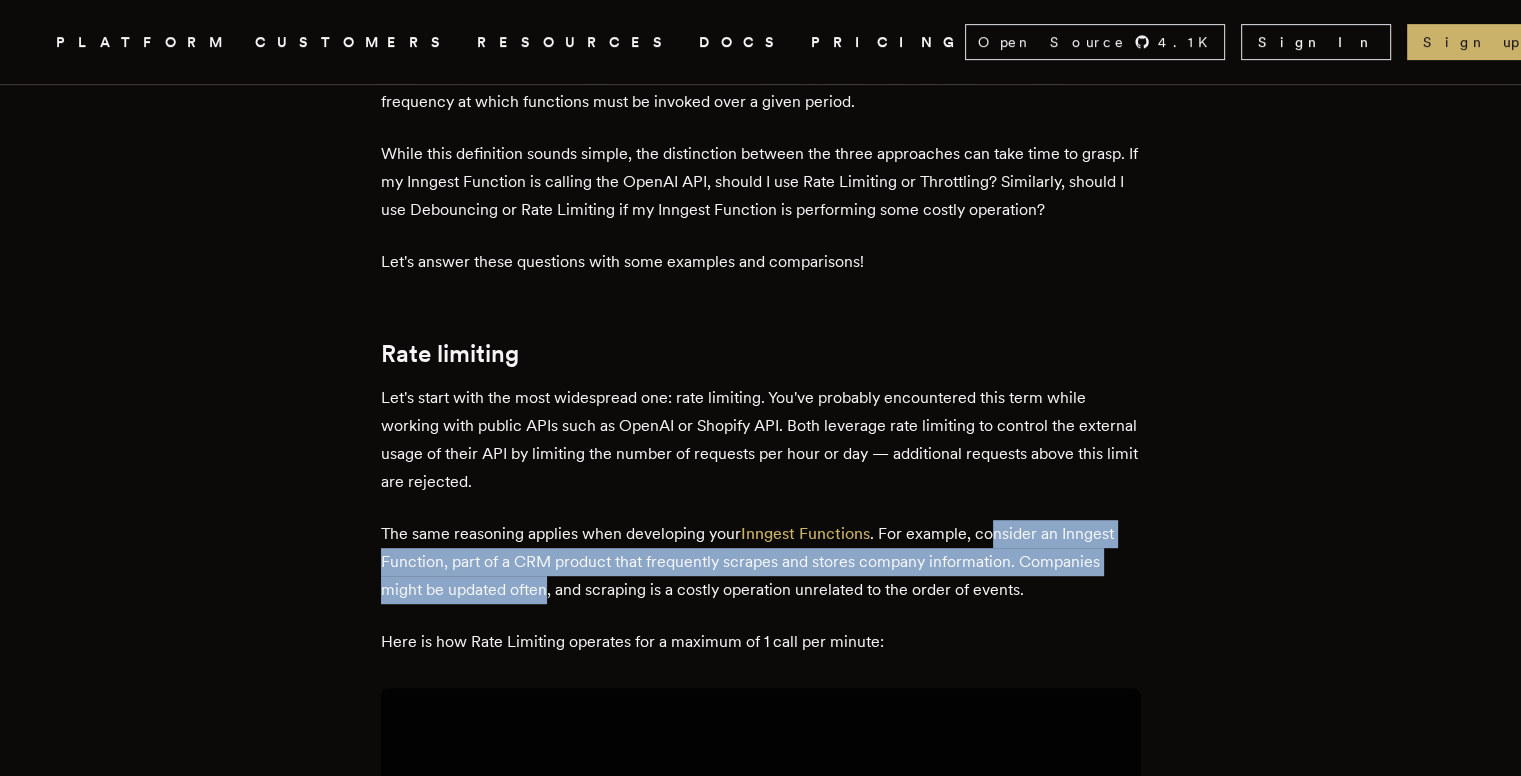 drag, startPoint x: 993, startPoint y: 539, endPoint x: 553, endPoint y: 591, distance: 443.06207 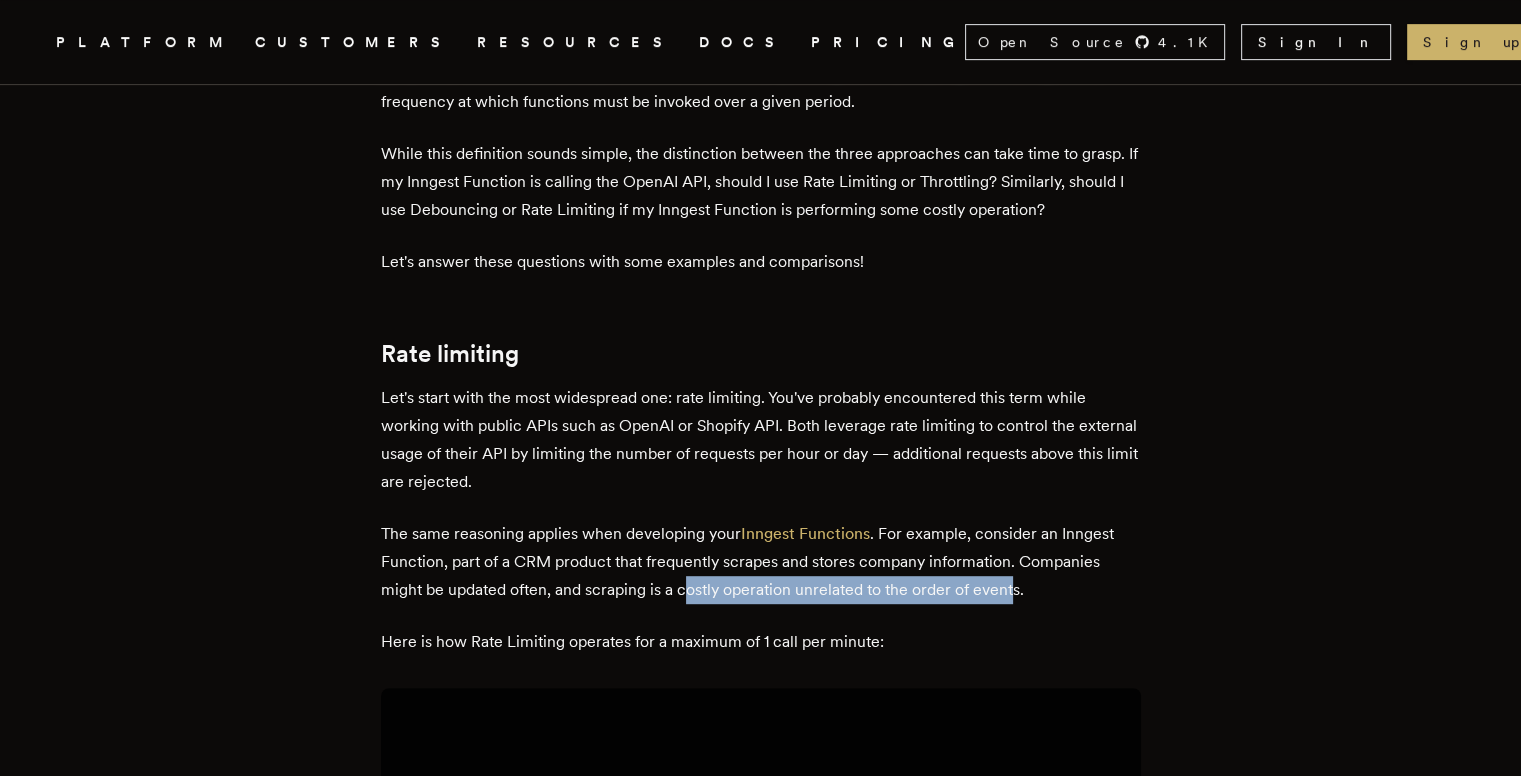 drag, startPoint x: 690, startPoint y: 589, endPoint x: 1021, endPoint y: 588, distance: 331.0015 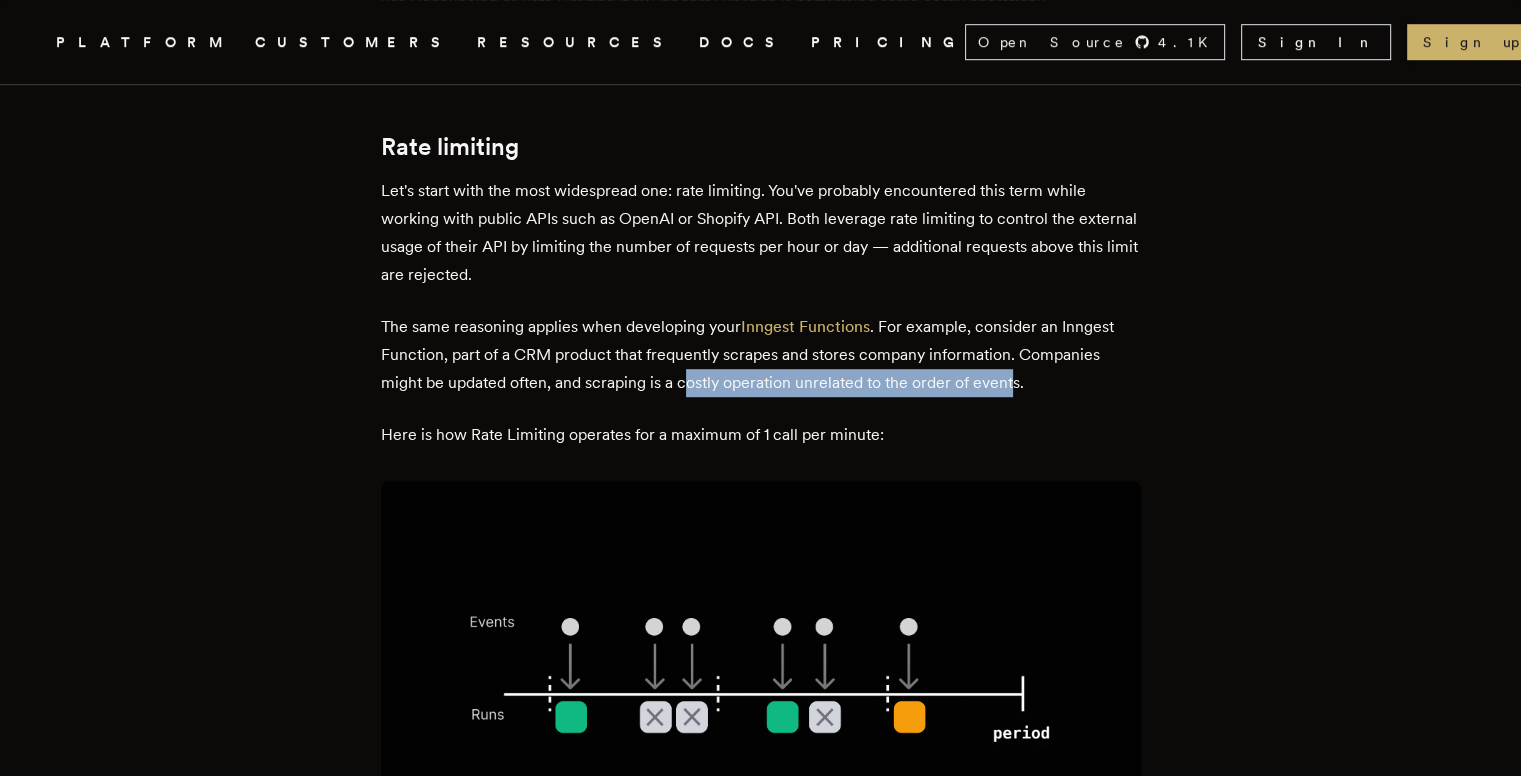 scroll, scrollTop: 1200, scrollLeft: 0, axis: vertical 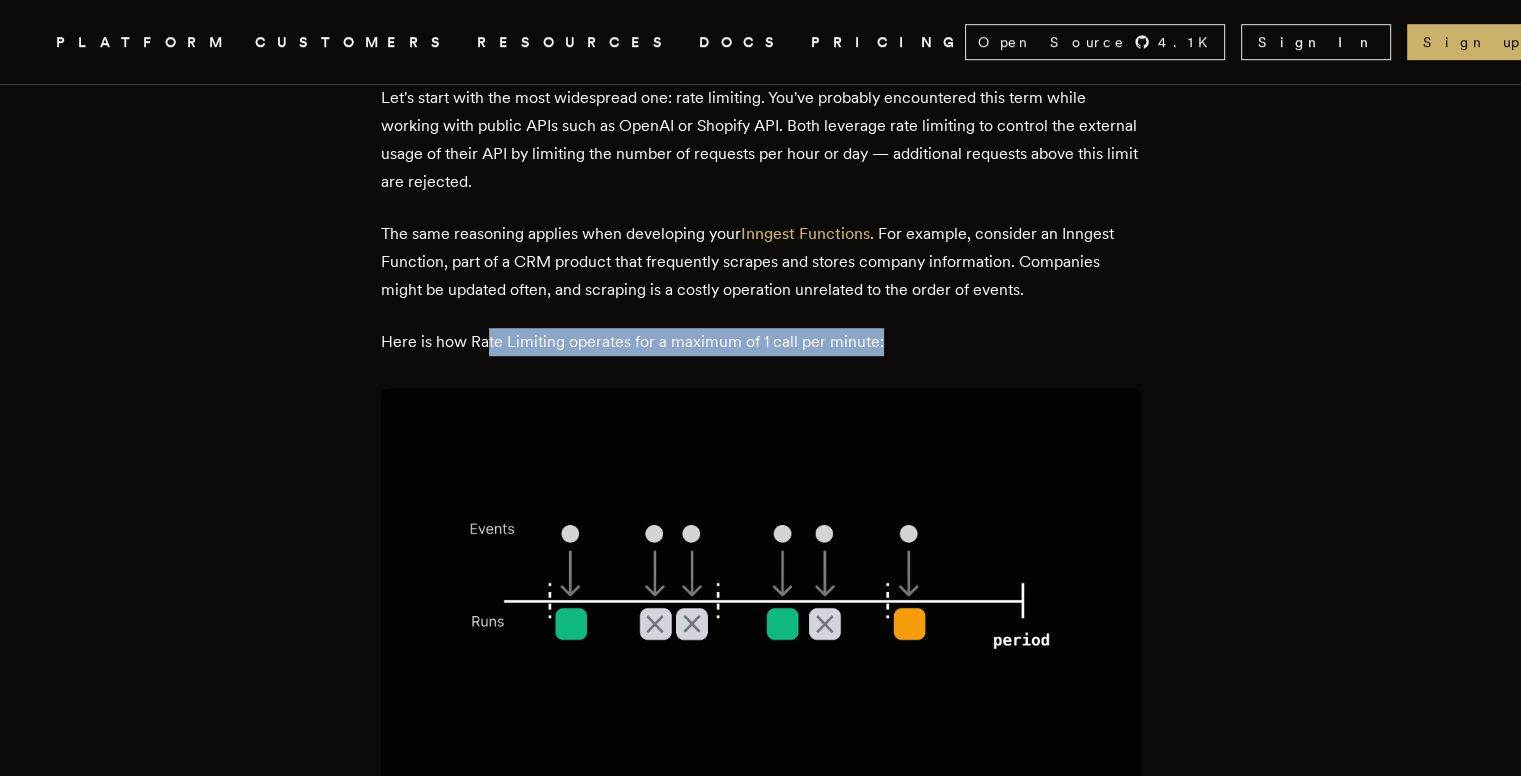 drag, startPoint x: 505, startPoint y: 343, endPoint x: 884, endPoint y: 349, distance: 379.0475 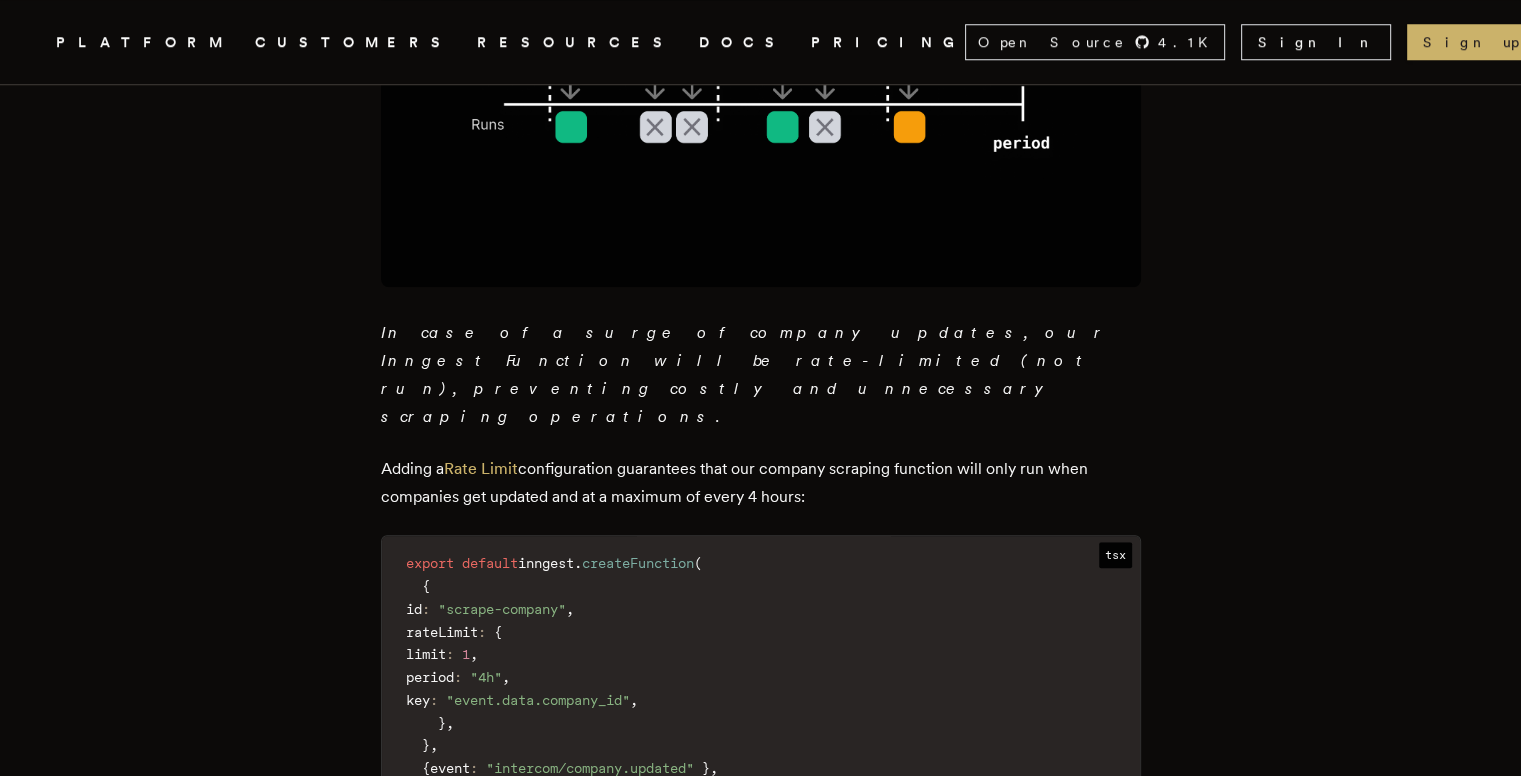 scroll, scrollTop: 1700, scrollLeft: 0, axis: vertical 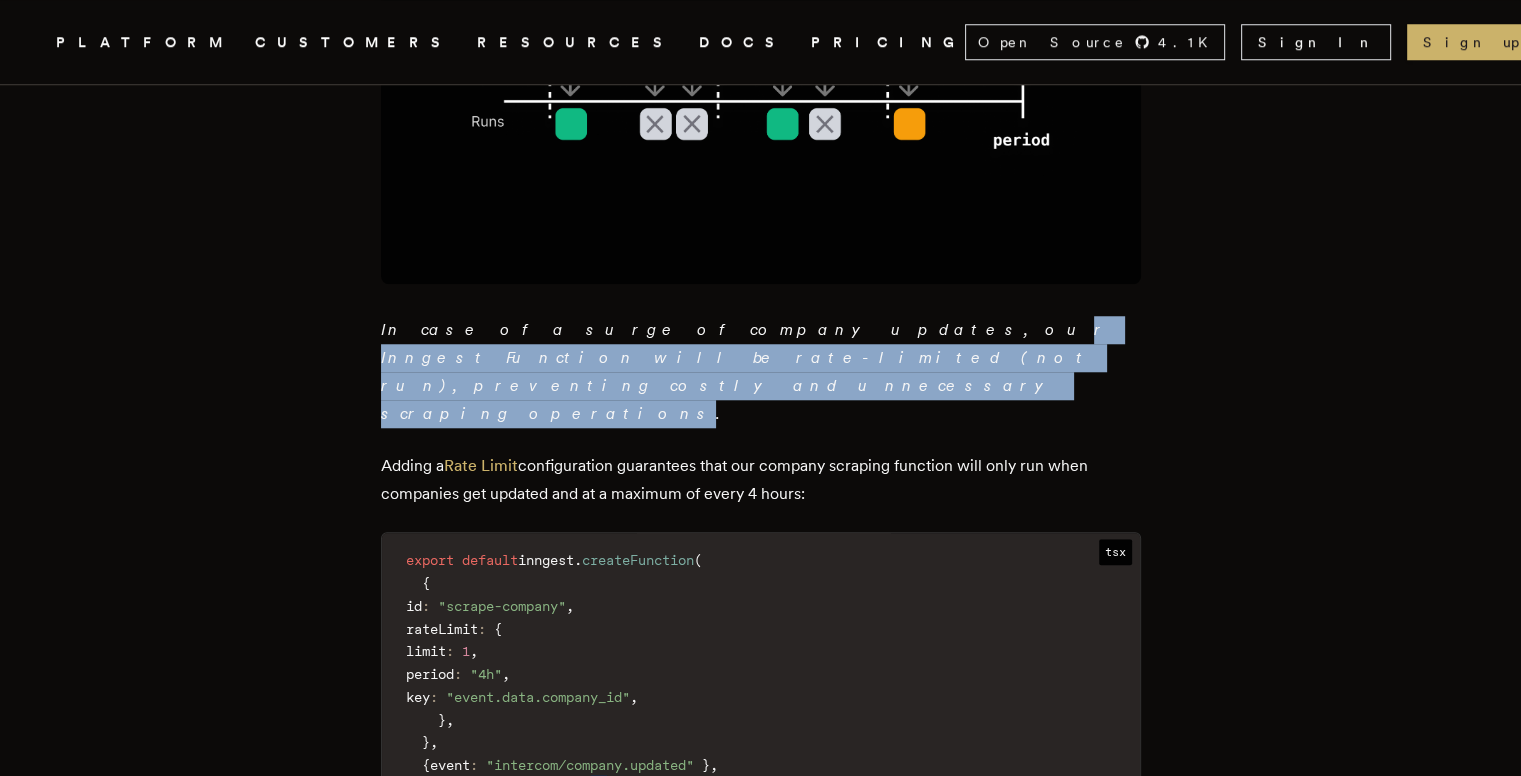 drag, startPoint x: 682, startPoint y: 324, endPoint x: 692, endPoint y: 355, distance: 32.572994 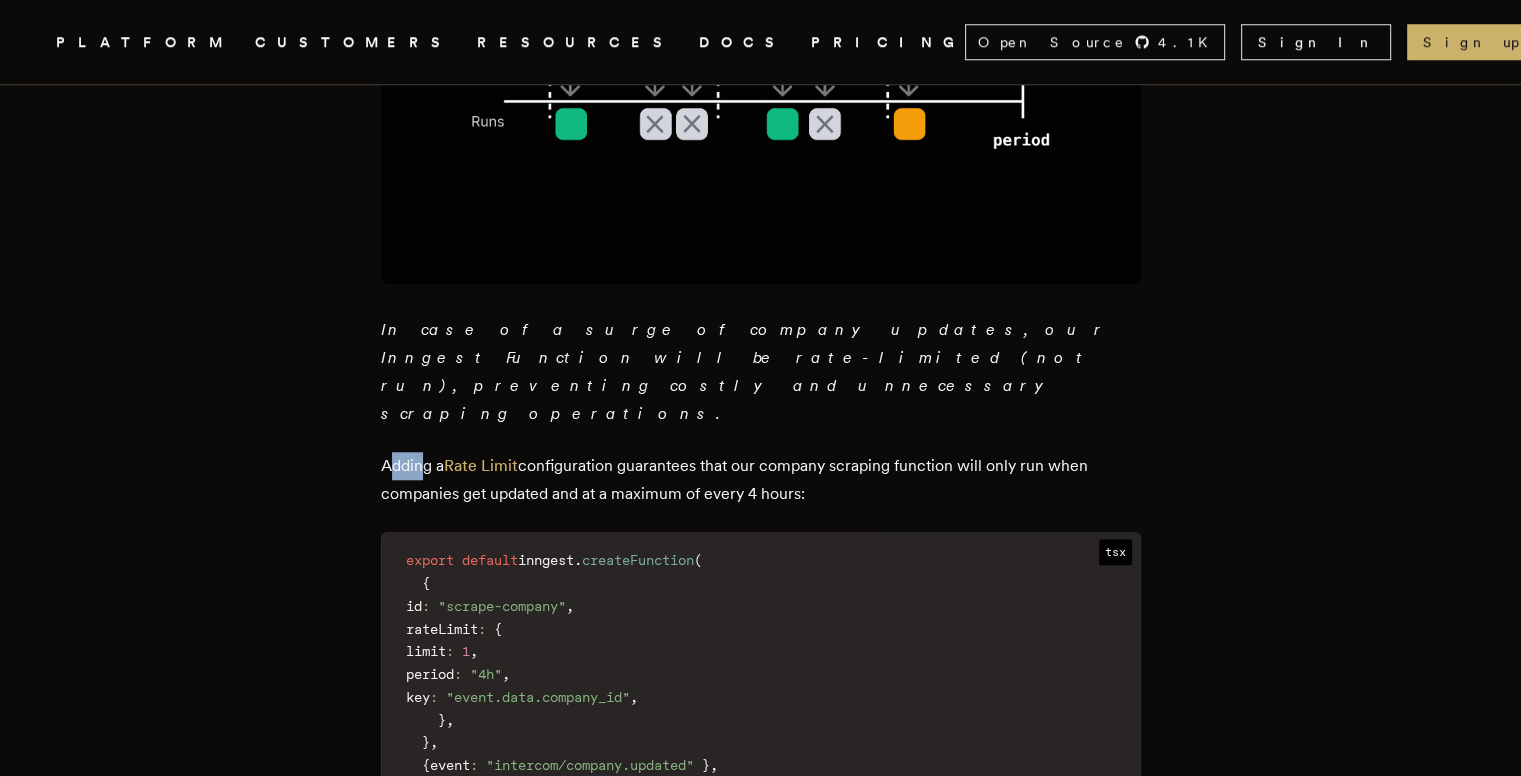 drag, startPoint x: 397, startPoint y: 402, endPoint x: 430, endPoint y: 408, distance: 33.54102 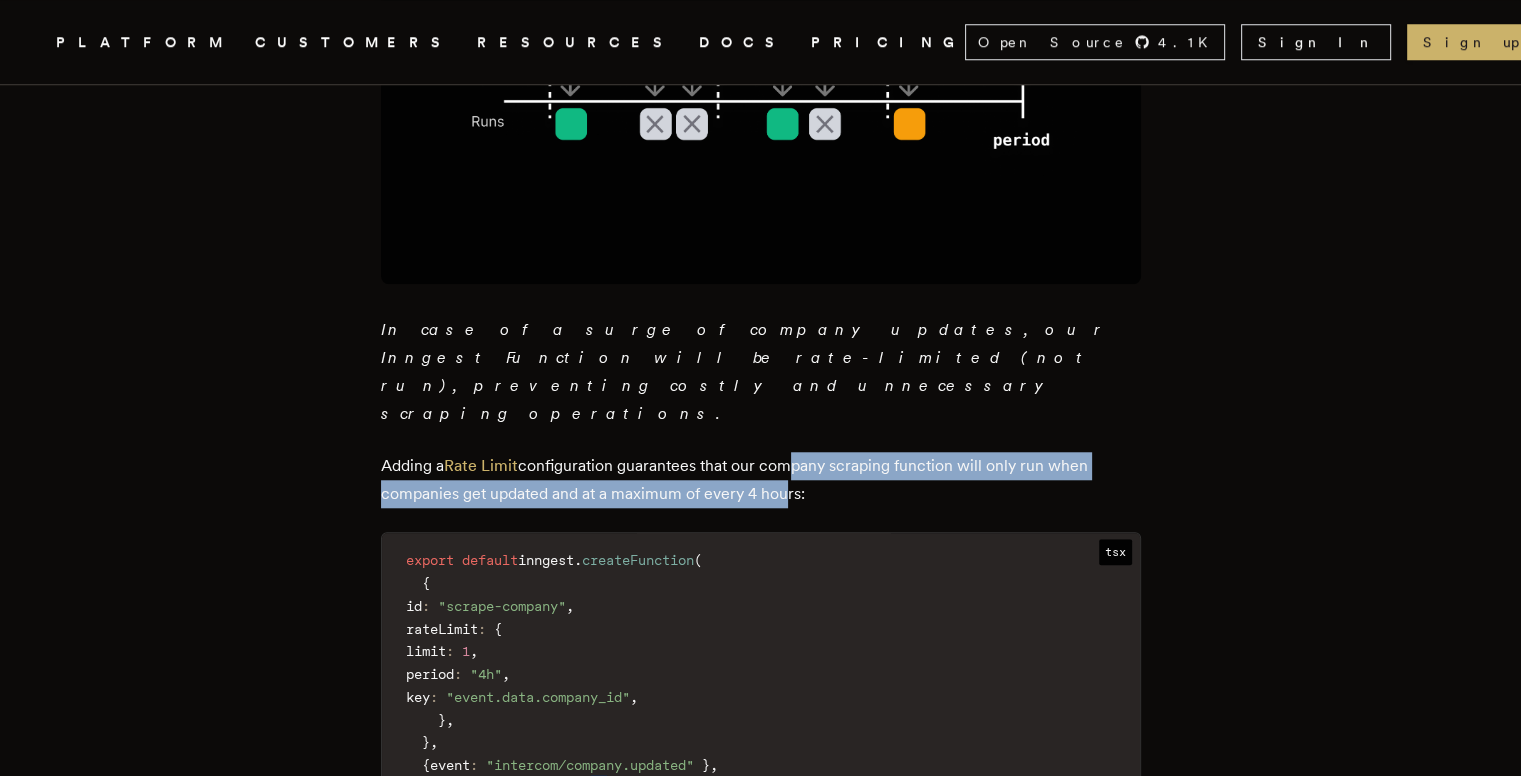 drag, startPoint x: 793, startPoint y: 403, endPoint x: 785, endPoint y: 429, distance: 27.202942 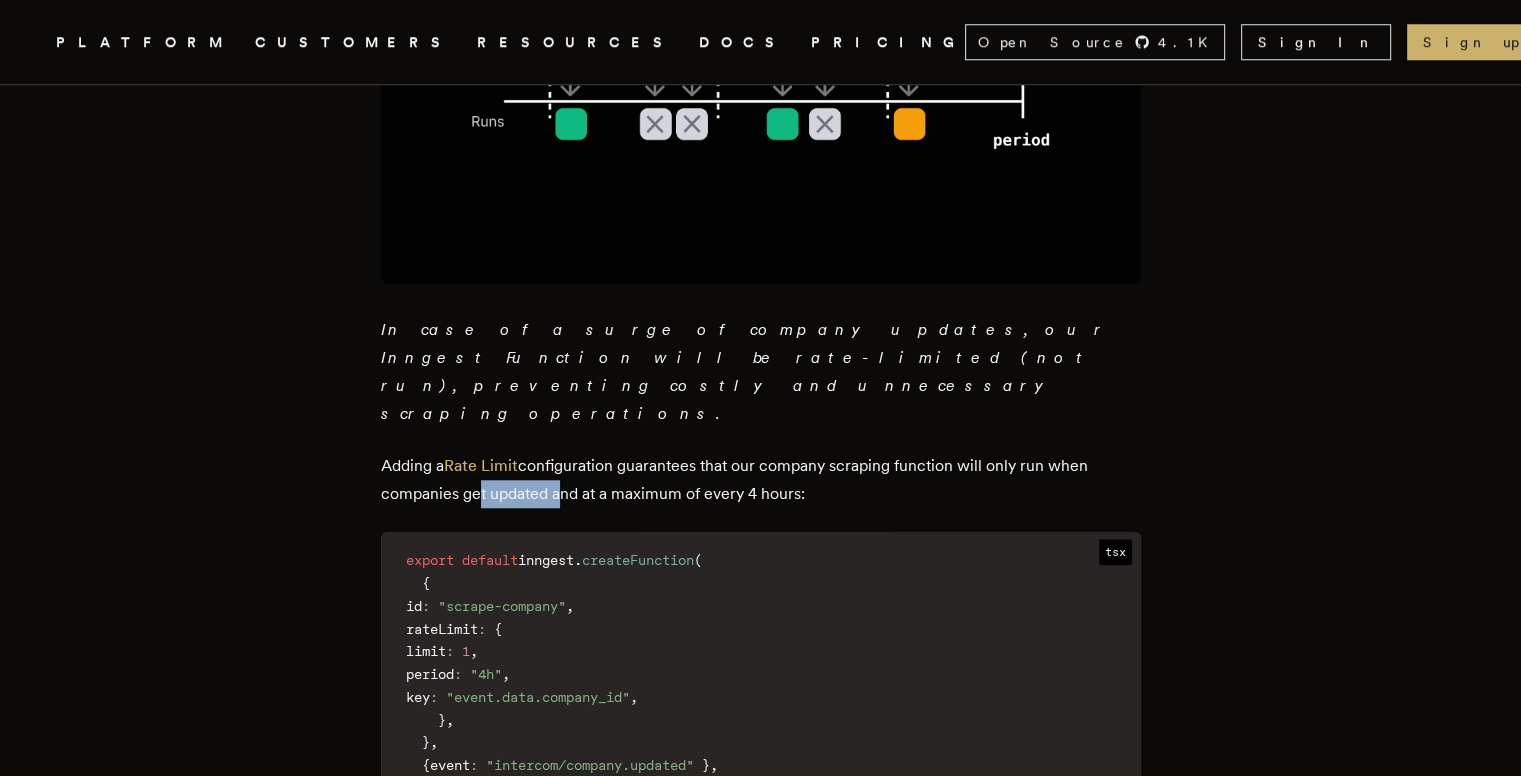 drag, startPoint x: 475, startPoint y: 435, endPoint x: 562, endPoint y: 435, distance: 87 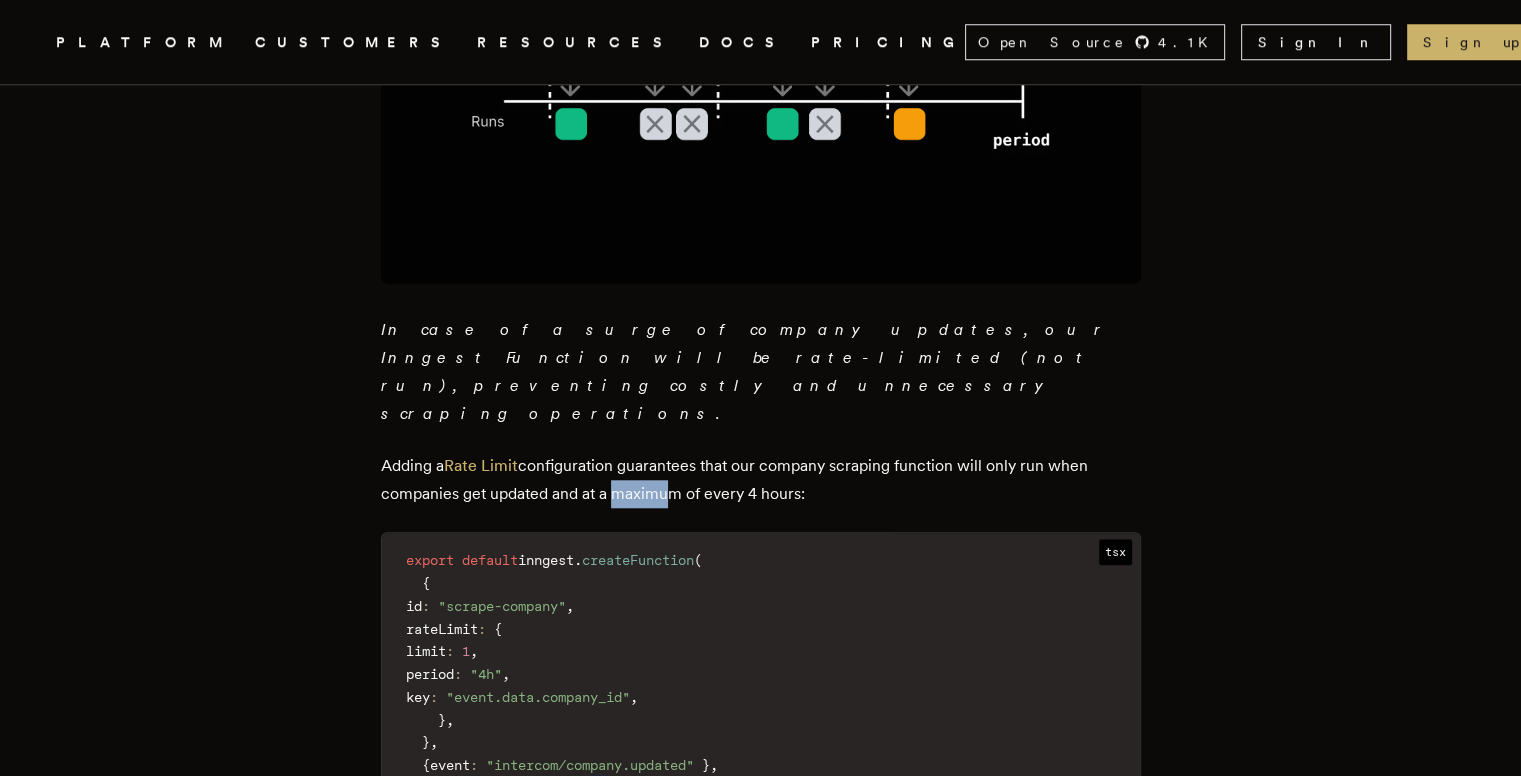 click on "Adding a  Rate Limit  configuration guarantees that our company scraping function will only run when companies get updated and at a maximum of every 4 hours:" at bounding box center (761, 480) 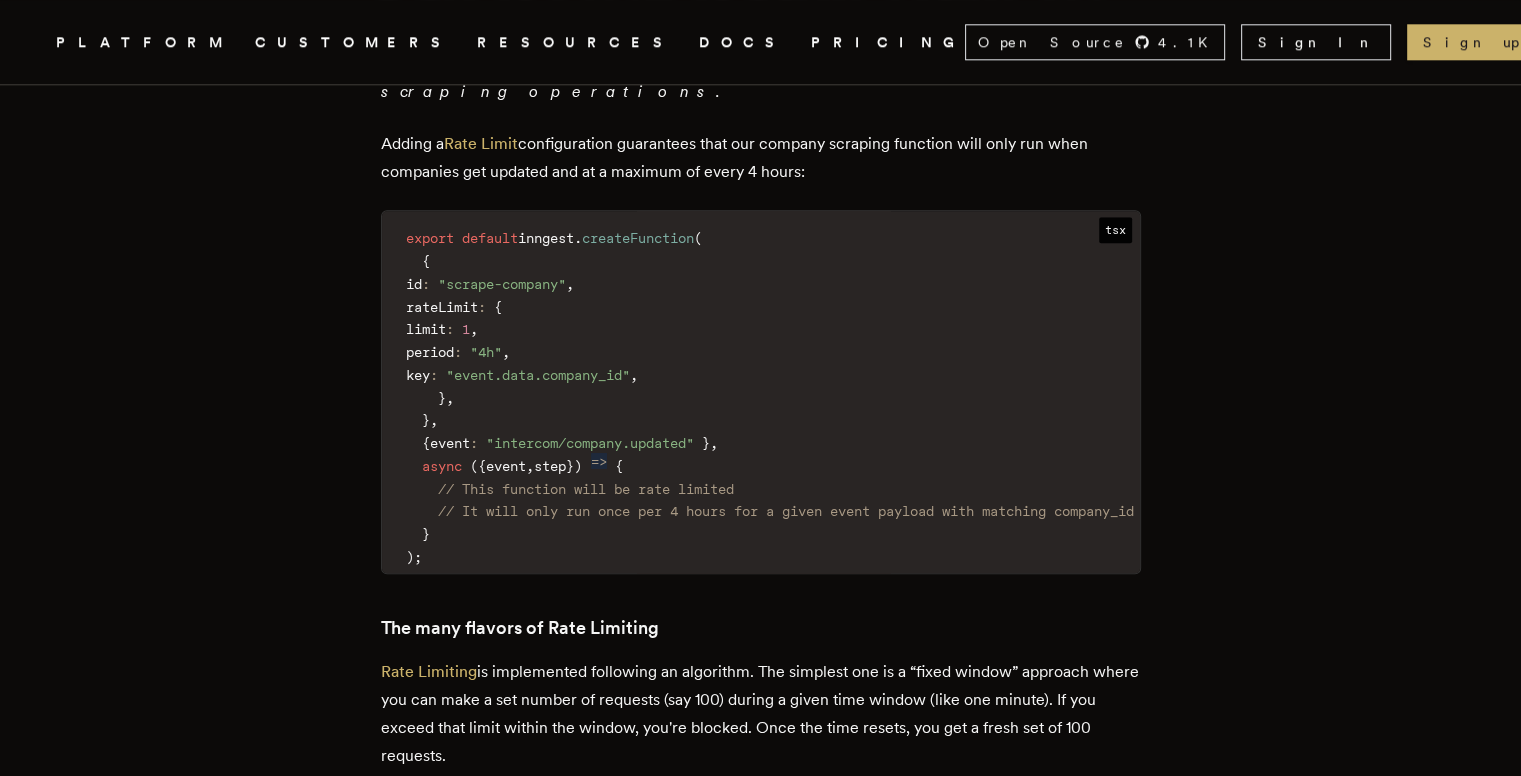 scroll, scrollTop: 2100, scrollLeft: 0, axis: vertical 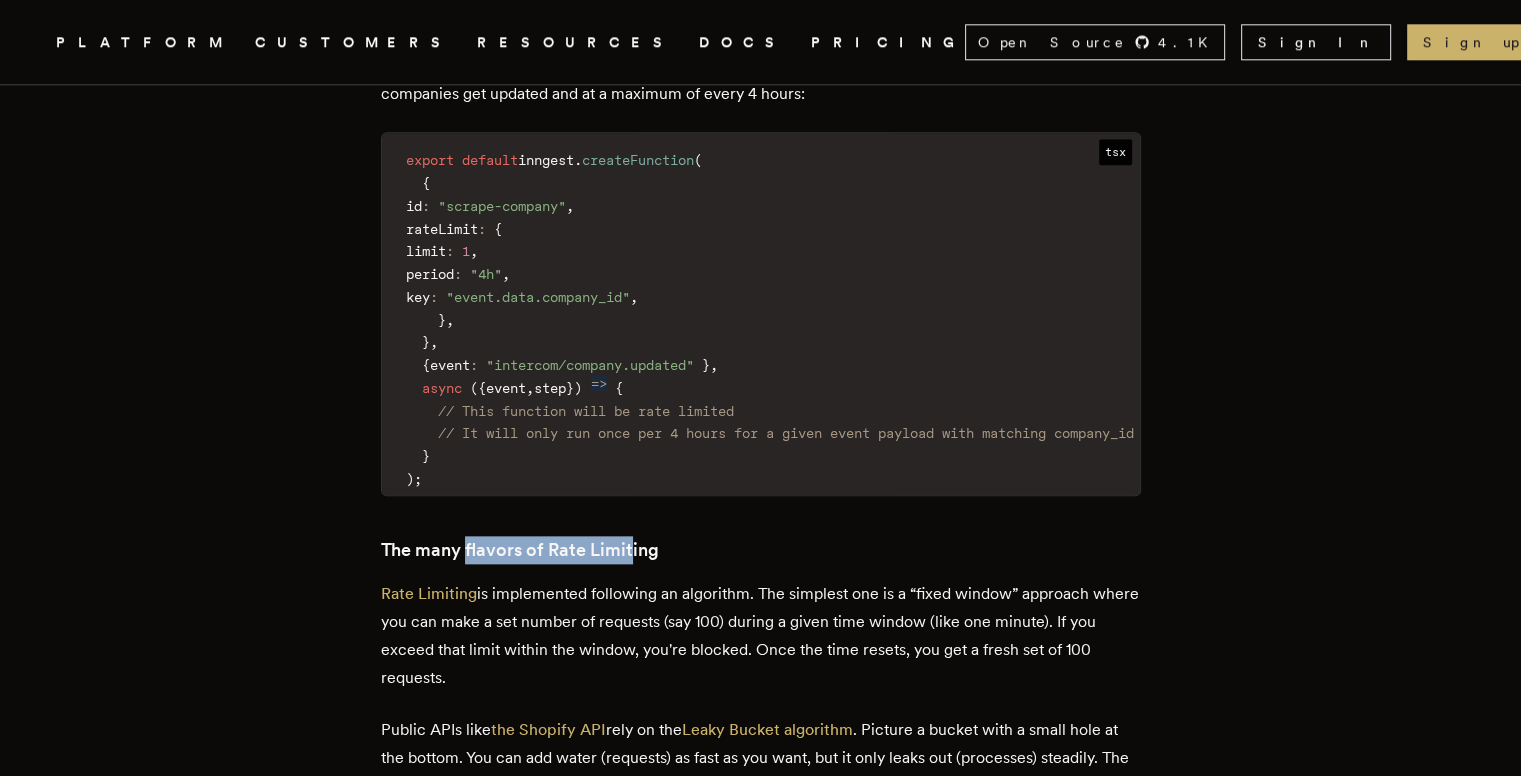 drag, startPoint x: 472, startPoint y: 501, endPoint x: 634, endPoint y: 505, distance: 162.04938 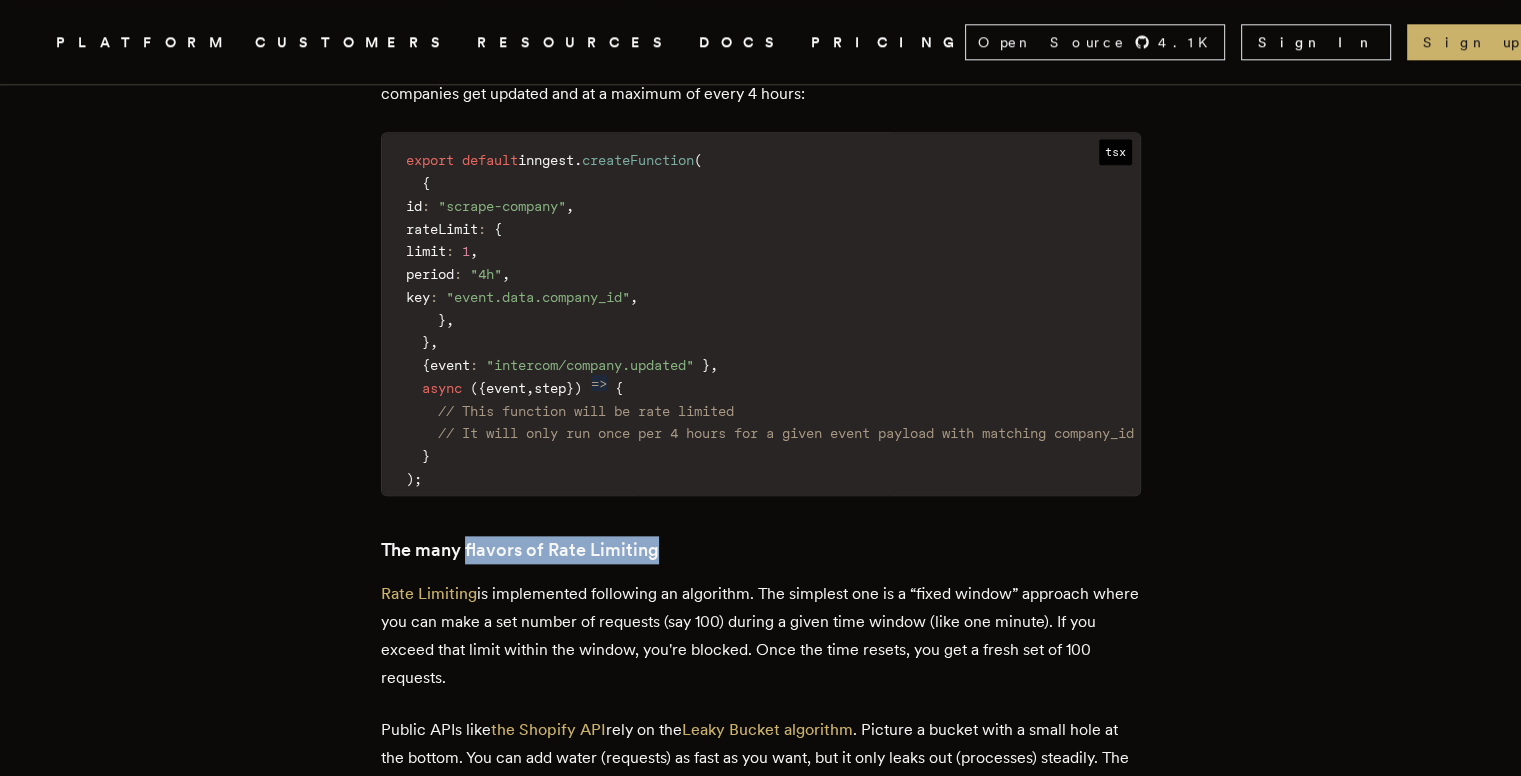 drag, startPoint x: 475, startPoint y: 503, endPoint x: 670, endPoint y: 503, distance: 195 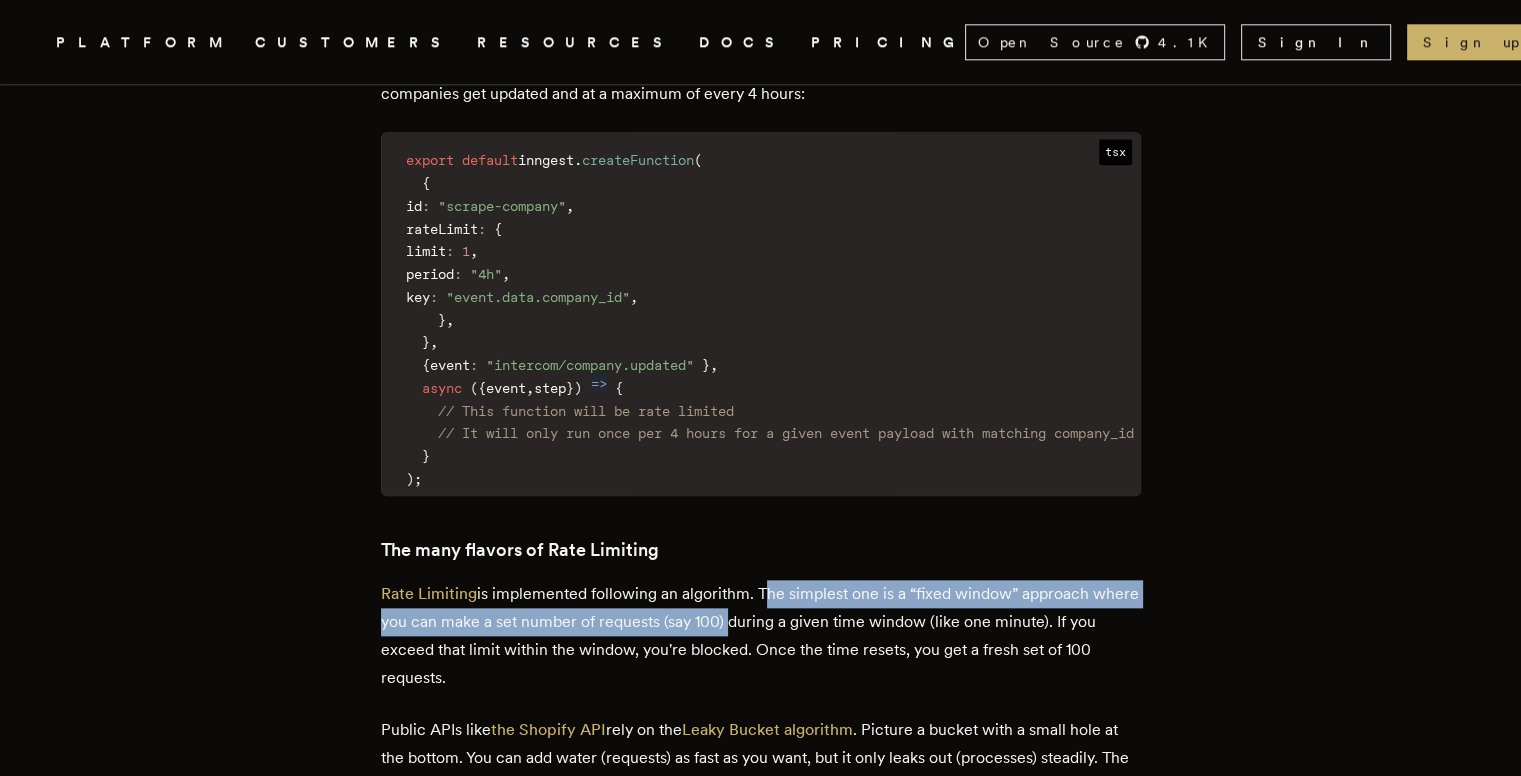 drag, startPoint x: 768, startPoint y: 544, endPoint x: 776, endPoint y: 572, distance: 29.12044 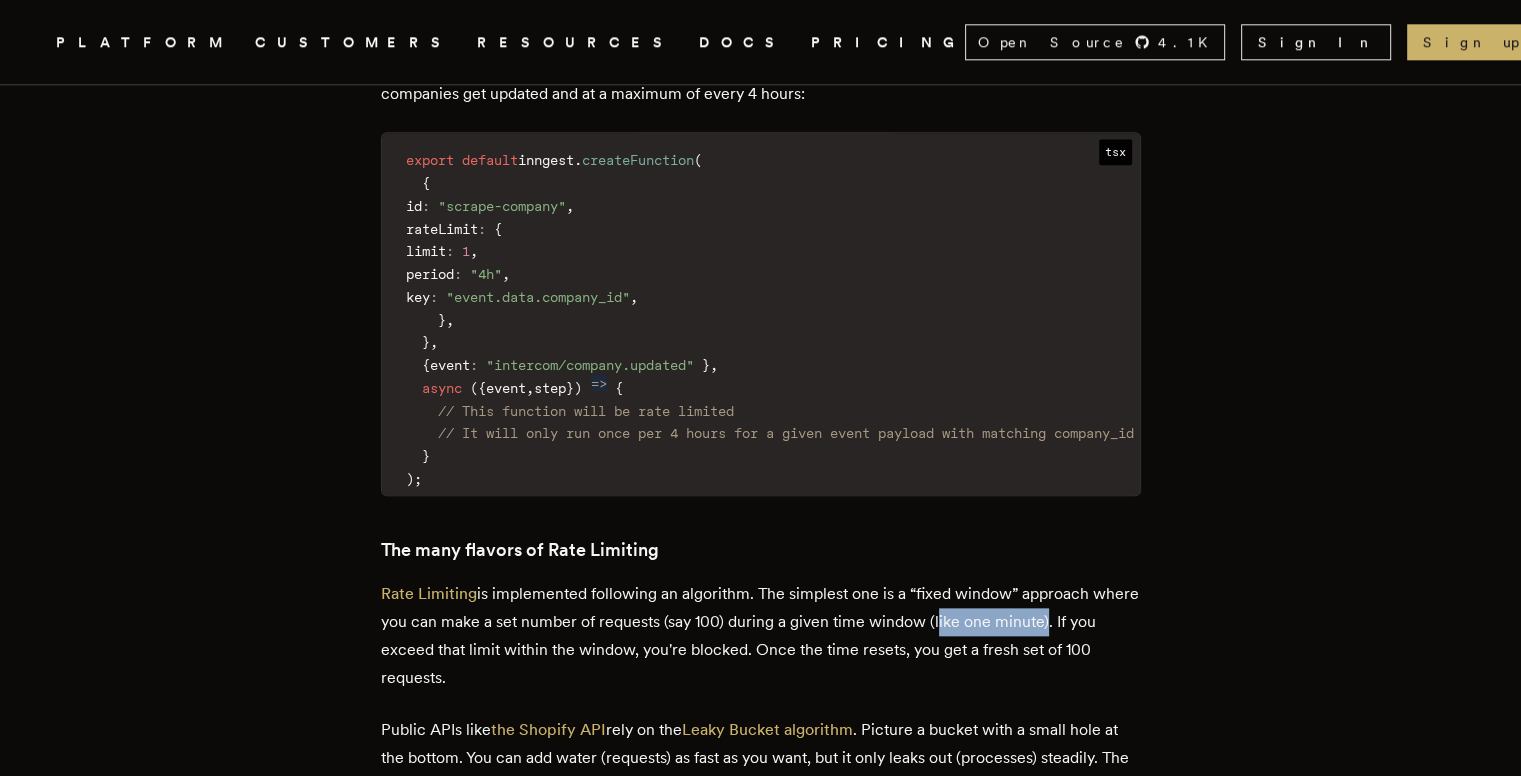 drag, startPoint x: 984, startPoint y: 571, endPoint x: 1091, endPoint y: 572, distance: 107.00467 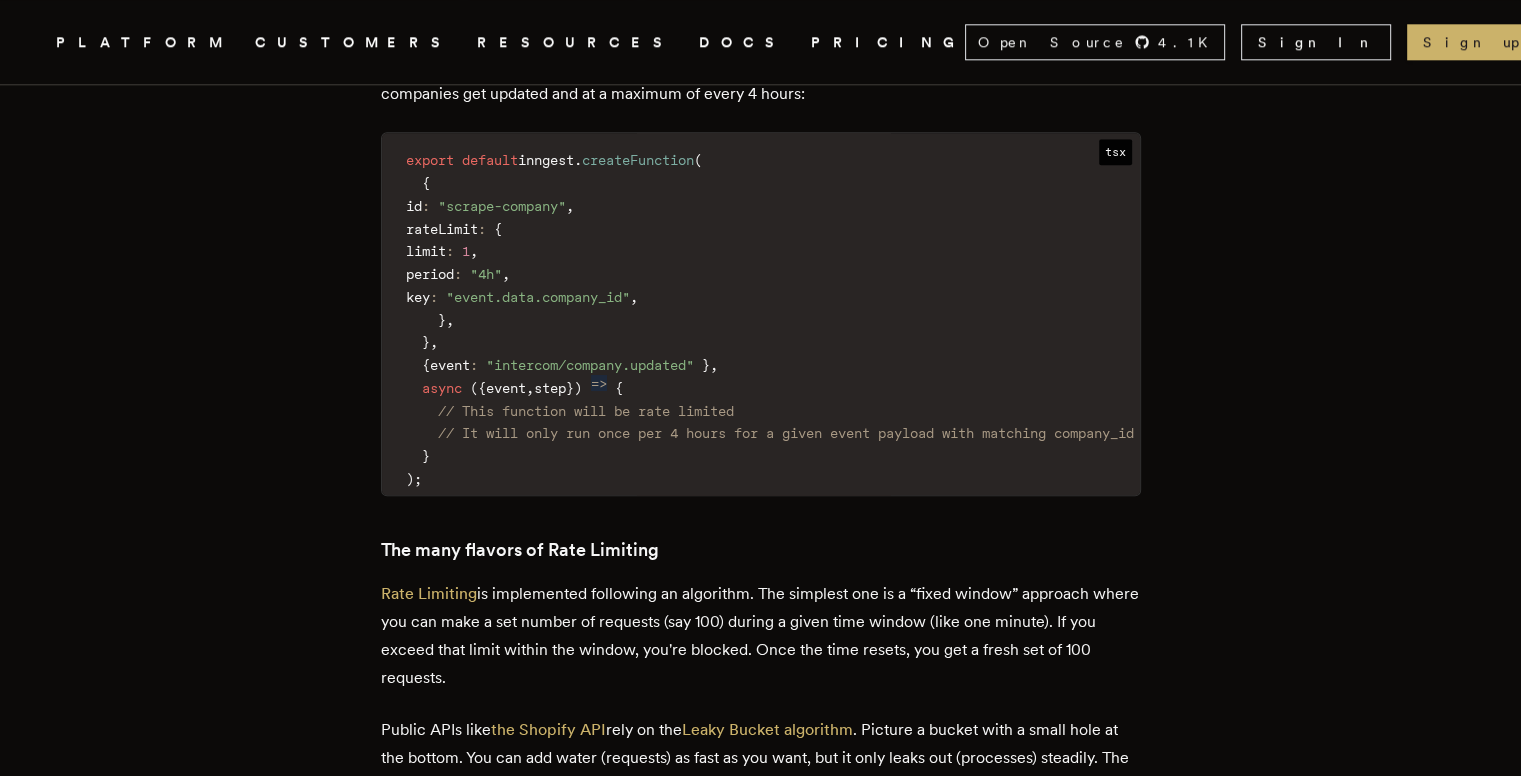 click on "Rate Limiting  is implemented following an algorithm. The simplest one is a “fixed window” approach where you can make a set number of requests (say 100) during a given time window (like one minute). If you exceed that limit within the window, you're blocked. Once the time resets, you get a fresh set of 100 requests." at bounding box center (761, 636) 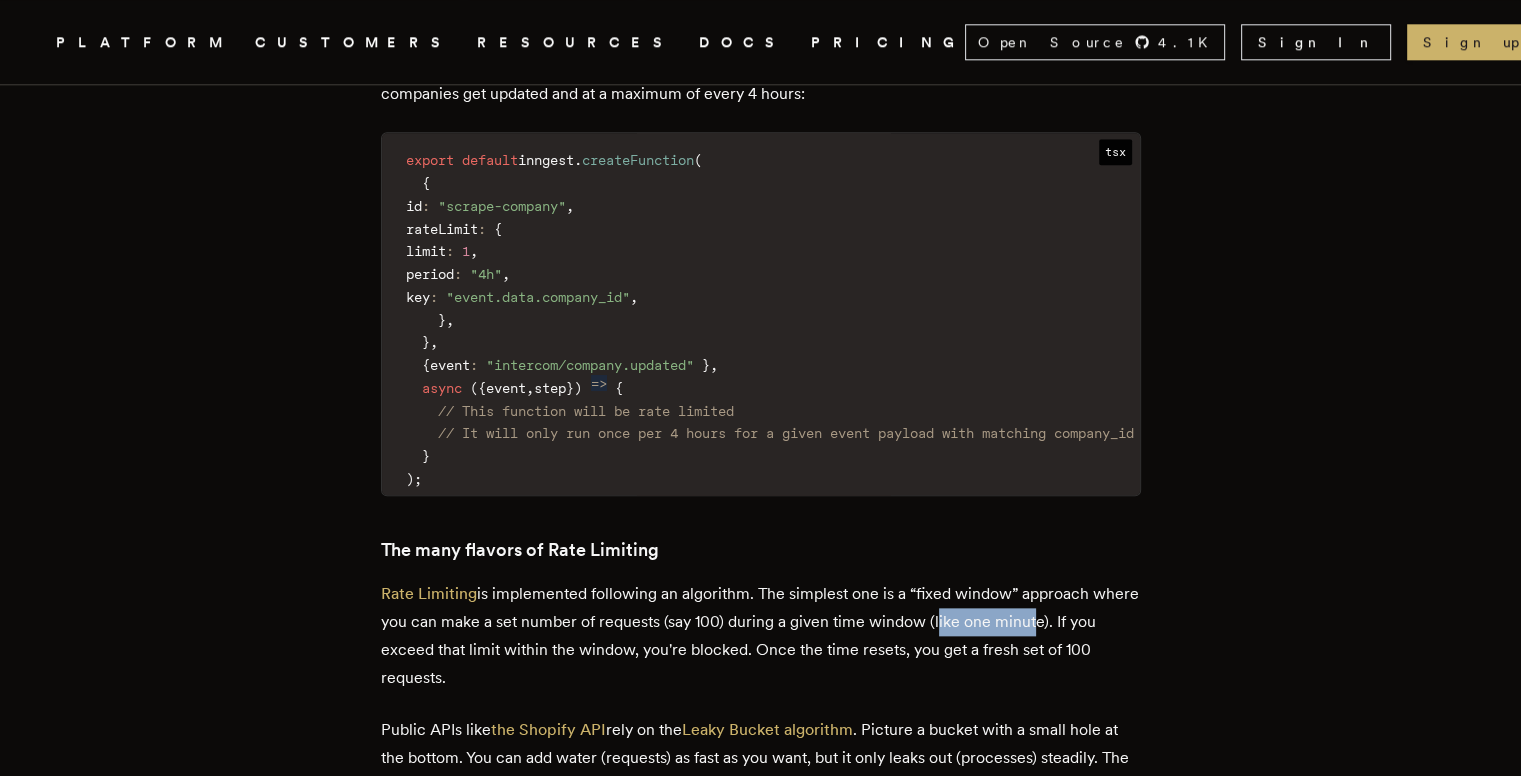 drag, startPoint x: 984, startPoint y: 575, endPoint x: 1080, endPoint y: 573, distance: 96.02083 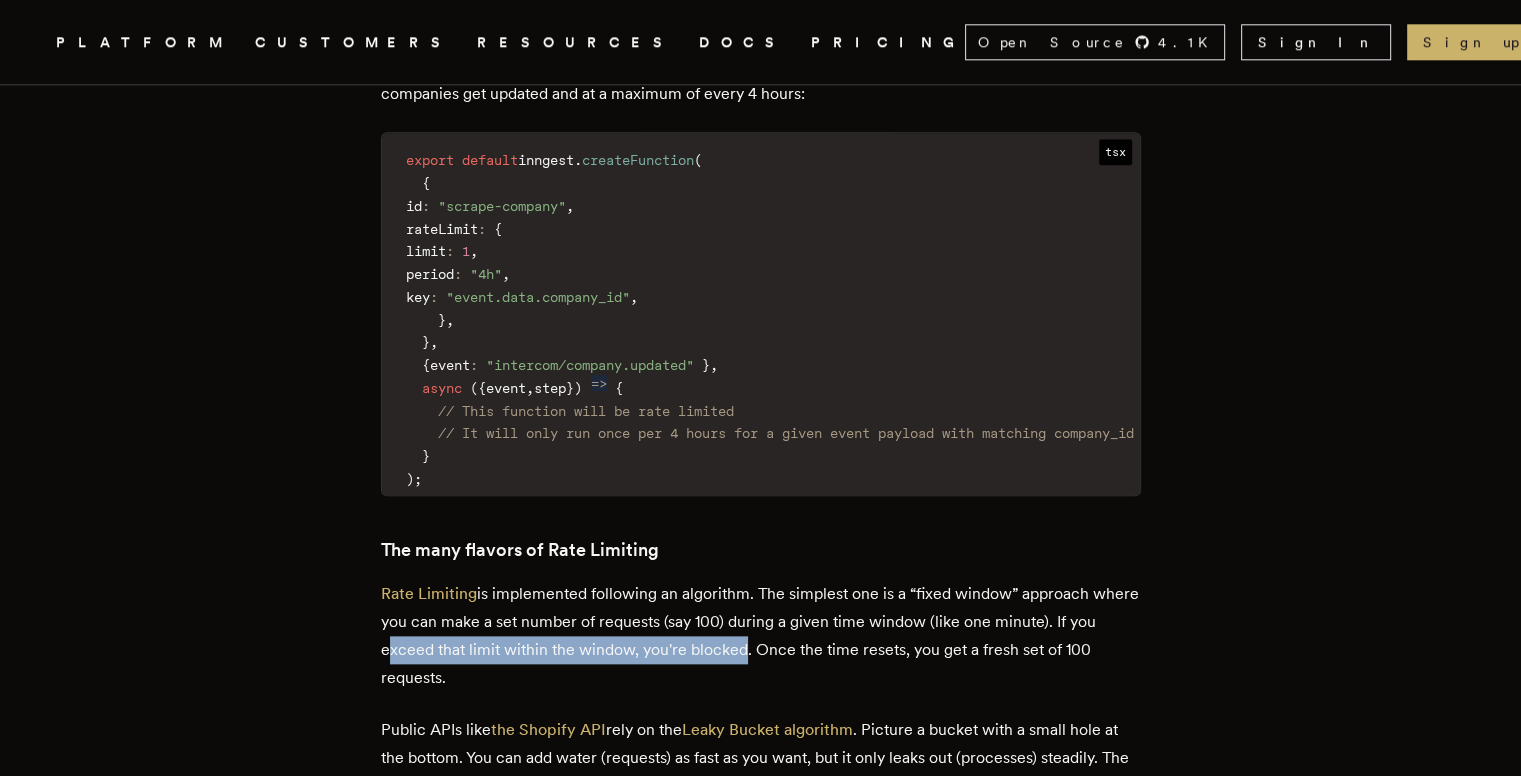 drag, startPoint x: 422, startPoint y: 605, endPoint x: 772, endPoint y: 598, distance: 350.07 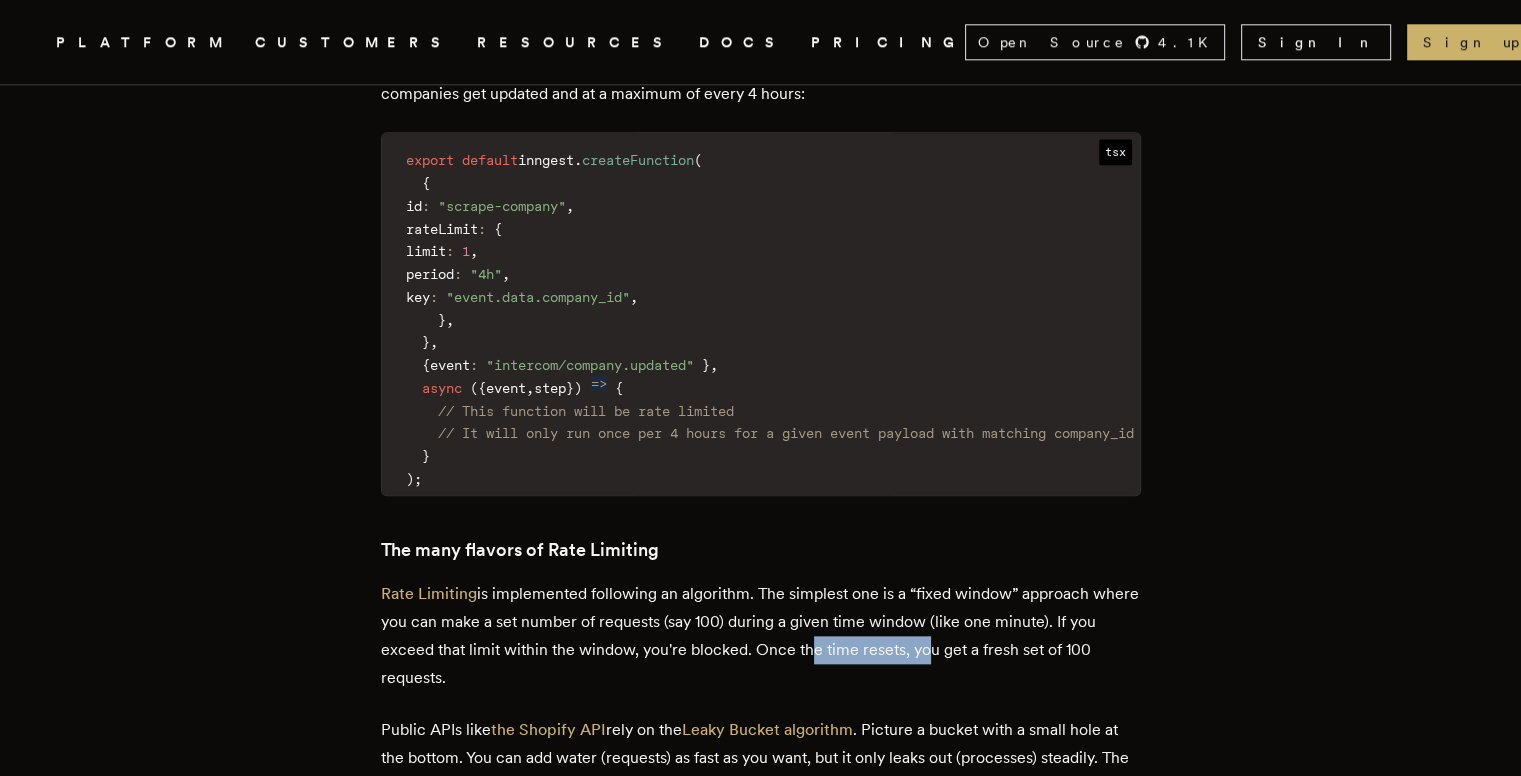 drag, startPoint x: 838, startPoint y: 597, endPoint x: 952, endPoint y: 597, distance: 114 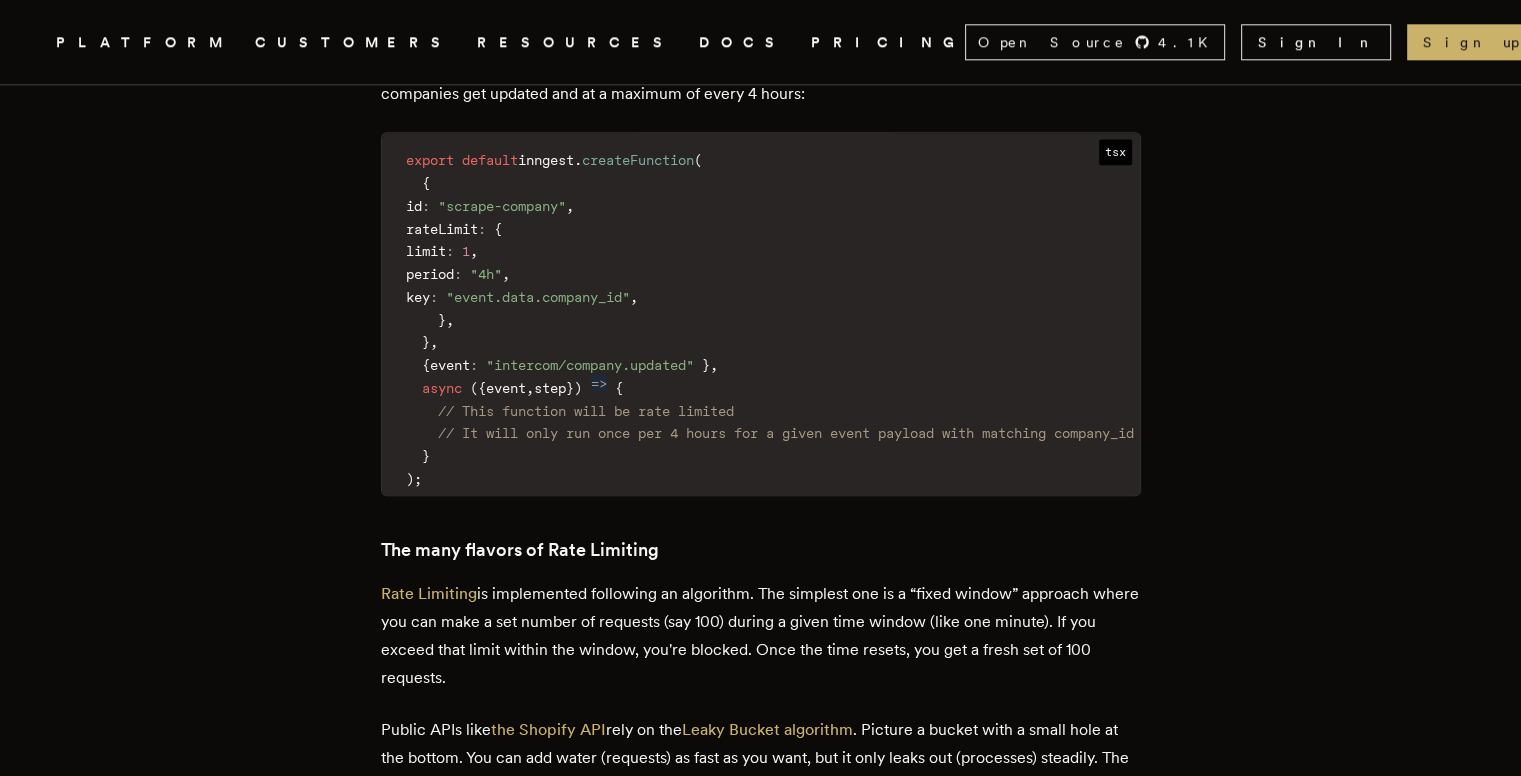 drag, startPoint x: 943, startPoint y: 601, endPoint x: 455, endPoint y: 620, distance: 488.36975 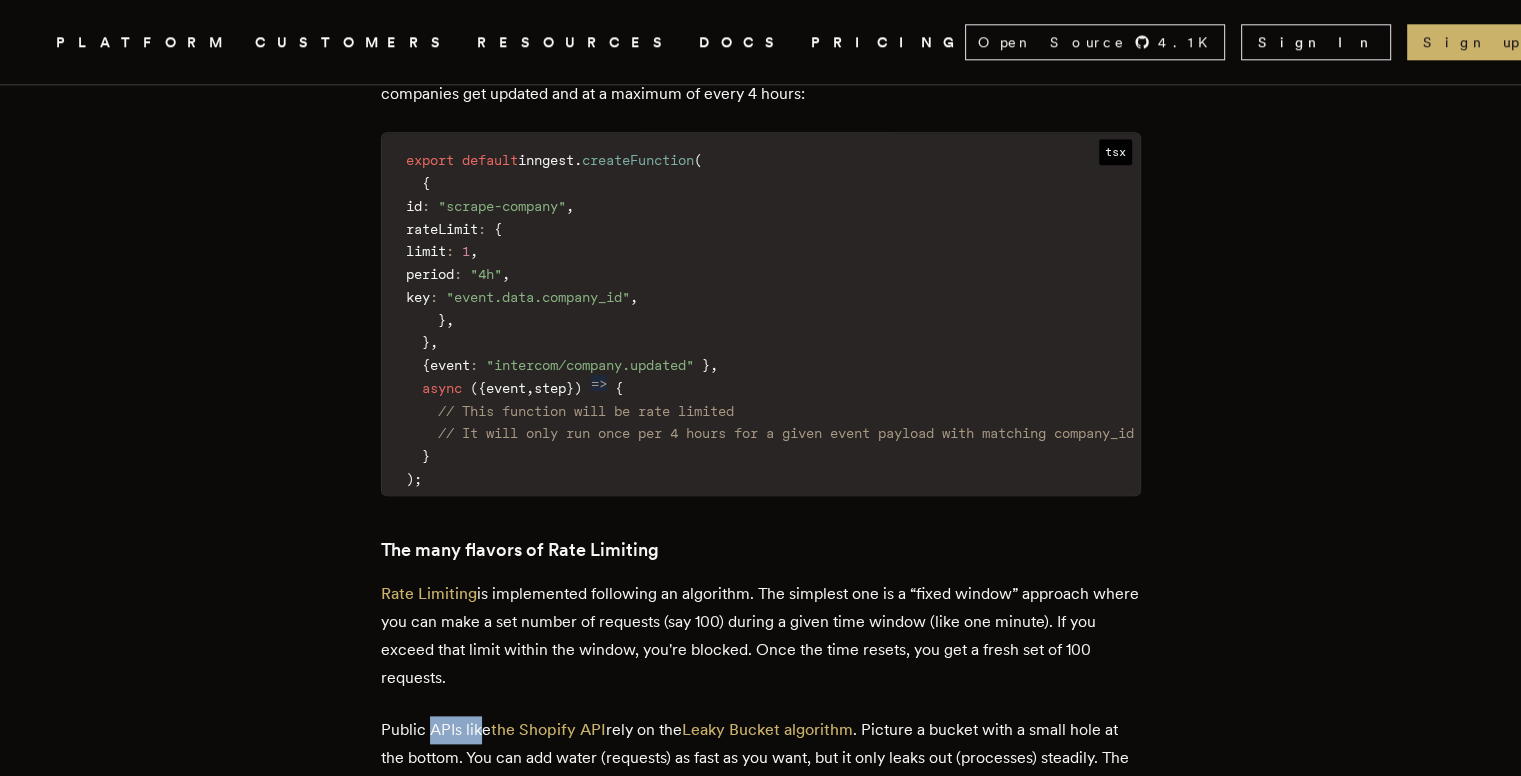drag, startPoint x: 438, startPoint y: 682, endPoint x: 486, endPoint y: 680, distance: 48.04165 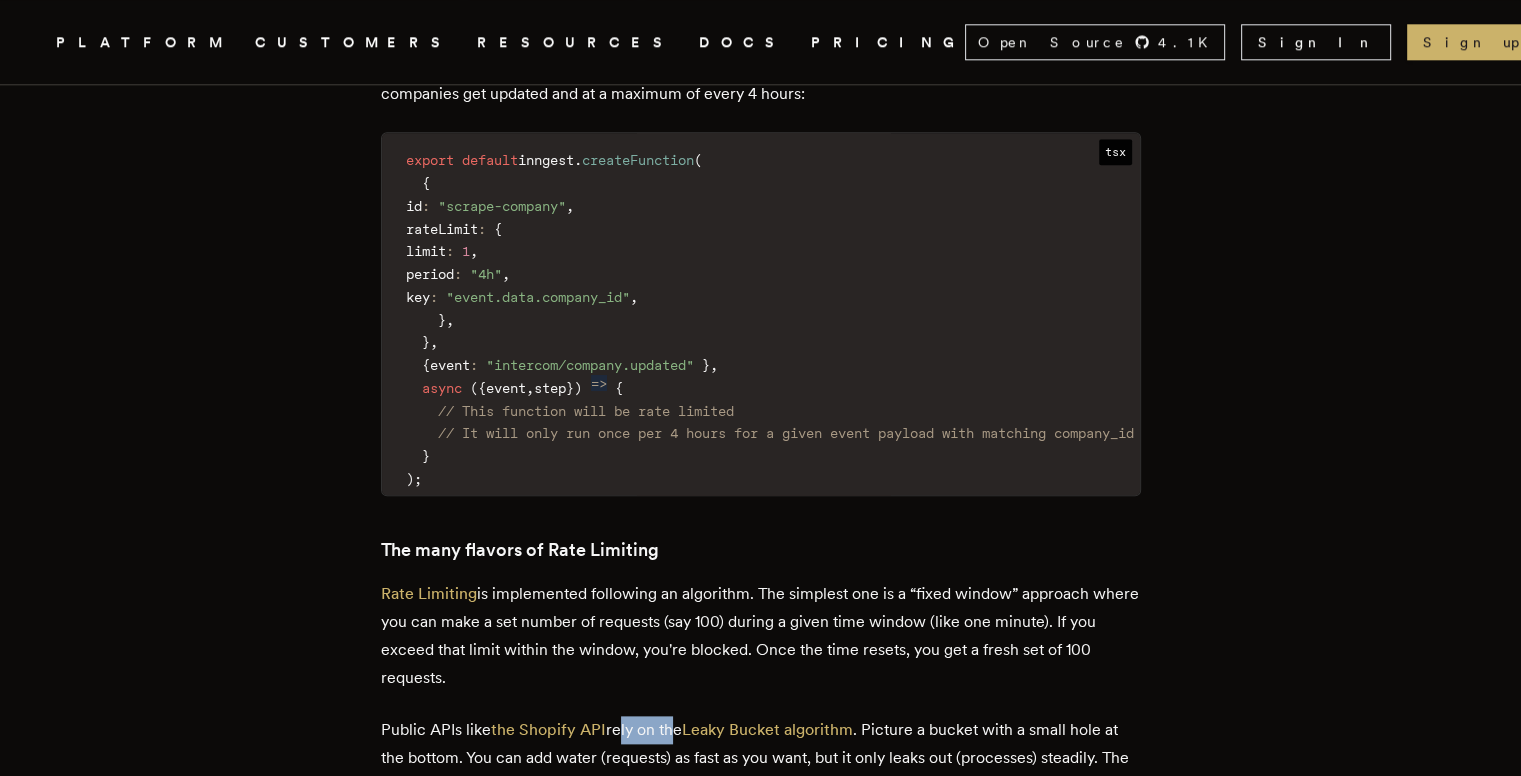 drag, startPoint x: 624, startPoint y: 685, endPoint x: 674, endPoint y: 681, distance: 50.159744 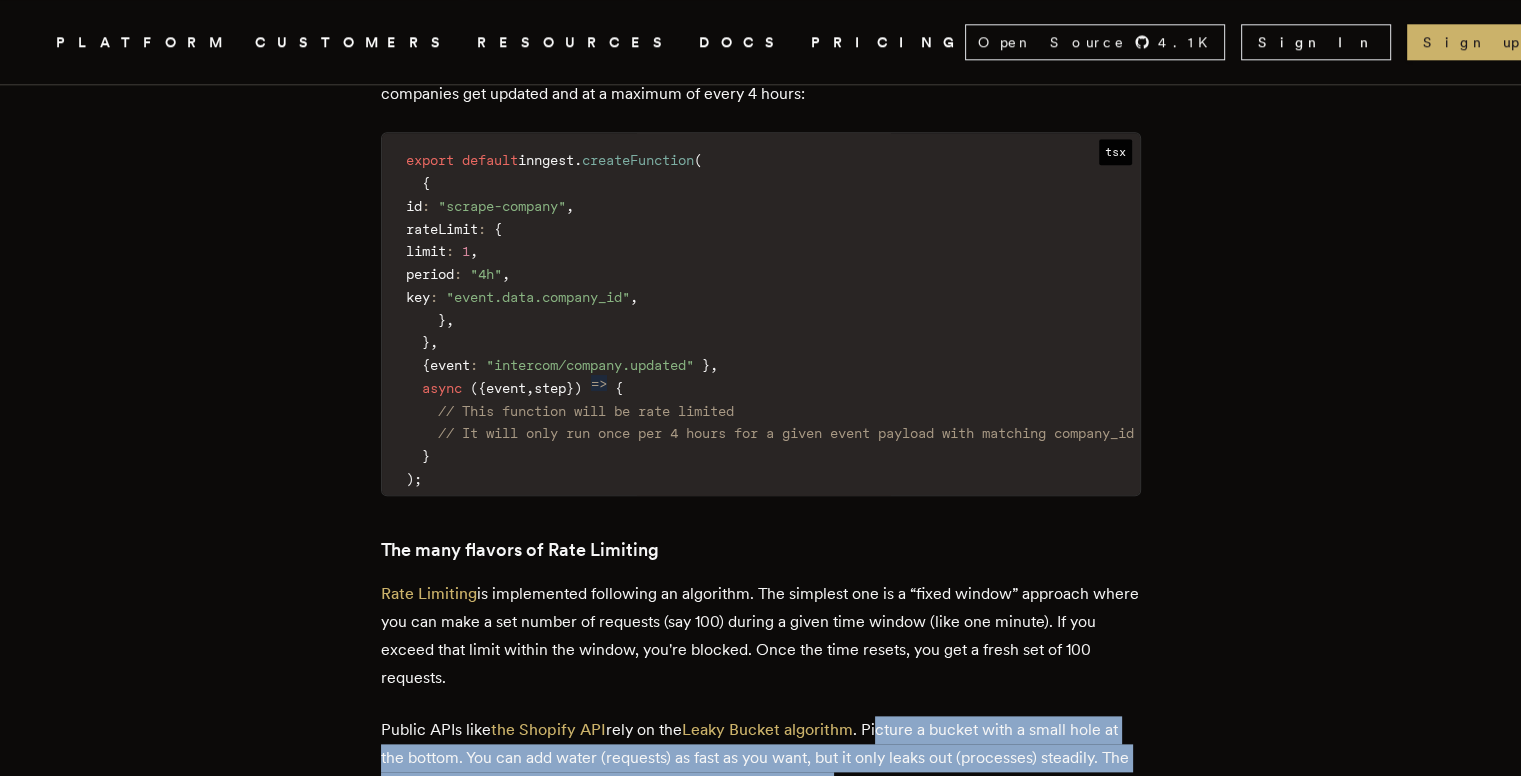 drag, startPoint x: 887, startPoint y: 681, endPoint x: 889, endPoint y: 721, distance: 40.04997 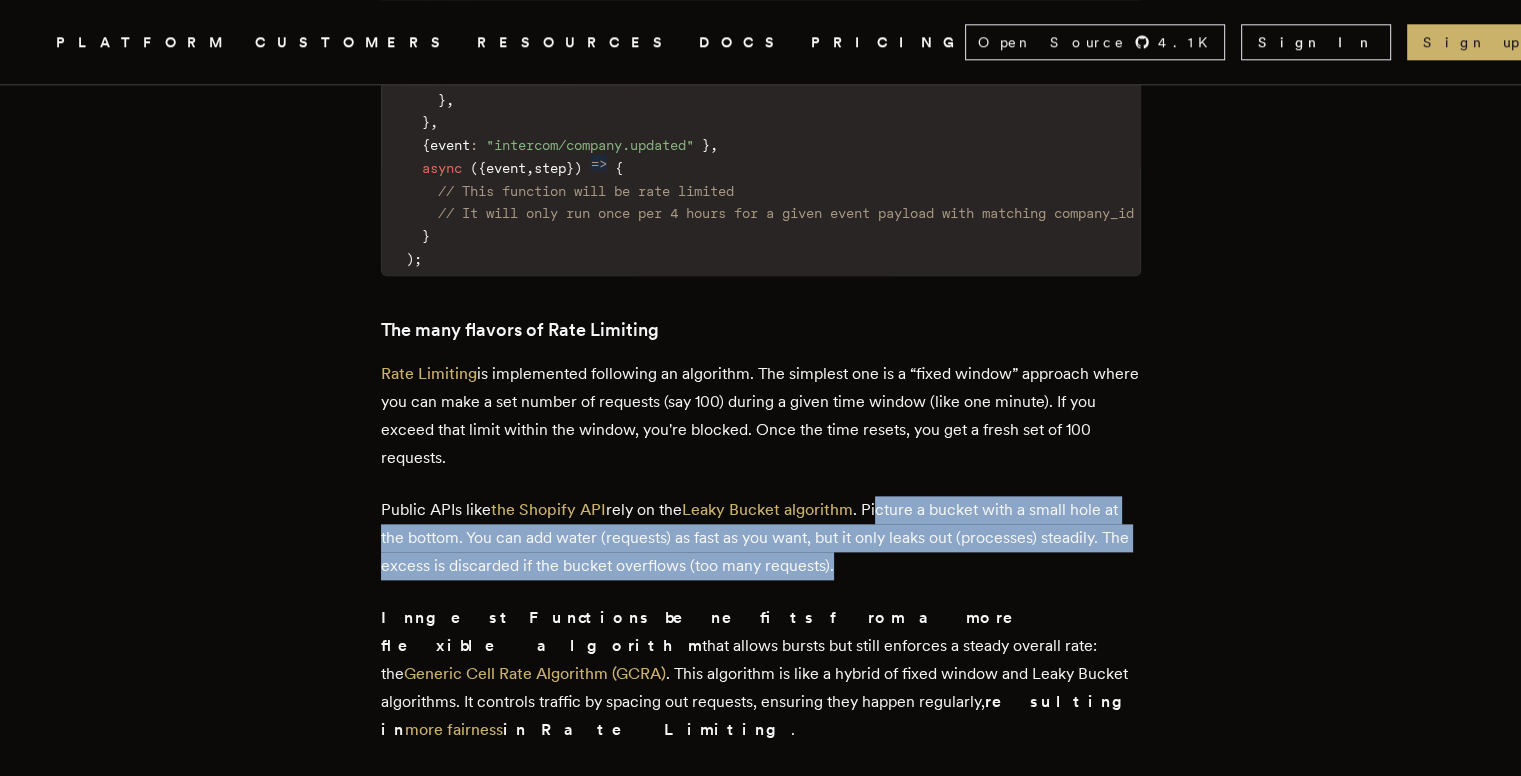 scroll, scrollTop: 2500, scrollLeft: 0, axis: vertical 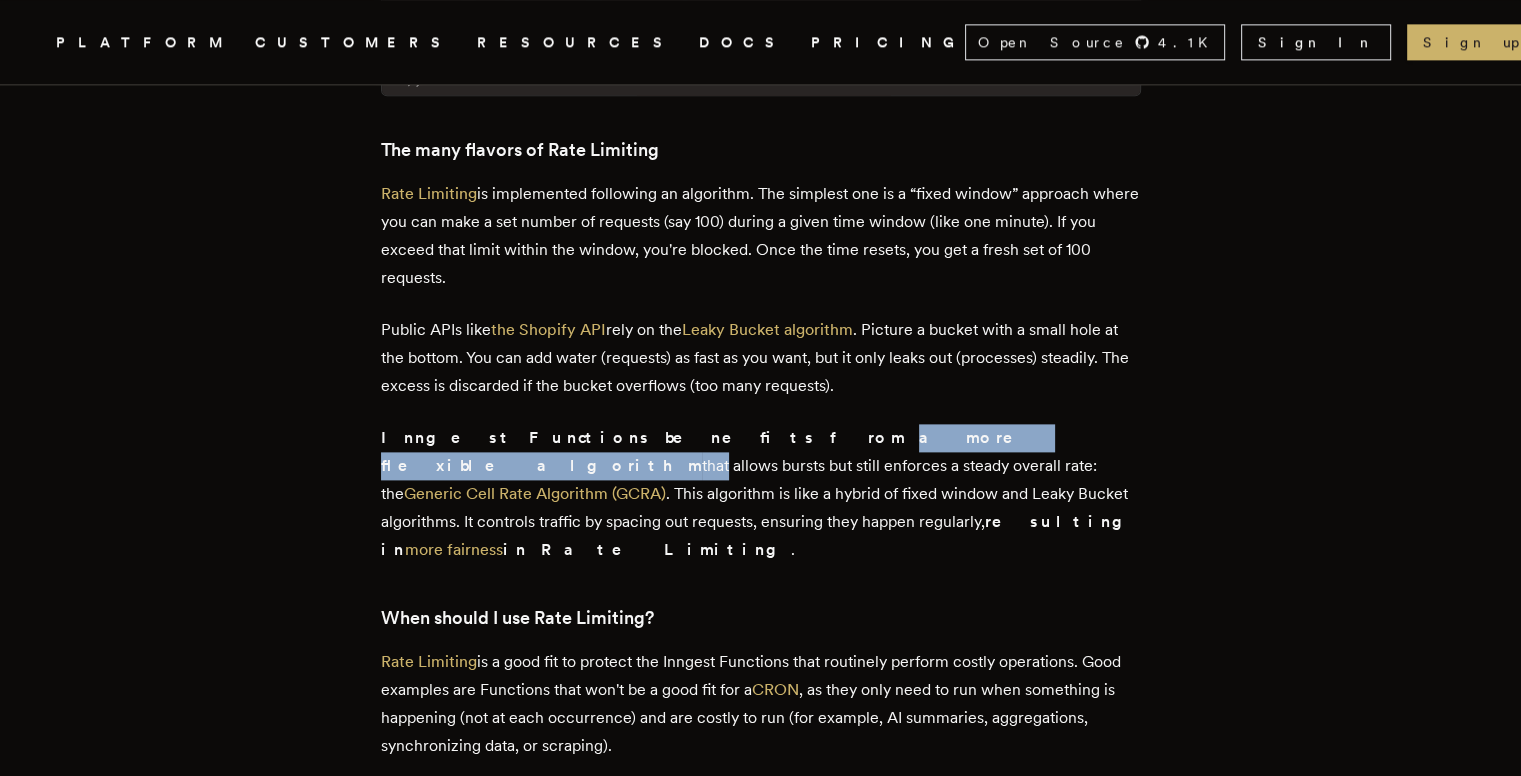 drag, startPoint x: 626, startPoint y: 387, endPoint x: 836, endPoint y: 387, distance: 210 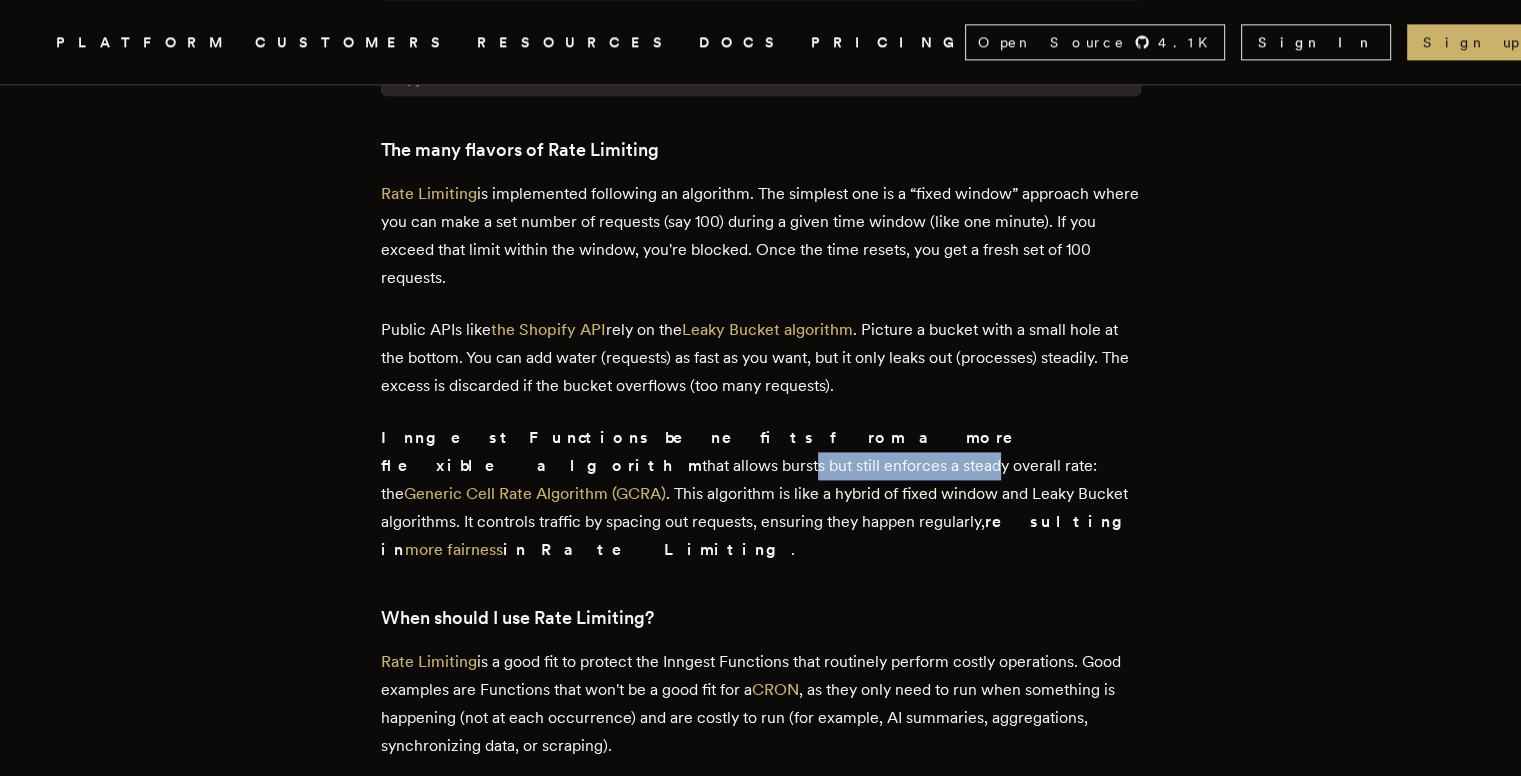 drag, startPoint x: 920, startPoint y: 385, endPoint x: 1101, endPoint y: 388, distance: 181.02486 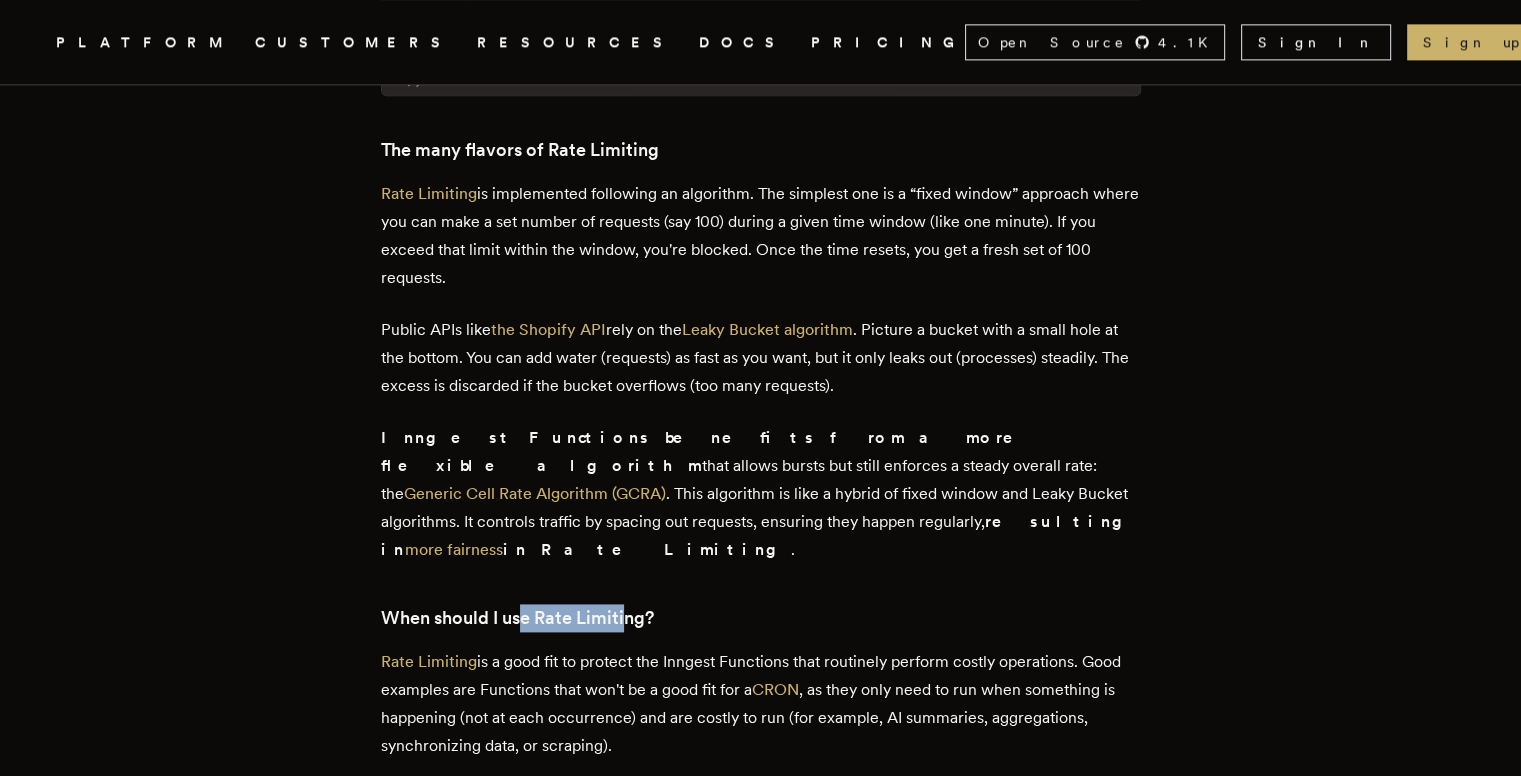drag, startPoint x: 532, startPoint y: 539, endPoint x: 629, endPoint y: 538, distance: 97.00516 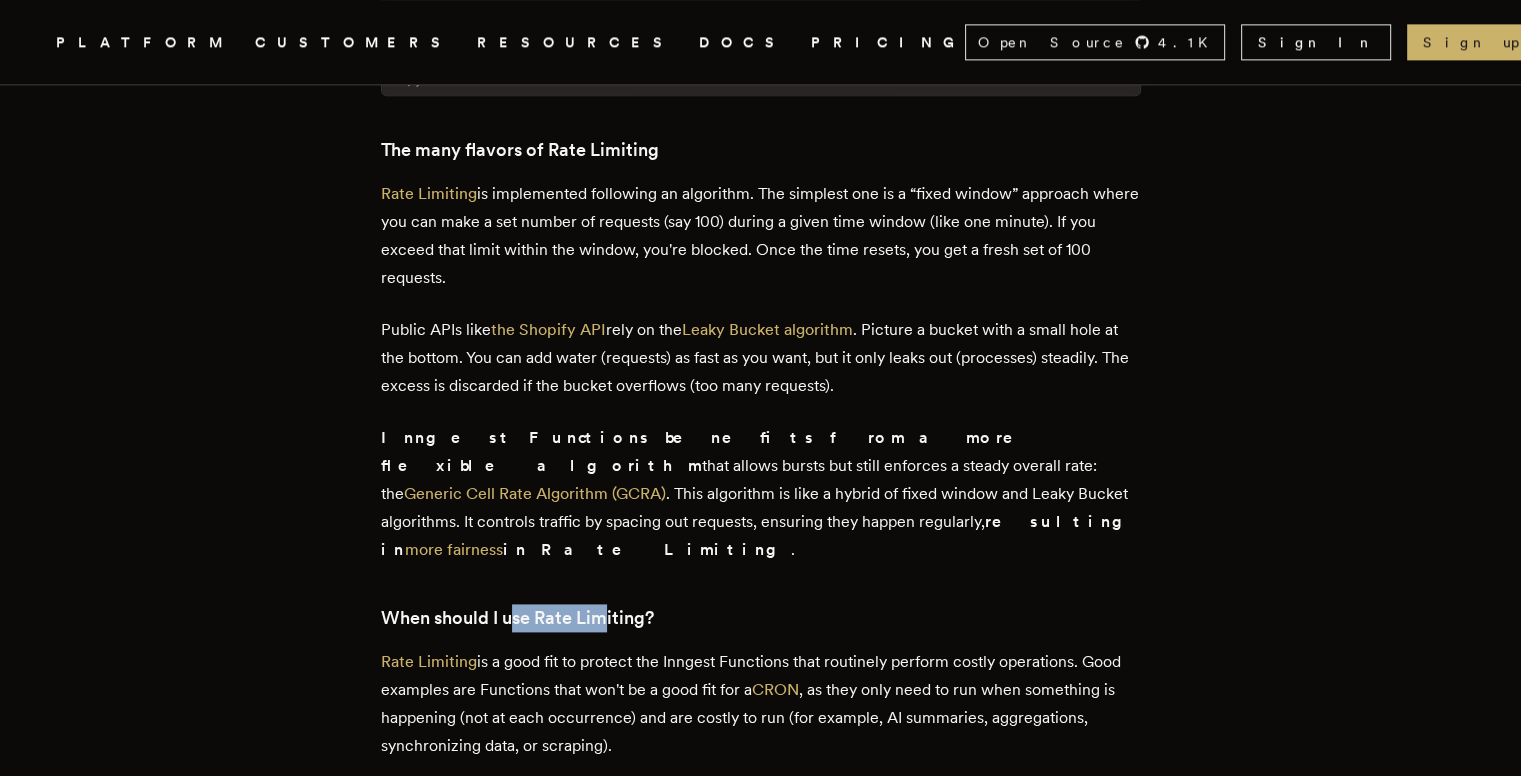 drag, startPoint x: 518, startPoint y: 539, endPoint x: 611, endPoint y: 539, distance: 93 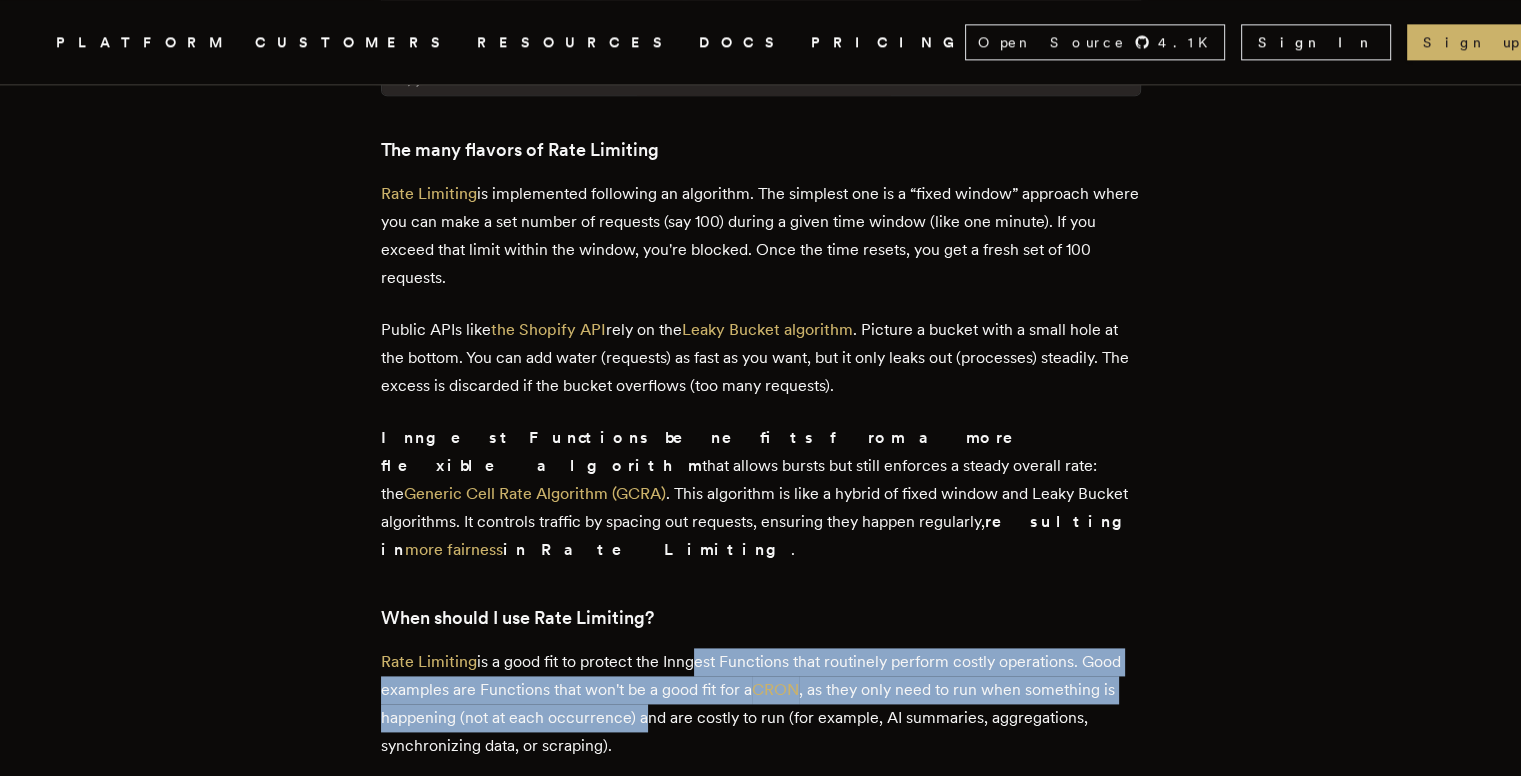 drag, startPoint x: 695, startPoint y: 588, endPoint x: 648, endPoint y: 642, distance: 71.5891 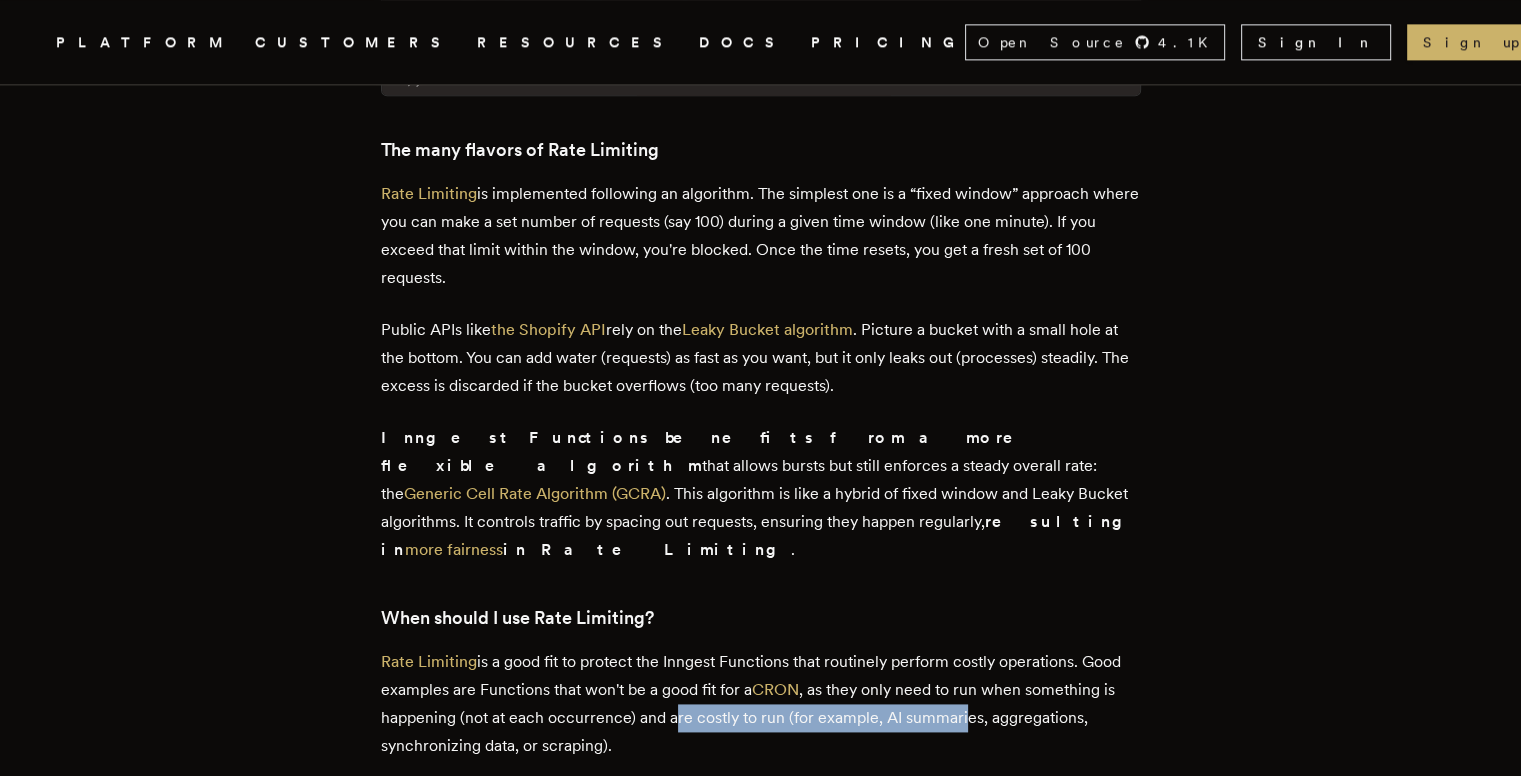 drag, startPoint x: 683, startPoint y: 638, endPoint x: 971, endPoint y: 649, distance: 288.21 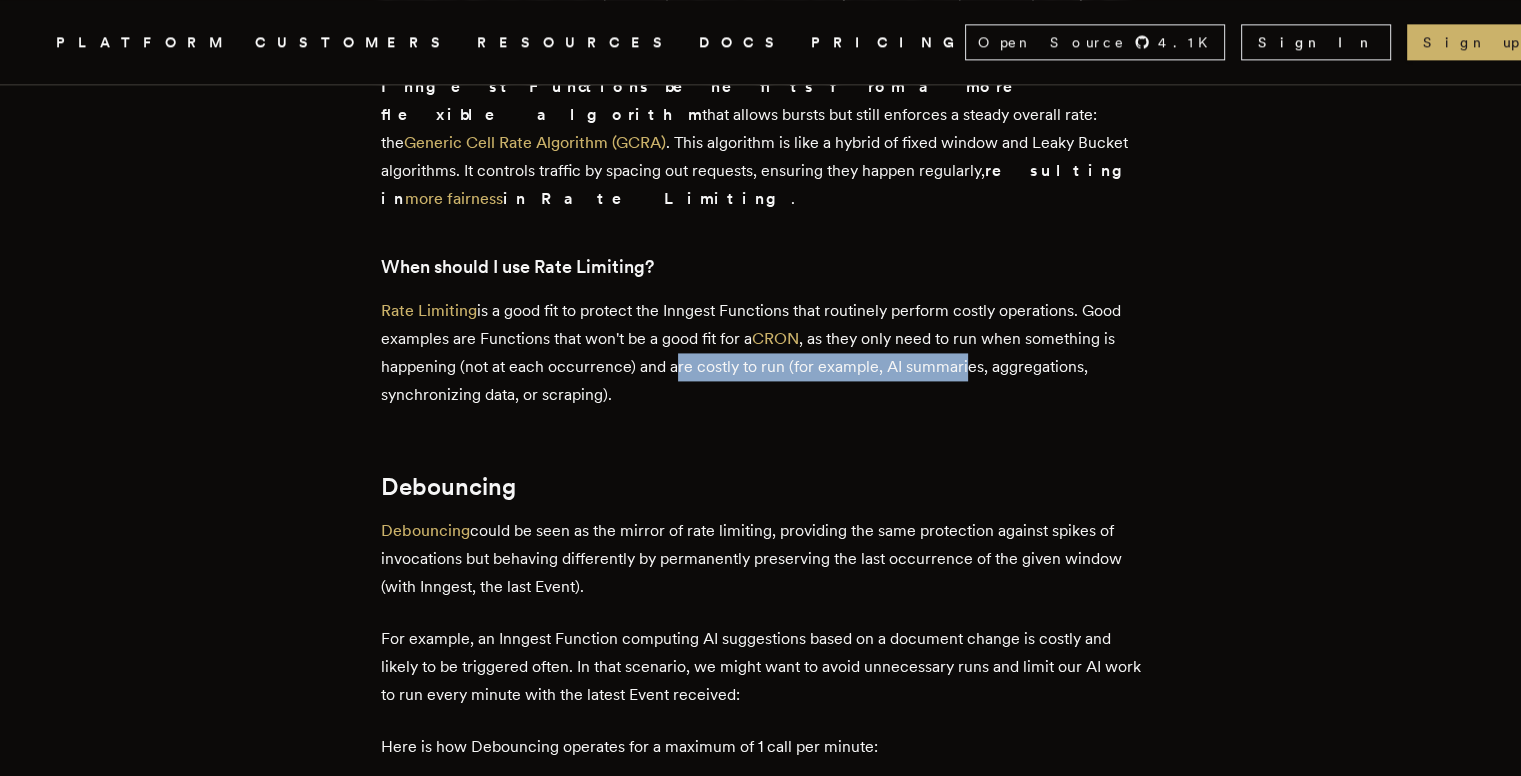 scroll, scrollTop: 3000, scrollLeft: 0, axis: vertical 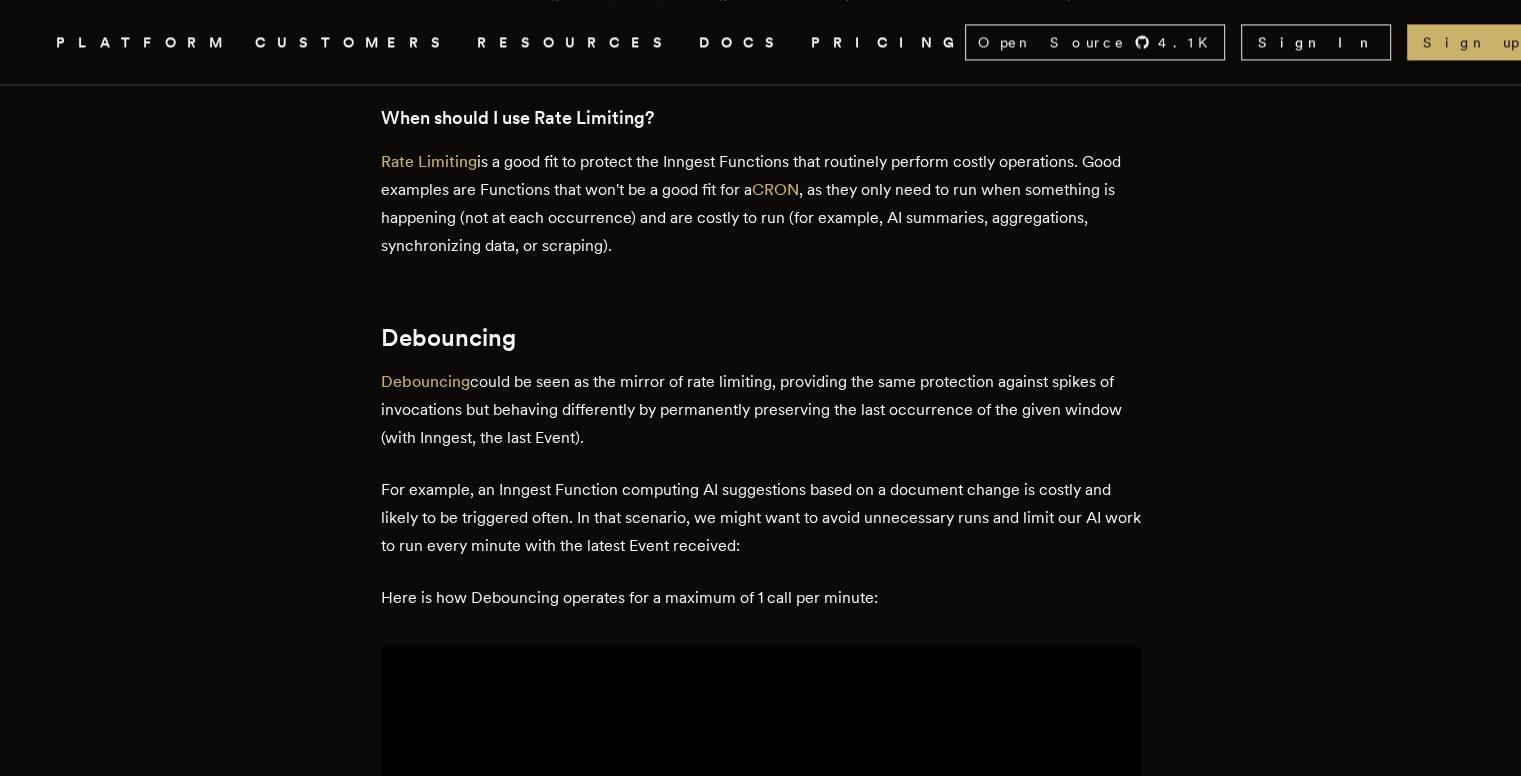click on "Debouncing  could be seen as the mirror of rate limiting, providing the same protection against spikes of invocations but behaving differently by permanently preserving the last occurrence of the given window (with Inngest, the last Event)." at bounding box center [761, 410] 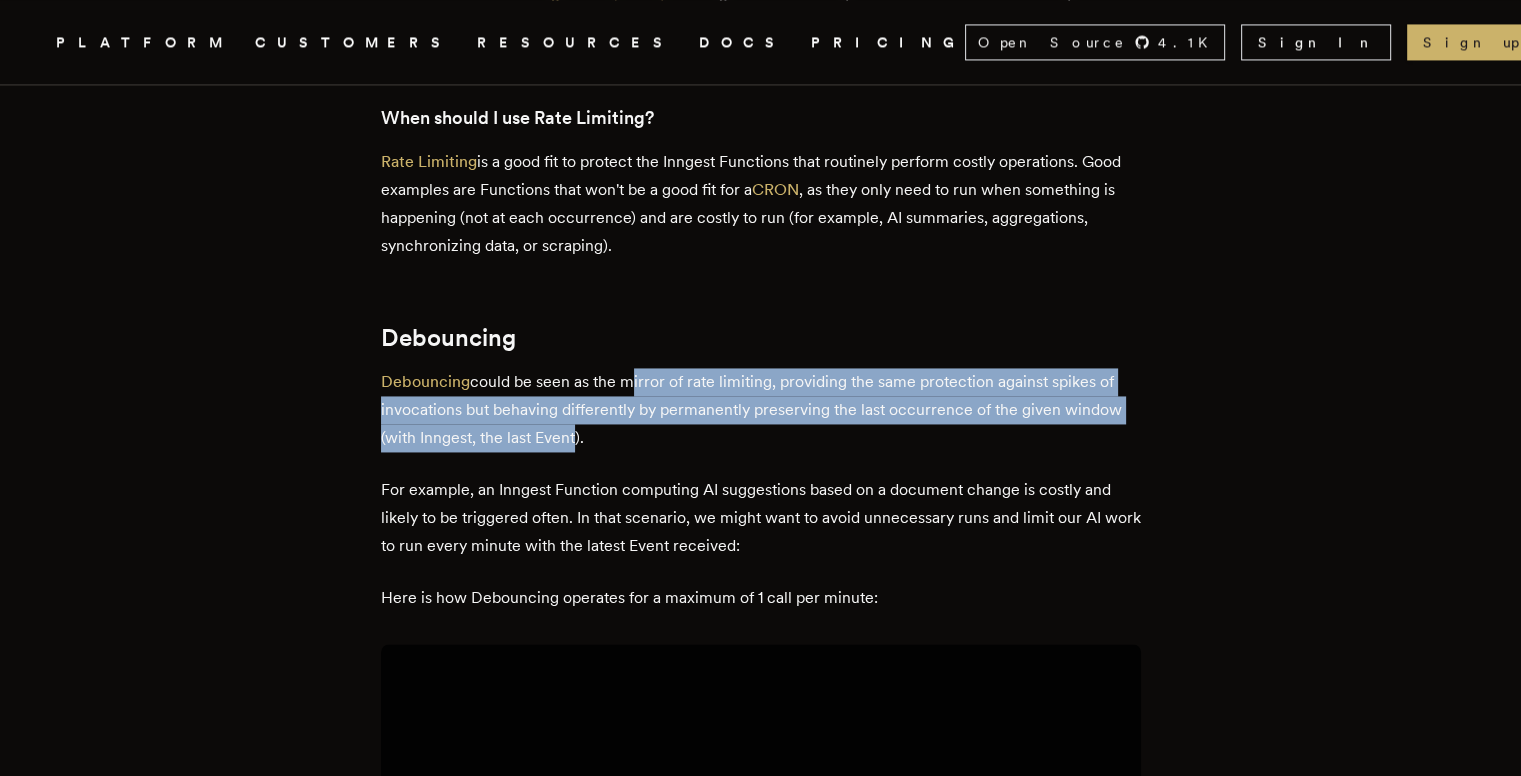drag, startPoint x: 632, startPoint y: 309, endPoint x: 577, endPoint y: 361, distance: 75.690155 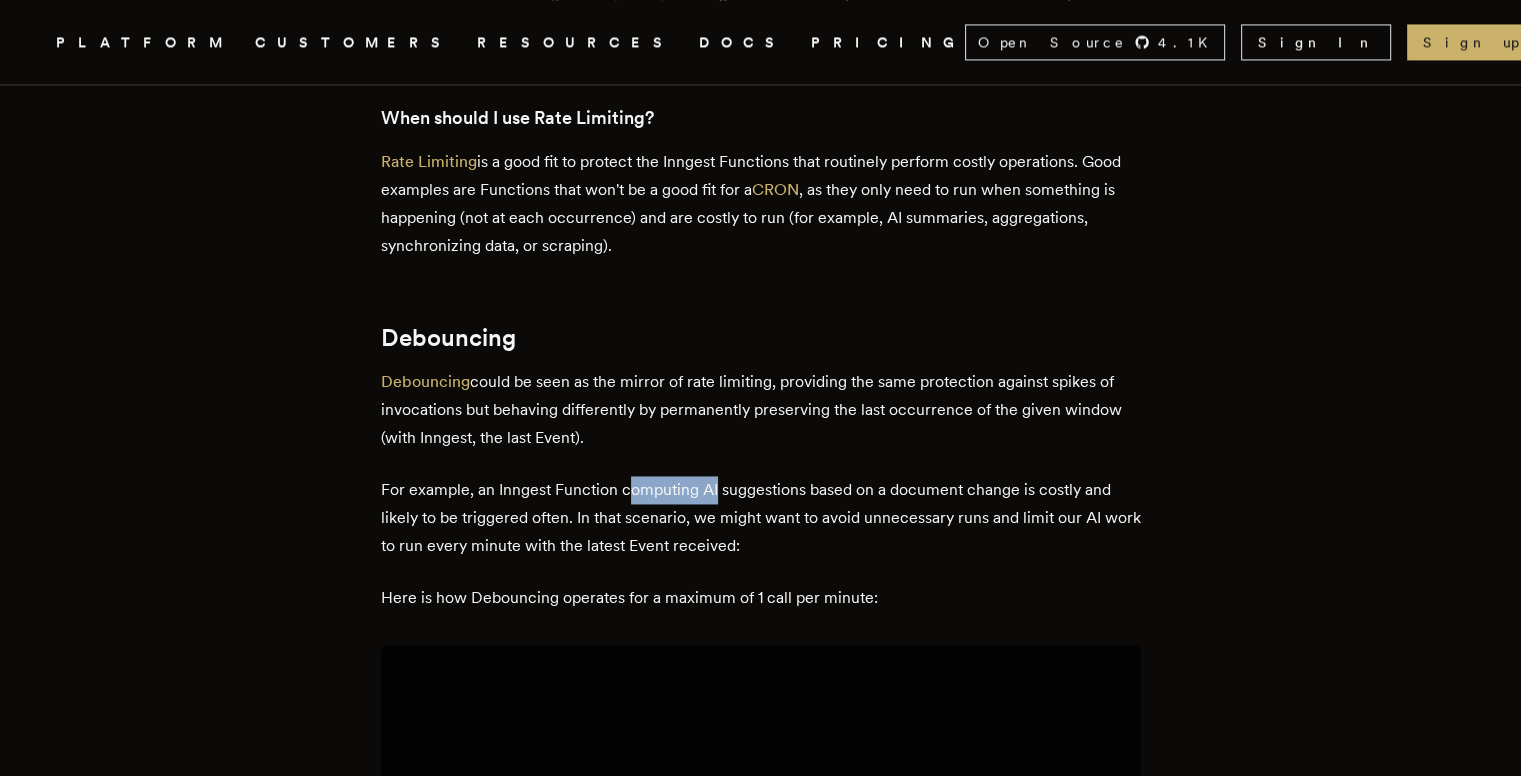 drag, startPoint x: 632, startPoint y: 415, endPoint x: 723, endPoint y: 415, distance: 91 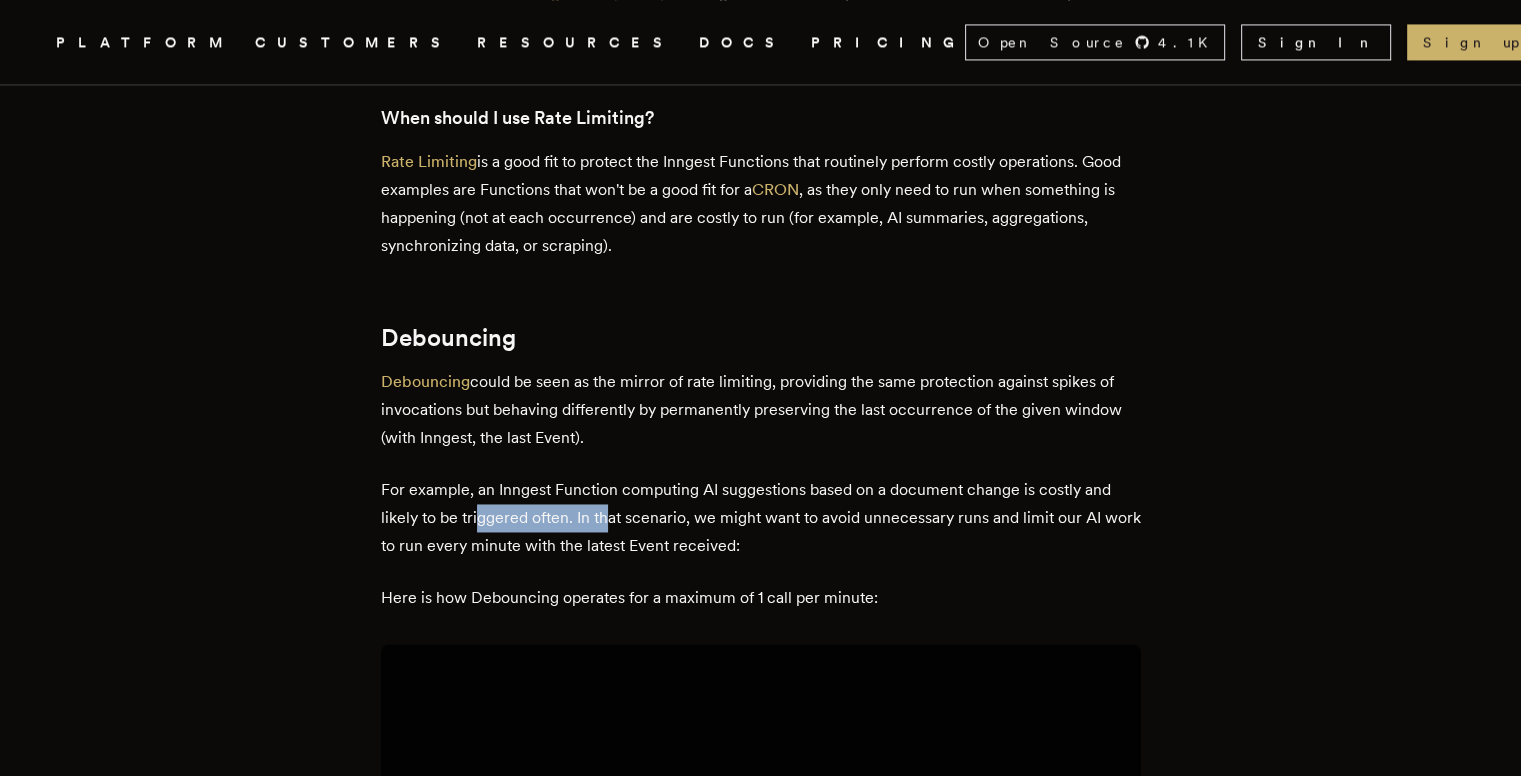 drag, startPoint x: 485, startPoint y: 443, endPoint x: 610, endPoint y: 446, distance: 125.035995 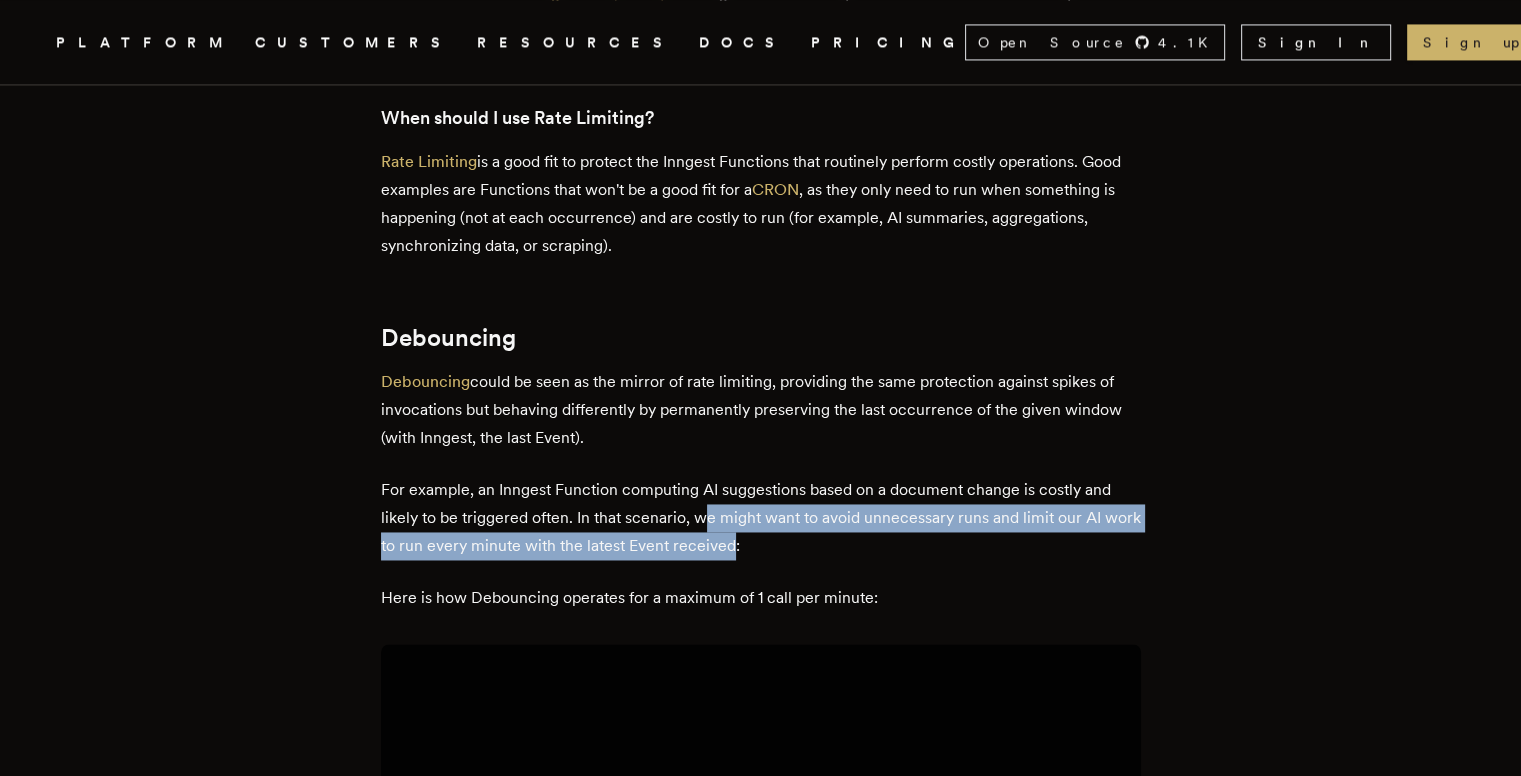 drag, startPoint x: 713, startPoint y: 441, endPoint x: 776, endPoint y: 464, distance: 67.06713 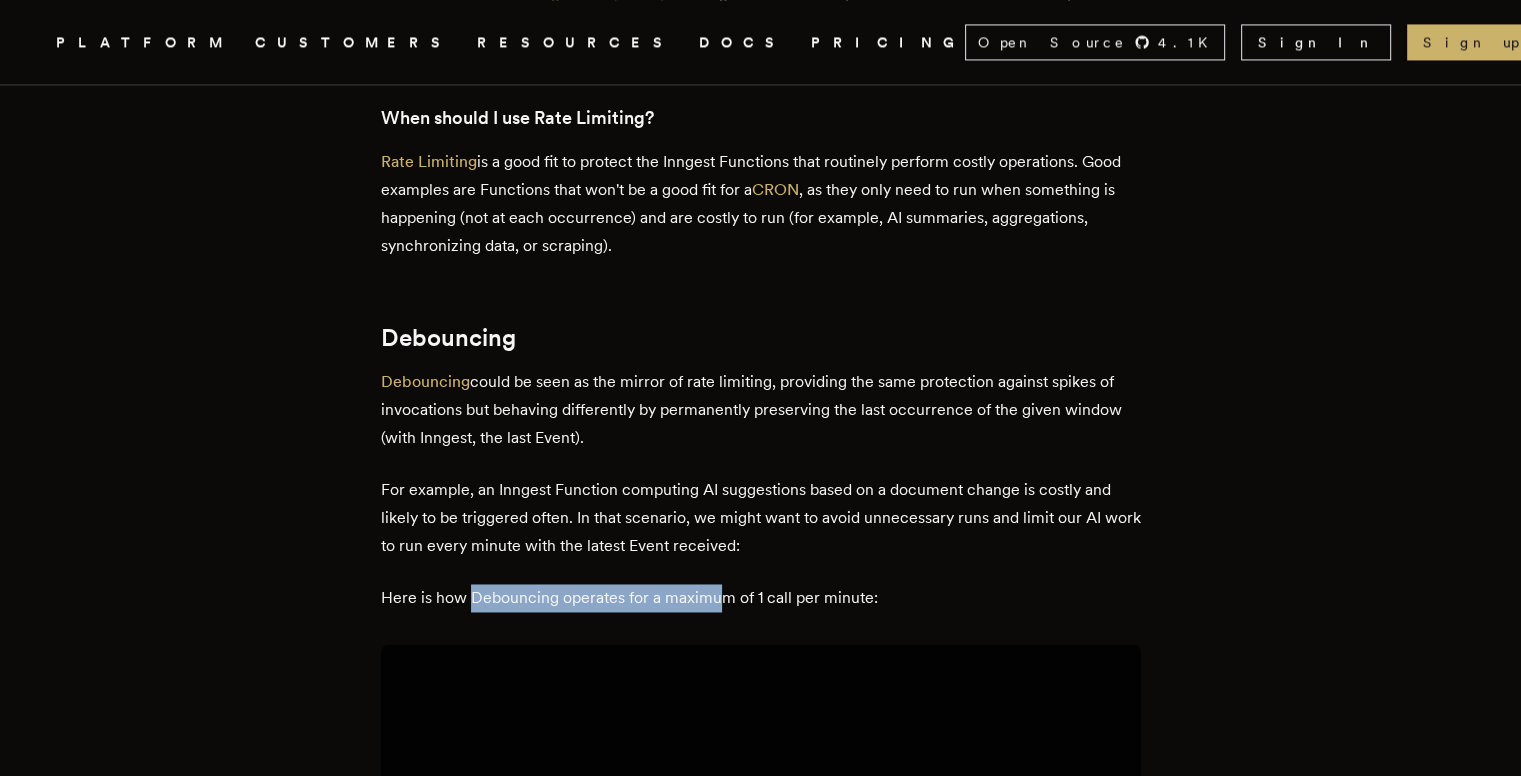drag, startPoint x: 478, startPoint y: 520, endPoint x: 727, endPoint y: 525, distance: 249.0502 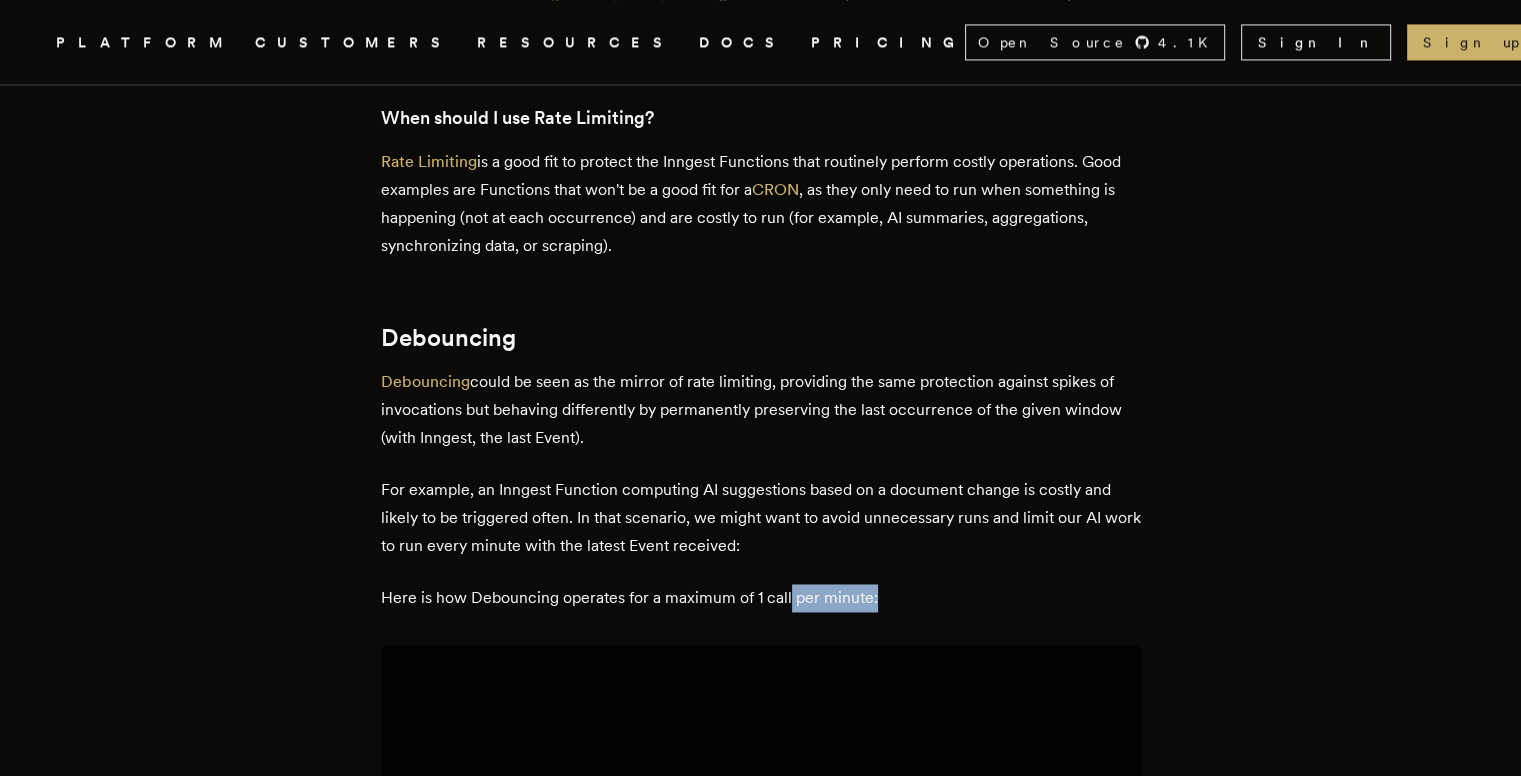 drag, startPoint x: 794, startPoint y: 519, endPoint x: 887, endPoint y: 522, distance: 93.04838 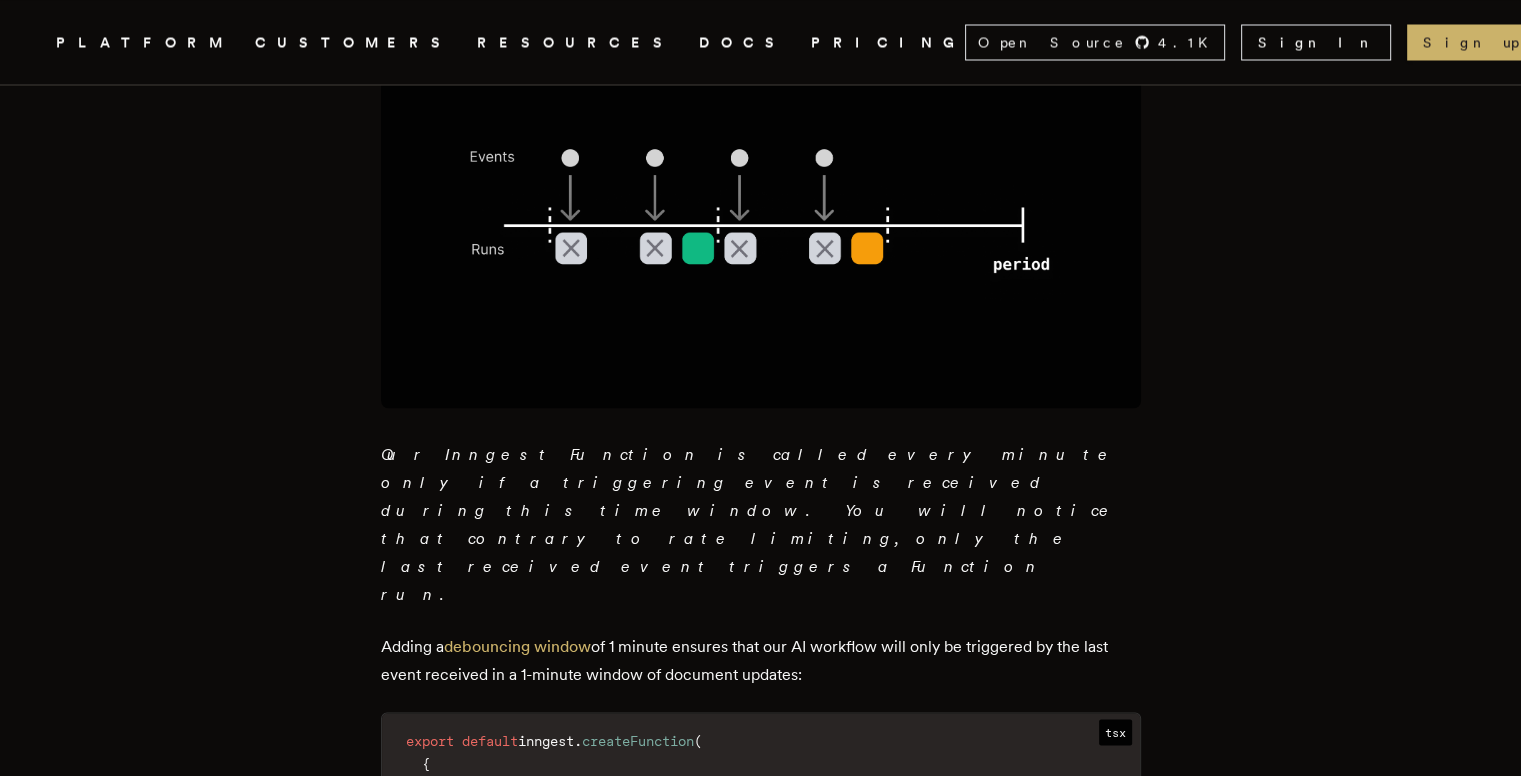 scroll, scrollTop: 3700, scrollLeft: 0, axis: vertical 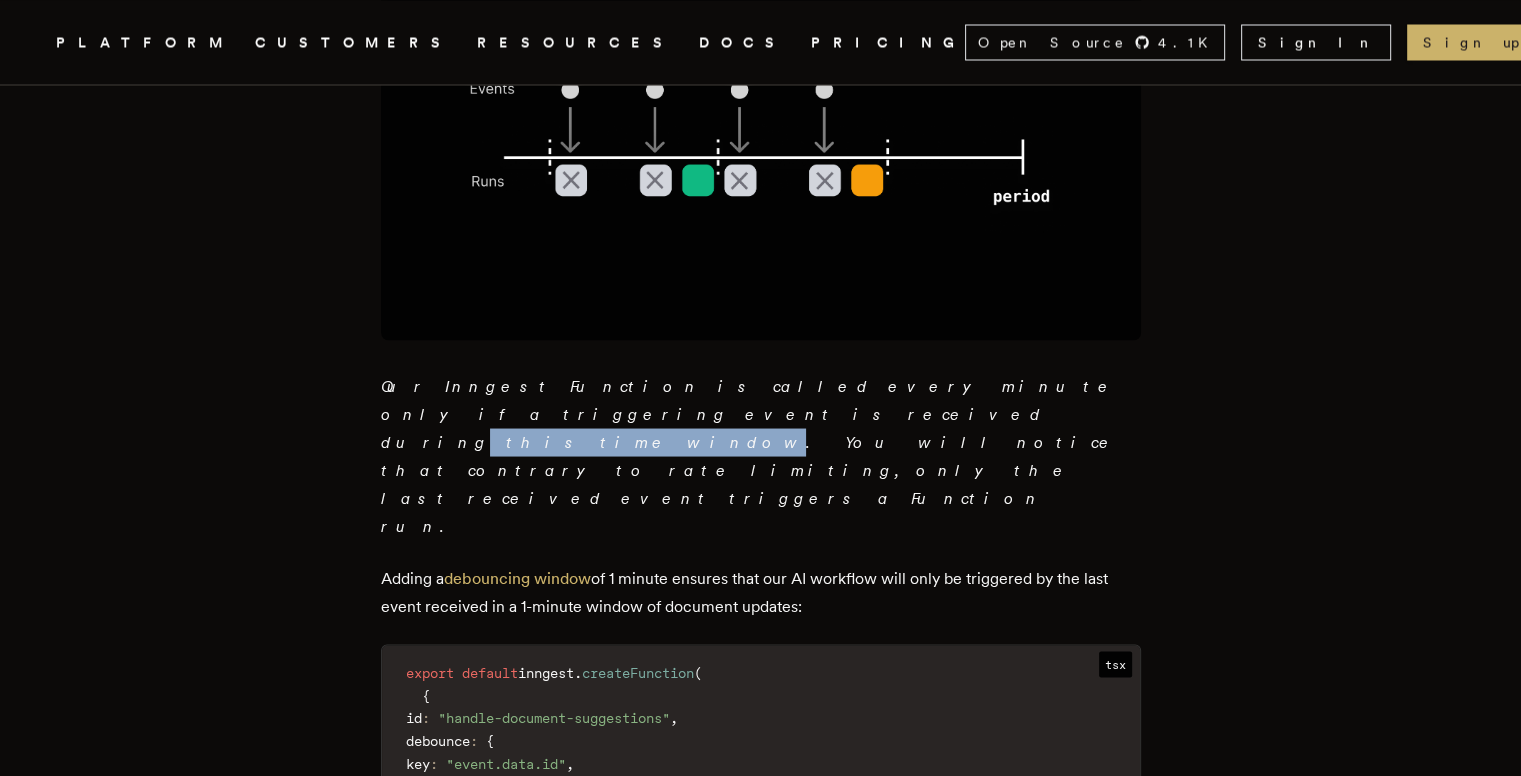 drag, startPoint x: 992, startPoint y: 299, endPoint x: 1109, endPoint y: 301, distance: 117.01709 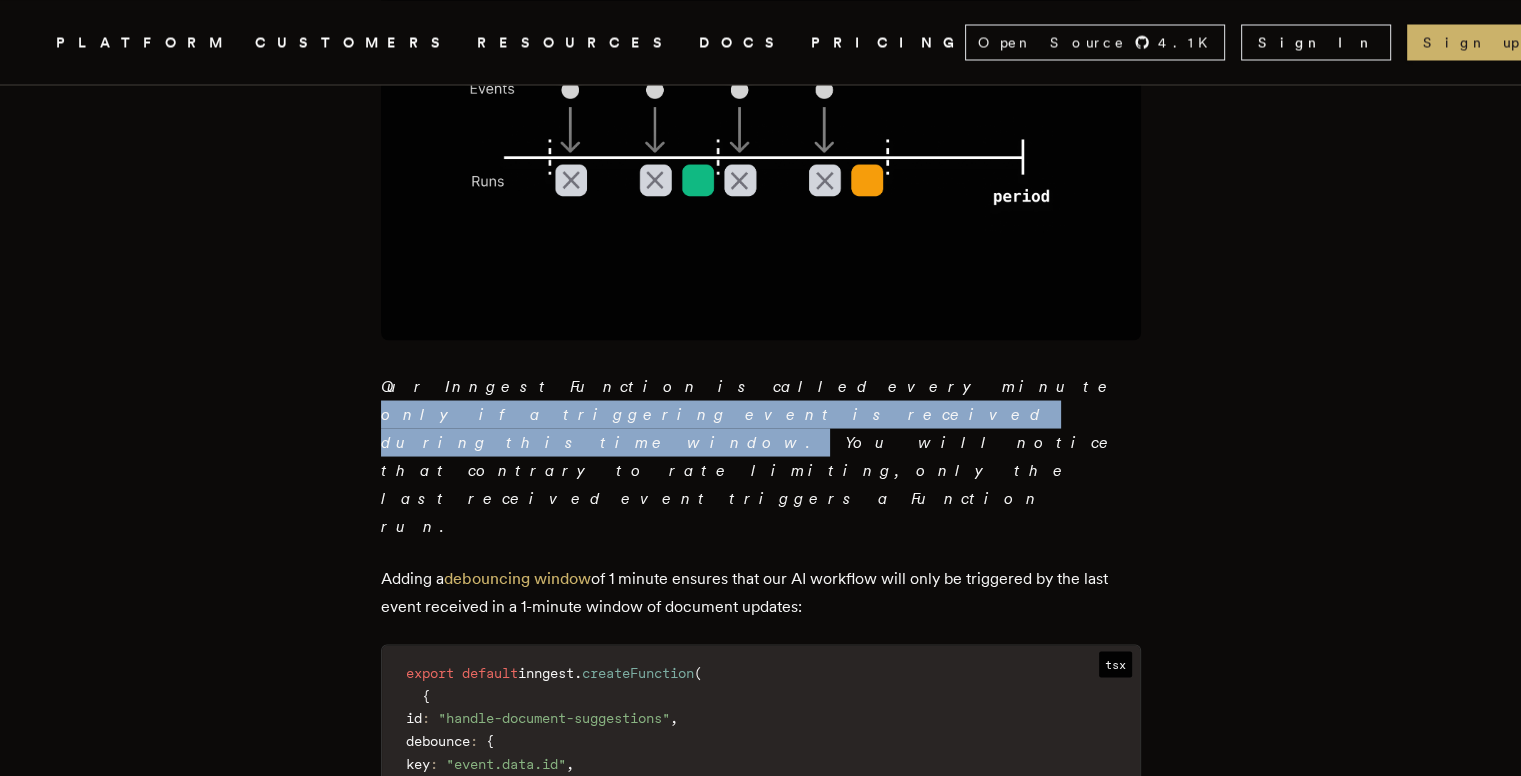 drag, startPoint x: 697, startPoint y: 301, endPoint x: 1117, endPoint y: 303, distance: 420.00476 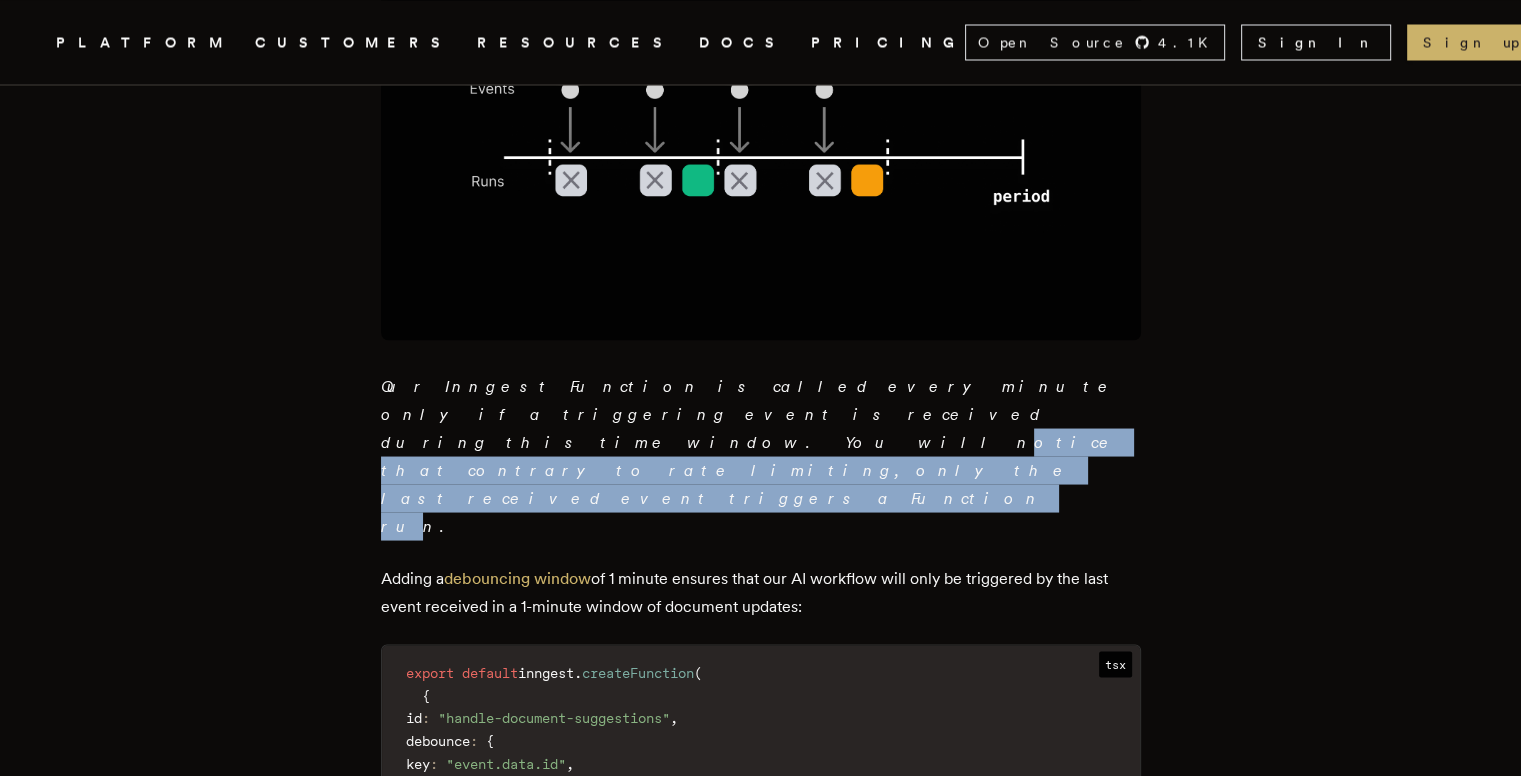 drag, startPoint x: 450, startPoint y: 329, endPoint x: 1041, endPoint y: 334, distance: 591.0212 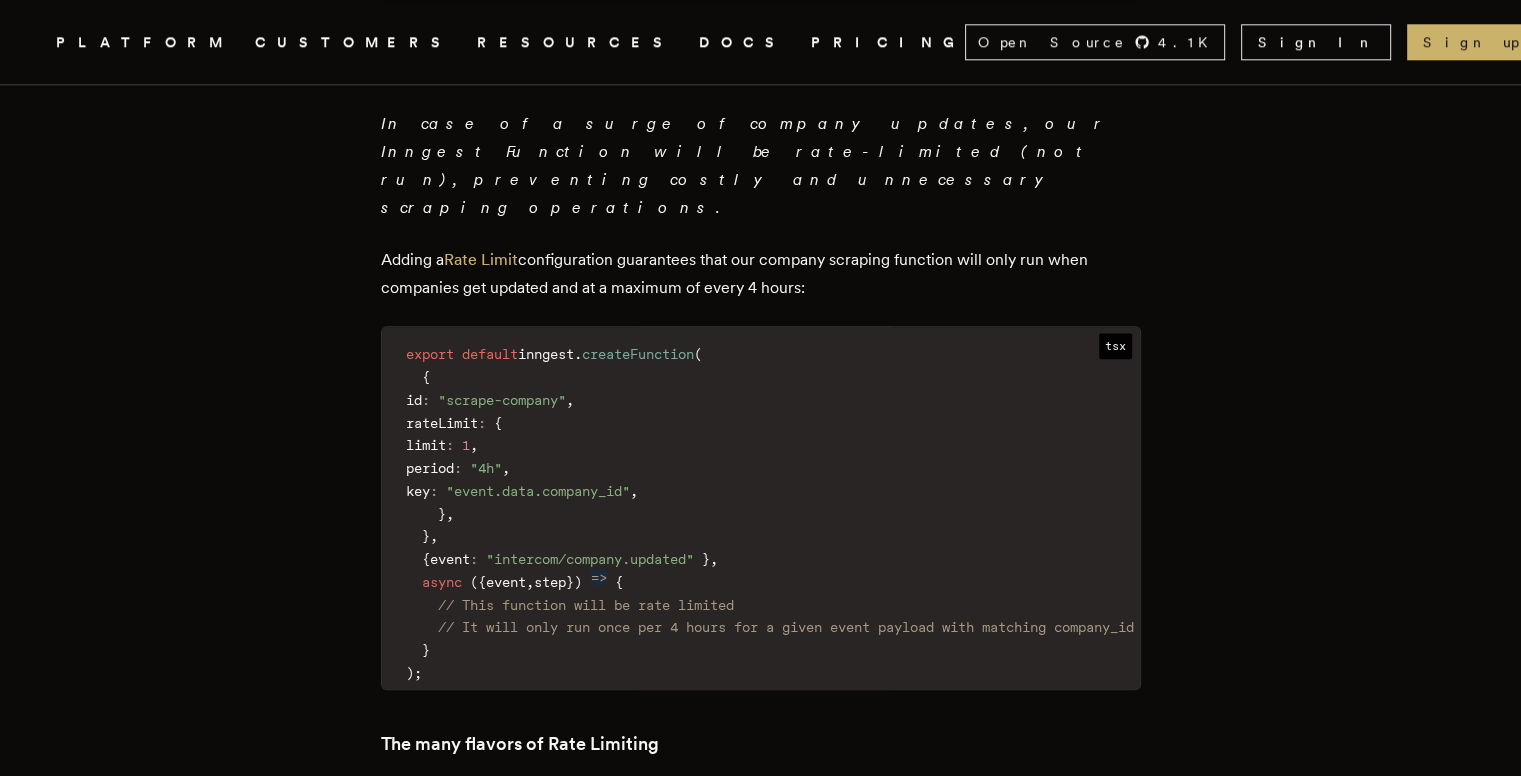 scroll, scrollTop: 1900, scrollLeft: 0, axis: vertical 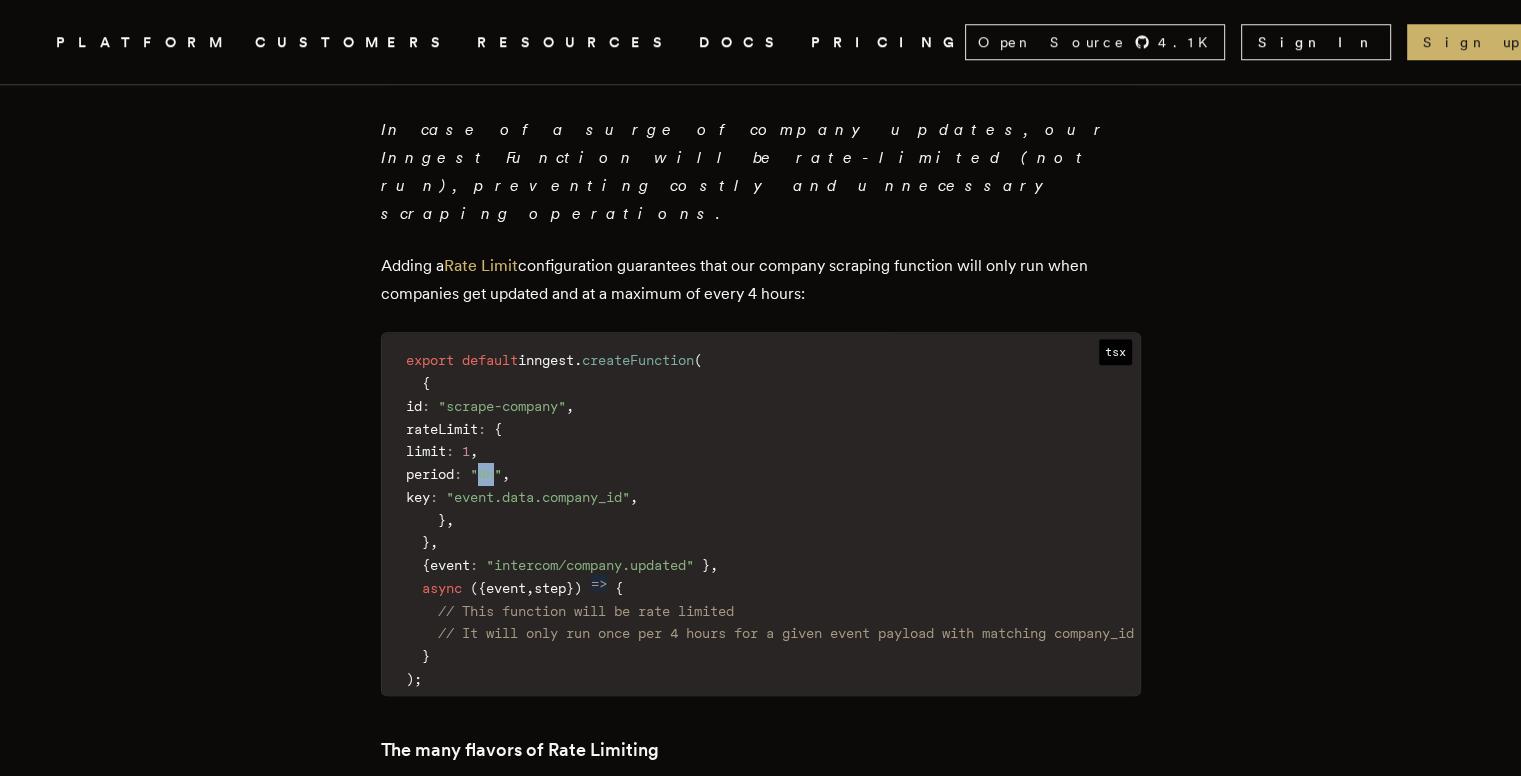 drag, startPoint x: 541, startPoint y: 405, endPoint x: 557, endPoint y: 405, distance: 16 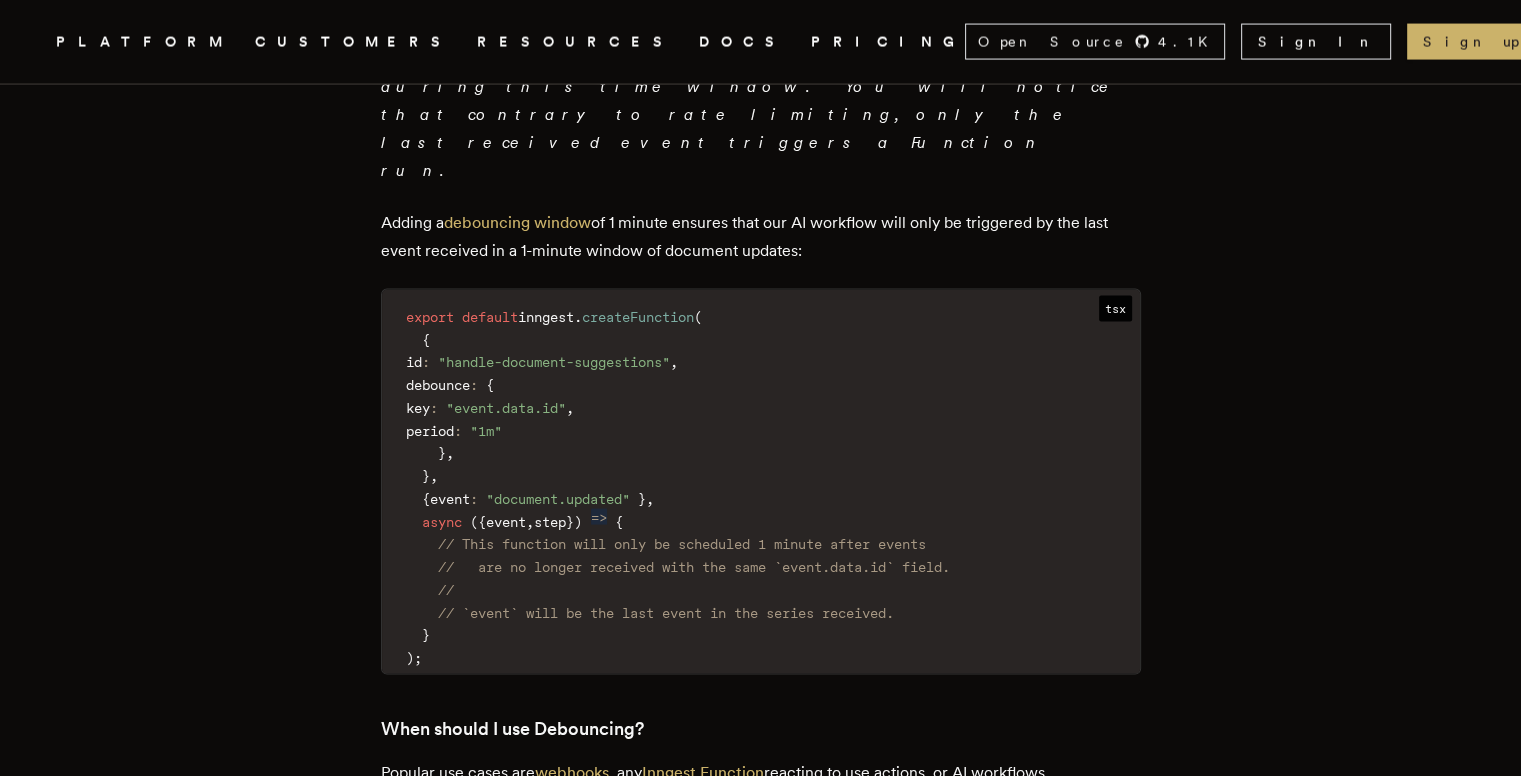 scroll, scrollTop: 4000, scrollLeft: 0, axis: vertical 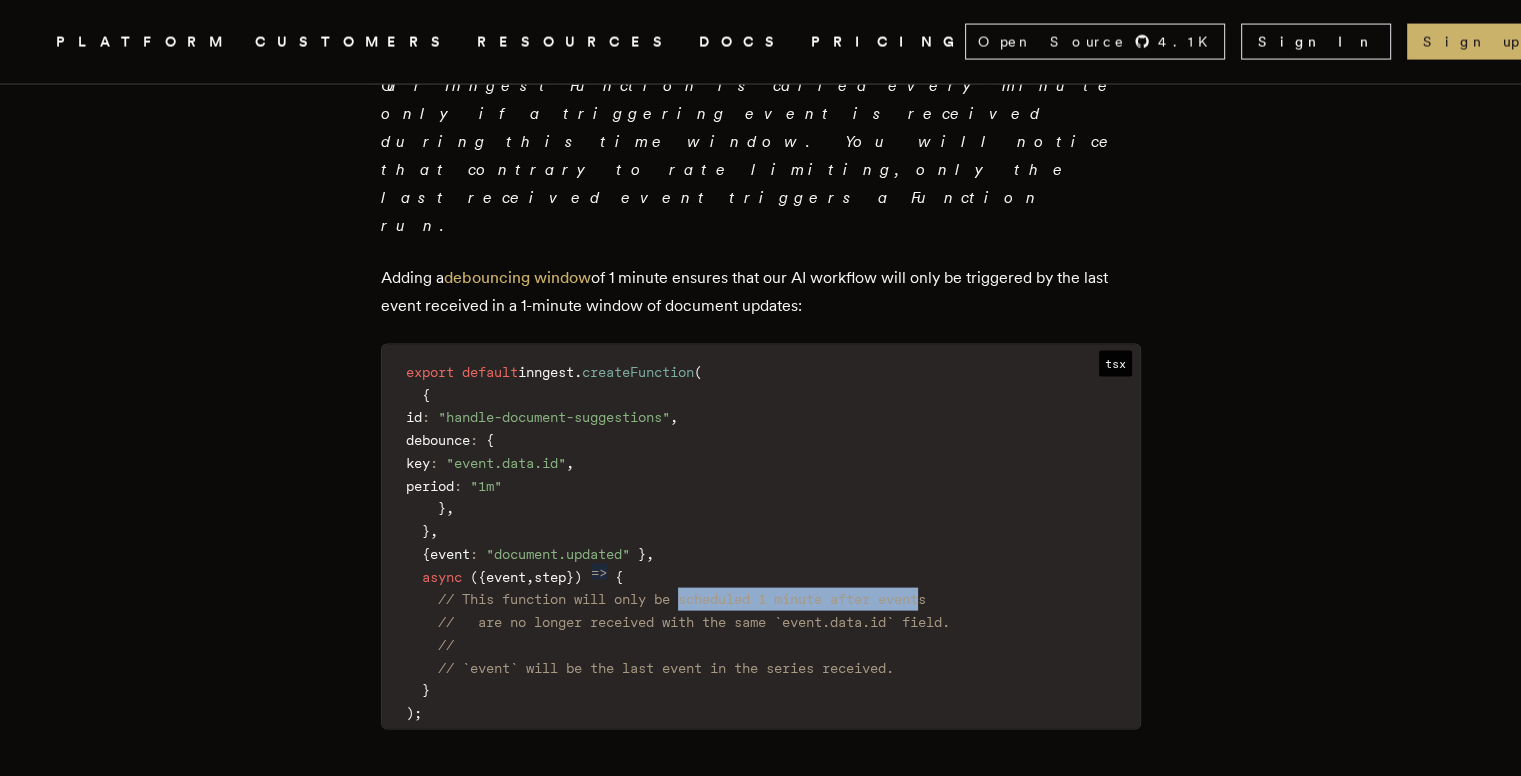 drag, startPoint x: 702, startPoint y: 404, endPoint x: 954, endPoint y: 397, distance: 252.0972 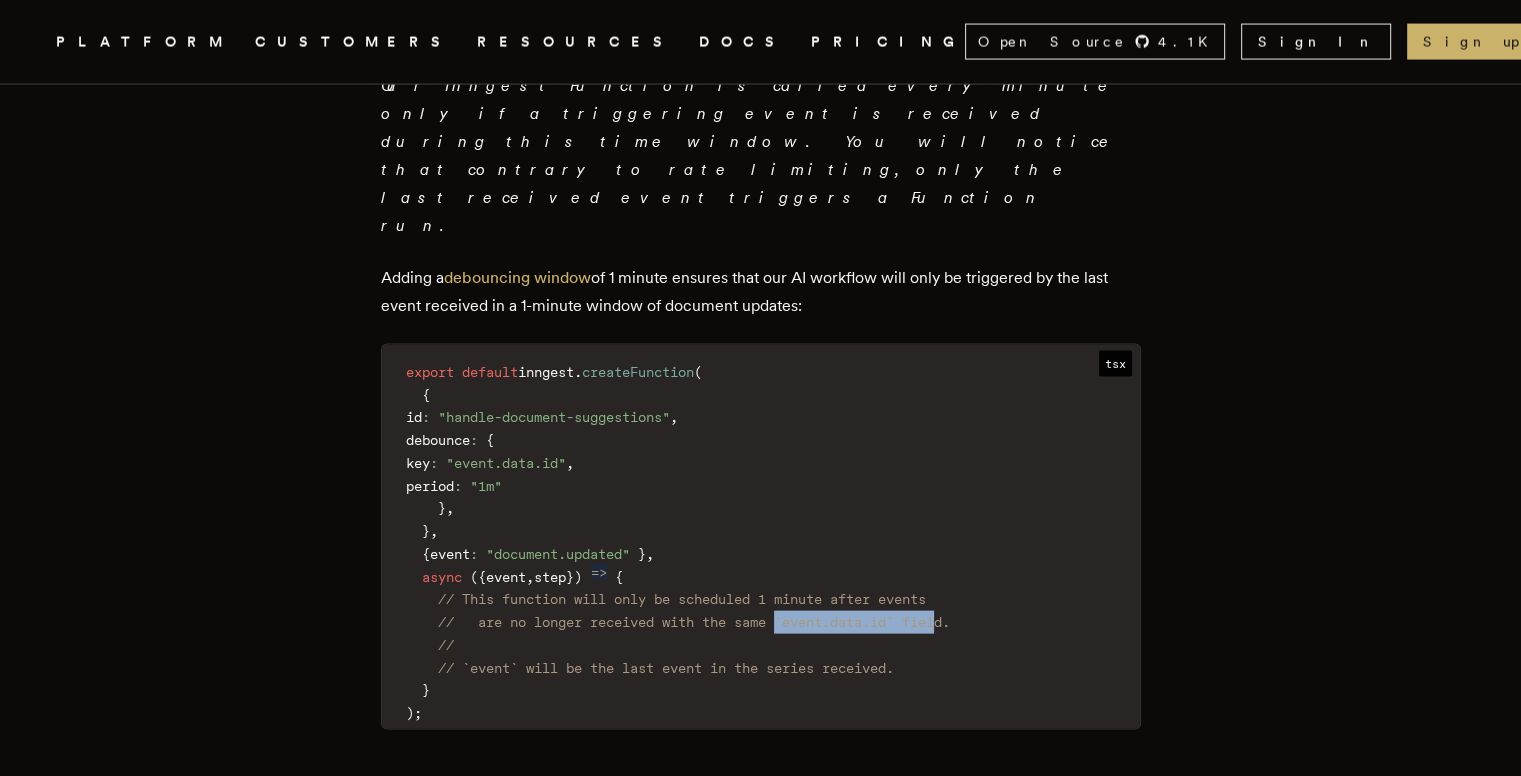 drag, startPoint x: 801, startPoint y: 422, endPoint x: 968, endPoint y: 421, distance: 167.00299 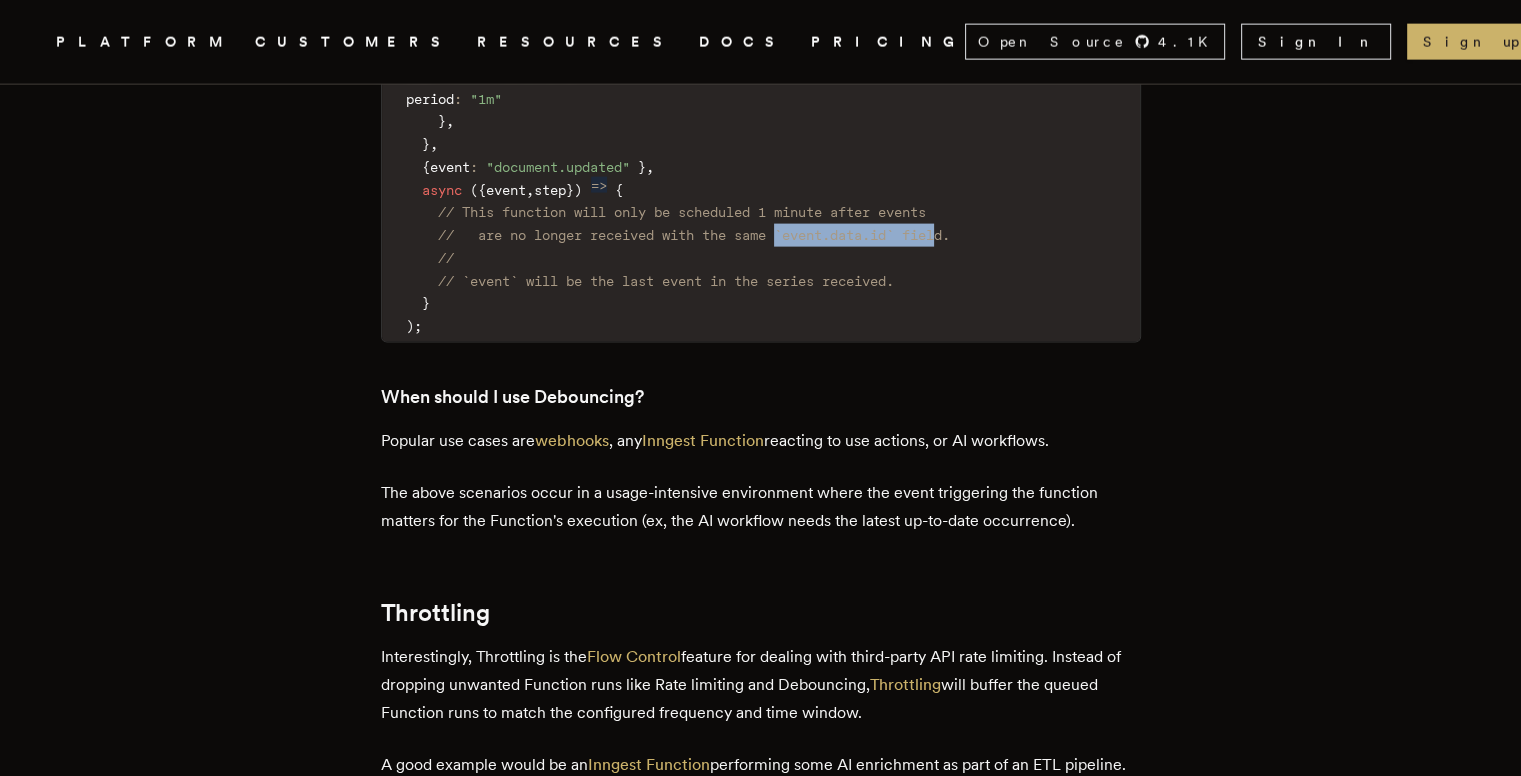 scroll, scrollTop: 4400, scrollLeft: 0, axis: vertical 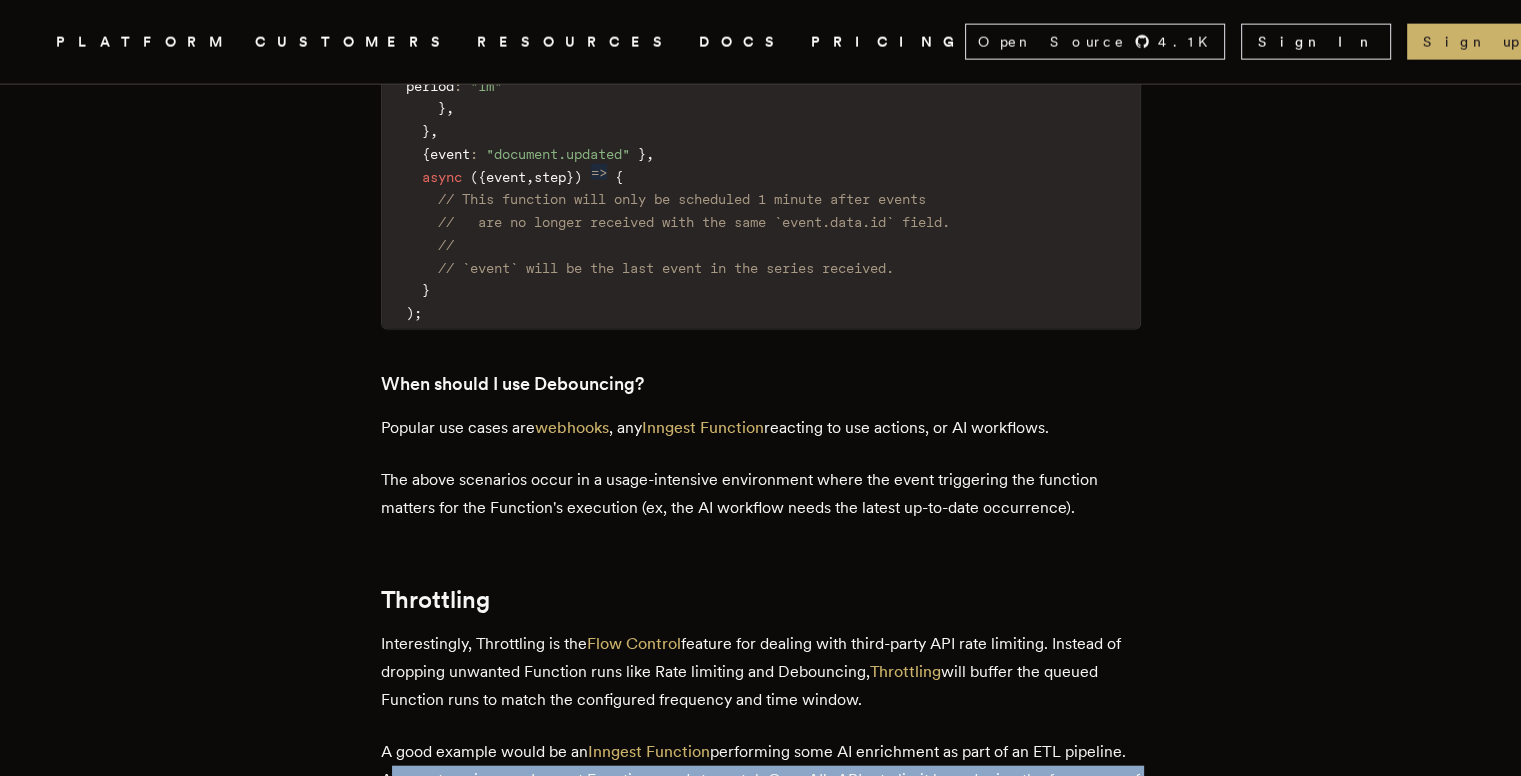 drag, startPoint x: 456, startPoint y: 587, endPoint x: 497, endPoint y: 613, distance: 48.548943 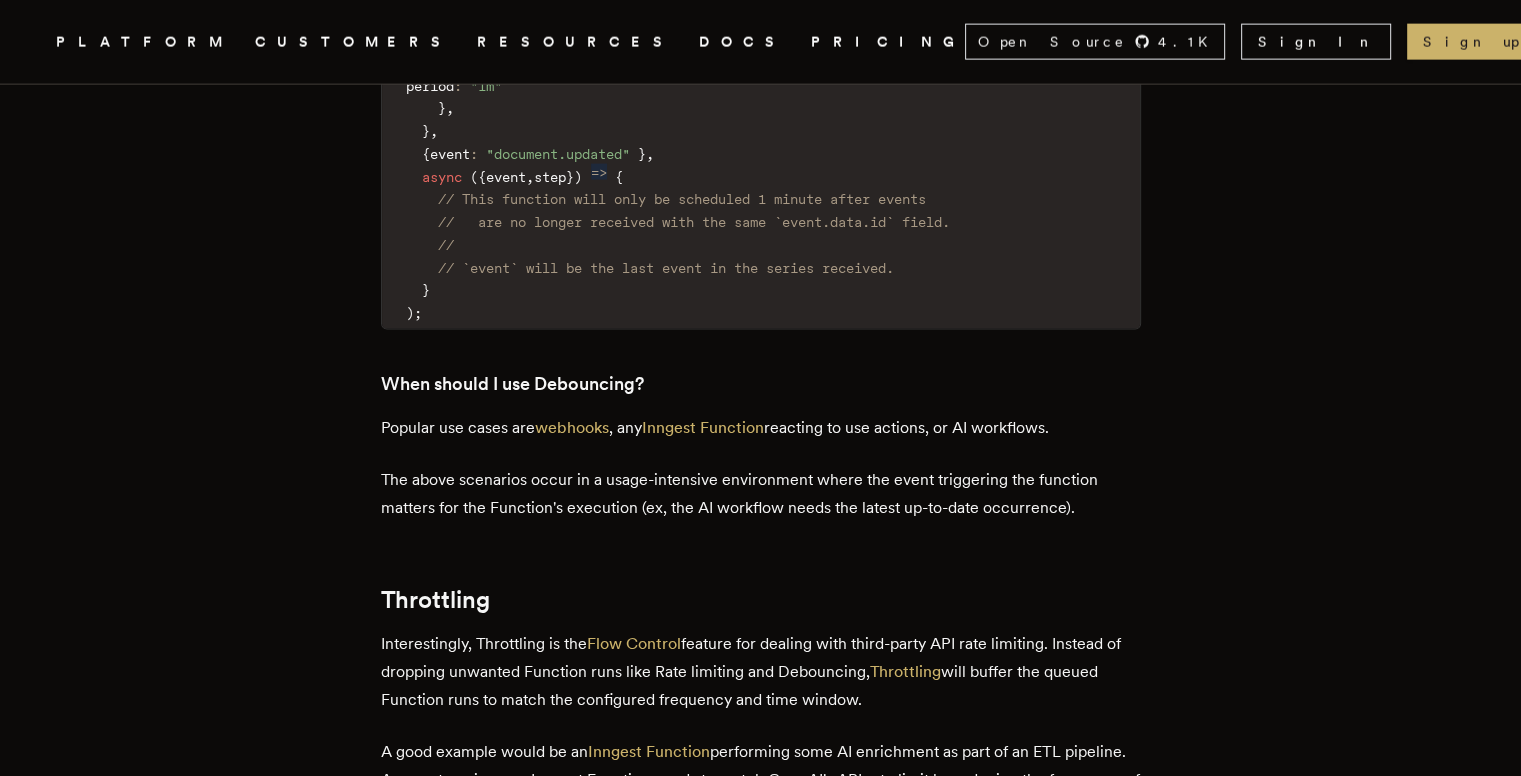 drag, startPoint x: 484, startPoint y: 664, endPoint x: 802, endPoint y: 658, distance: 318.0566 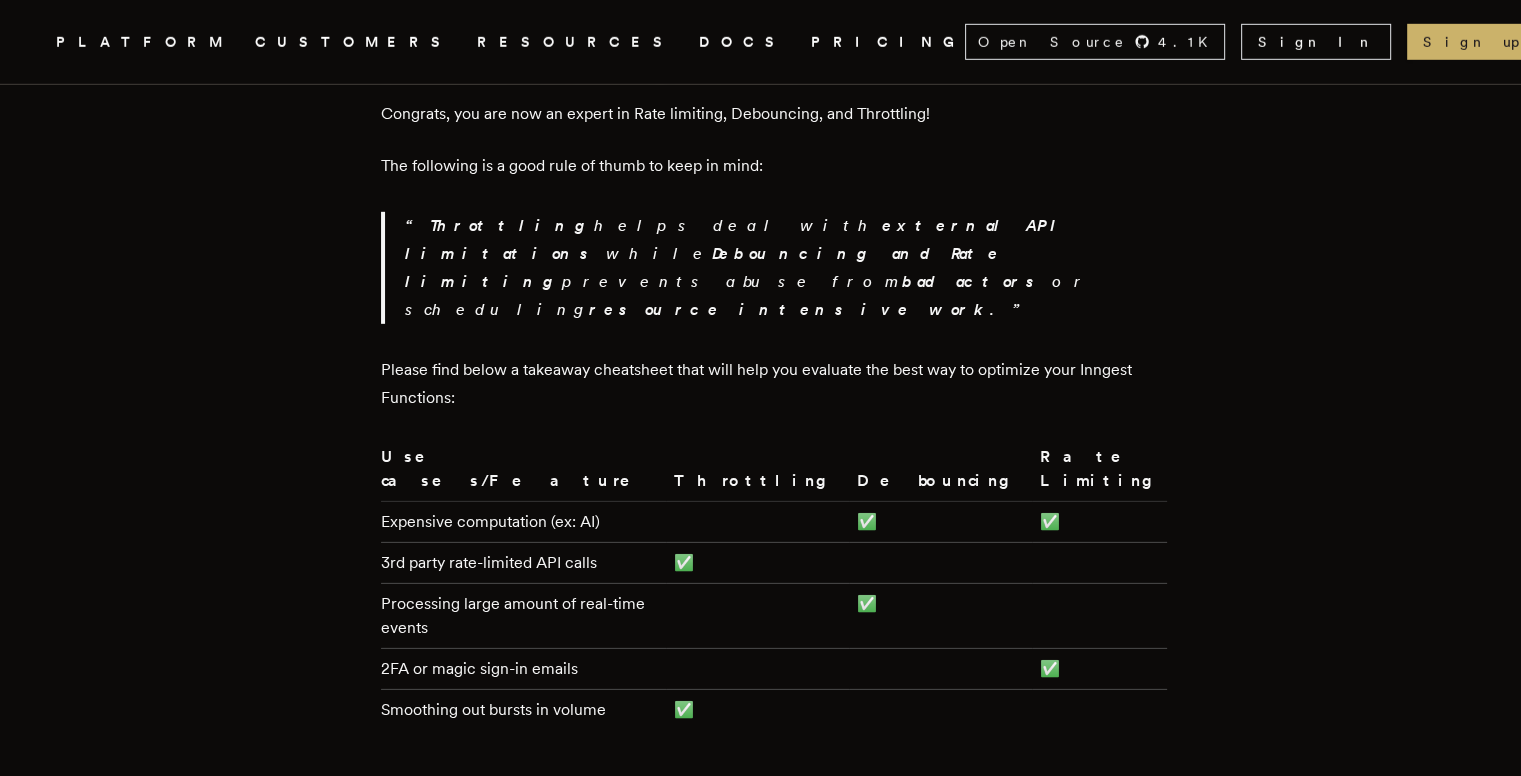 scroll, scrollTop: 6100, scrollLeft: 0, axis: vertical 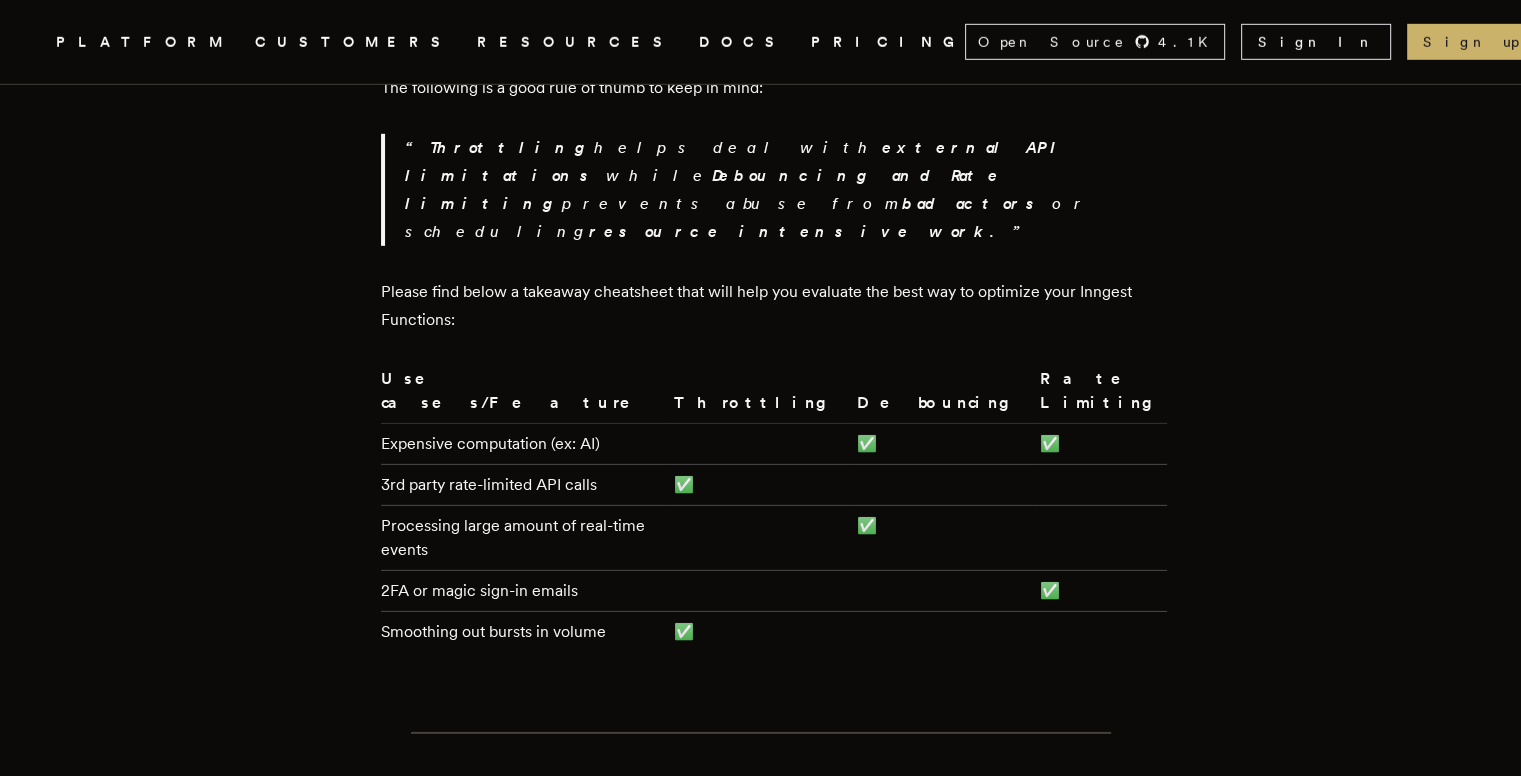 click 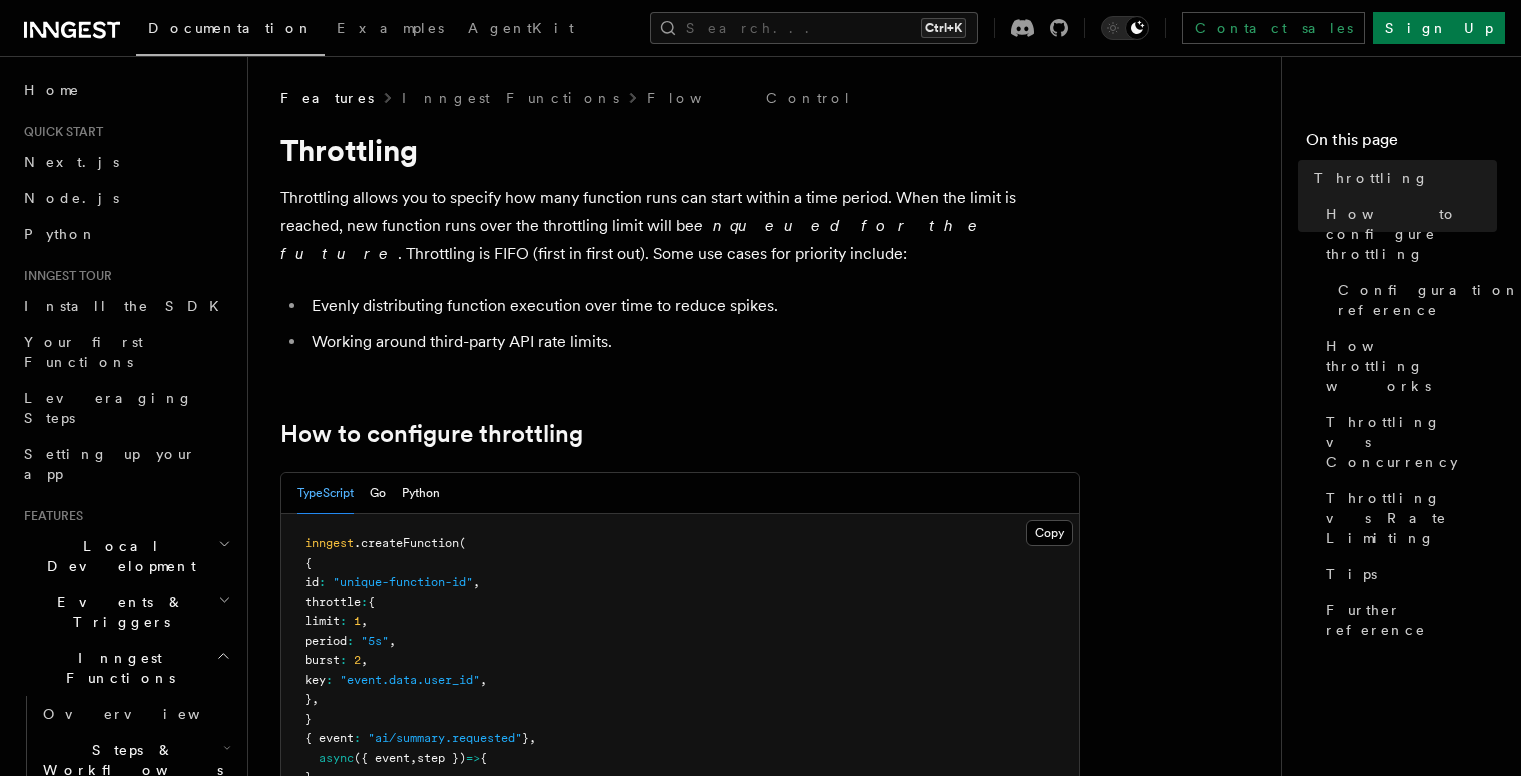 scroll, scrollTop: 0, scrollLeft: 0, axis: both 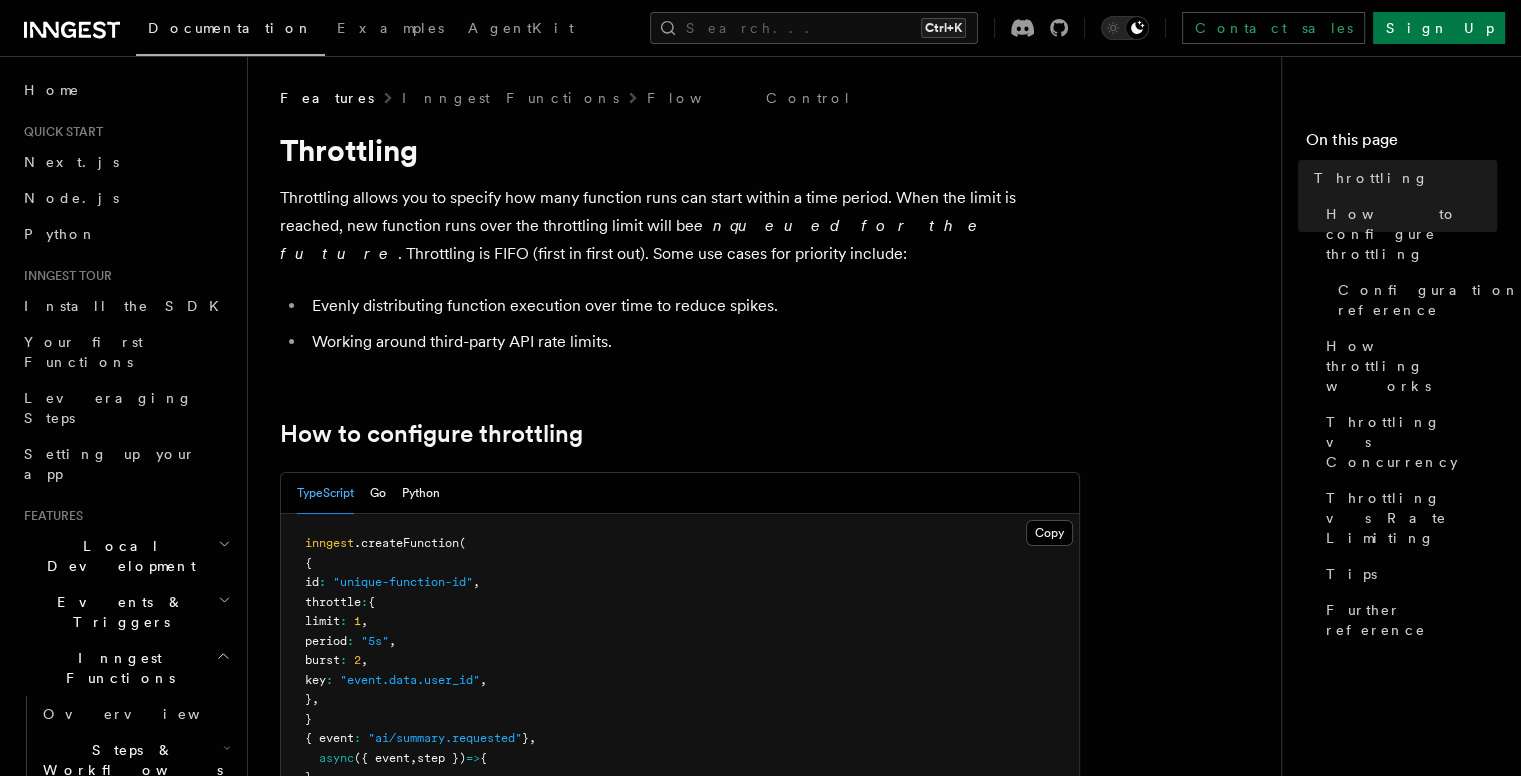 click 